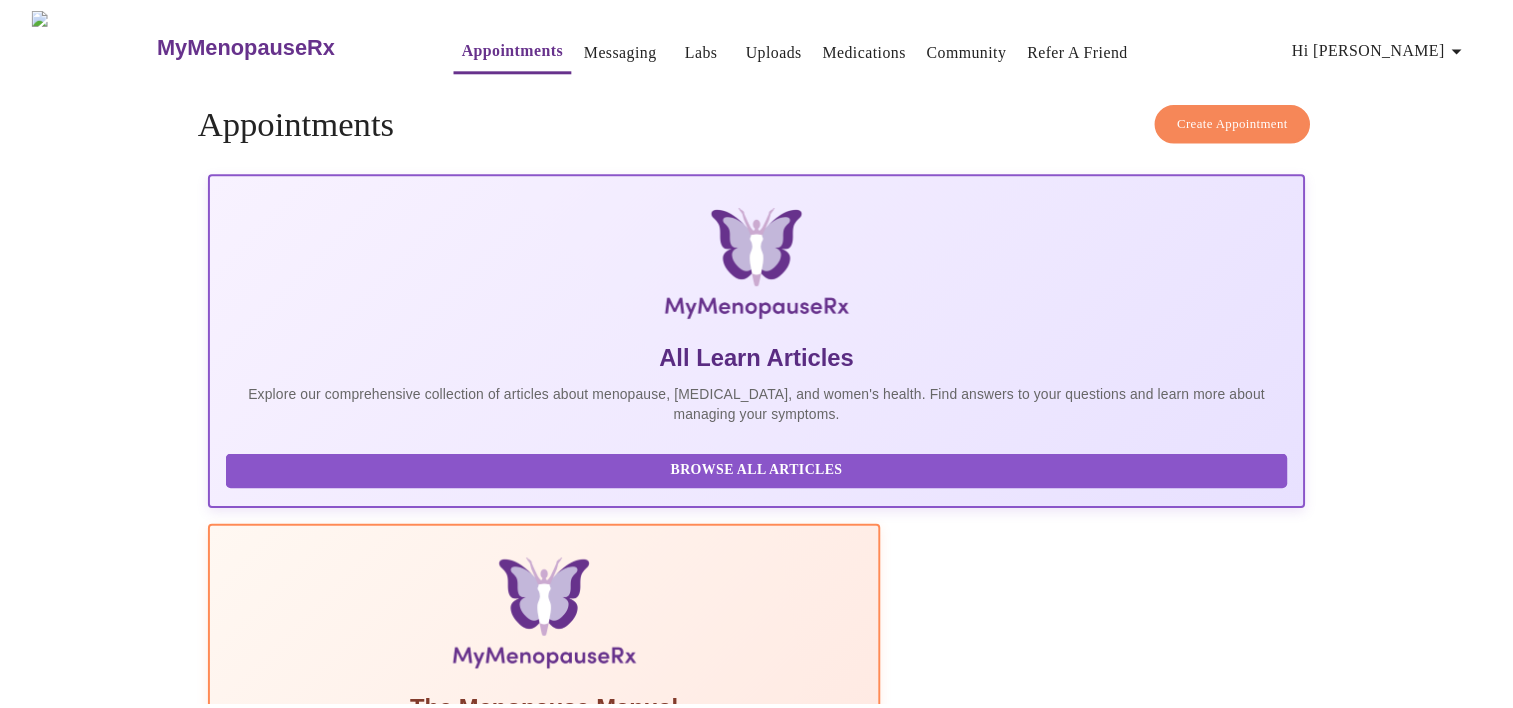 scroll, scrollTop: 0, scrollLeft: 0, axis: both 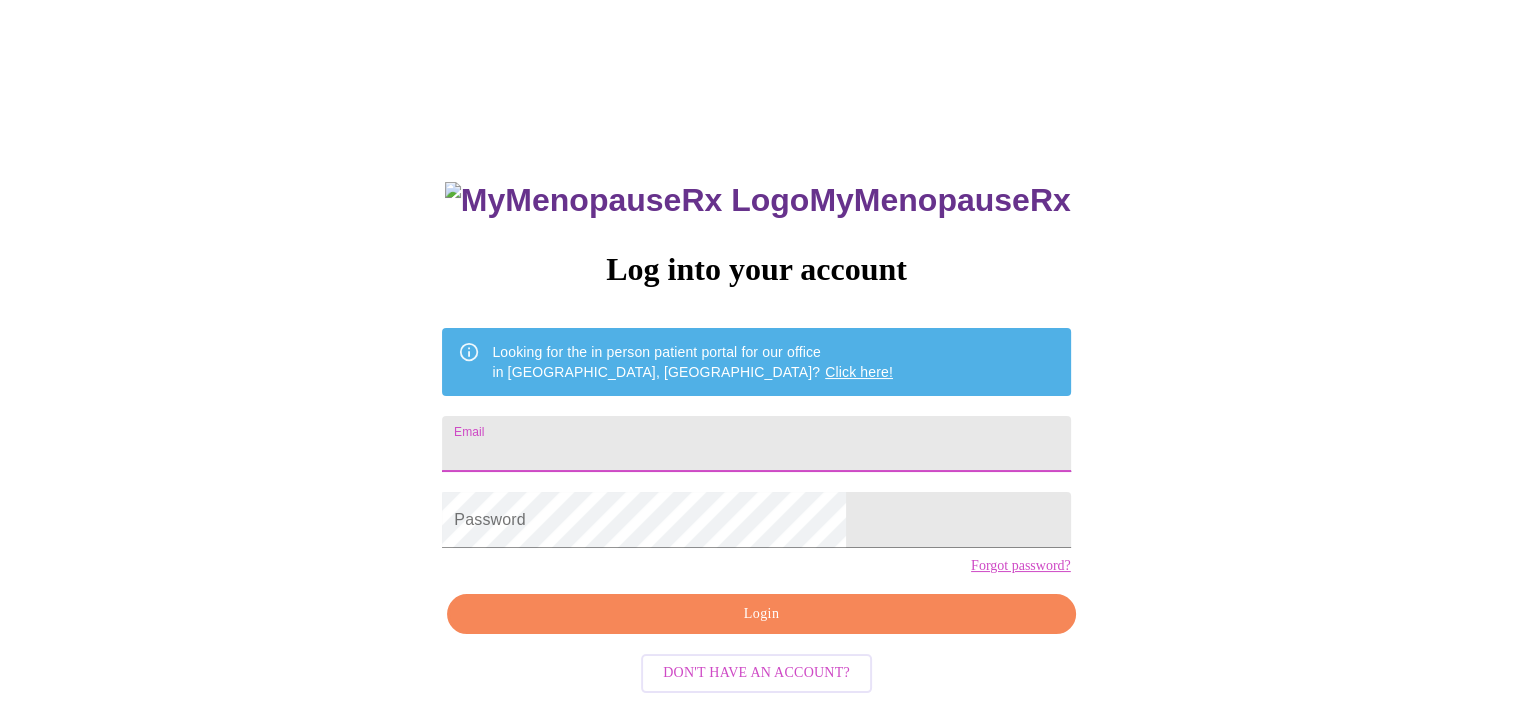 click on "Email" at bounding box center (756, 444) 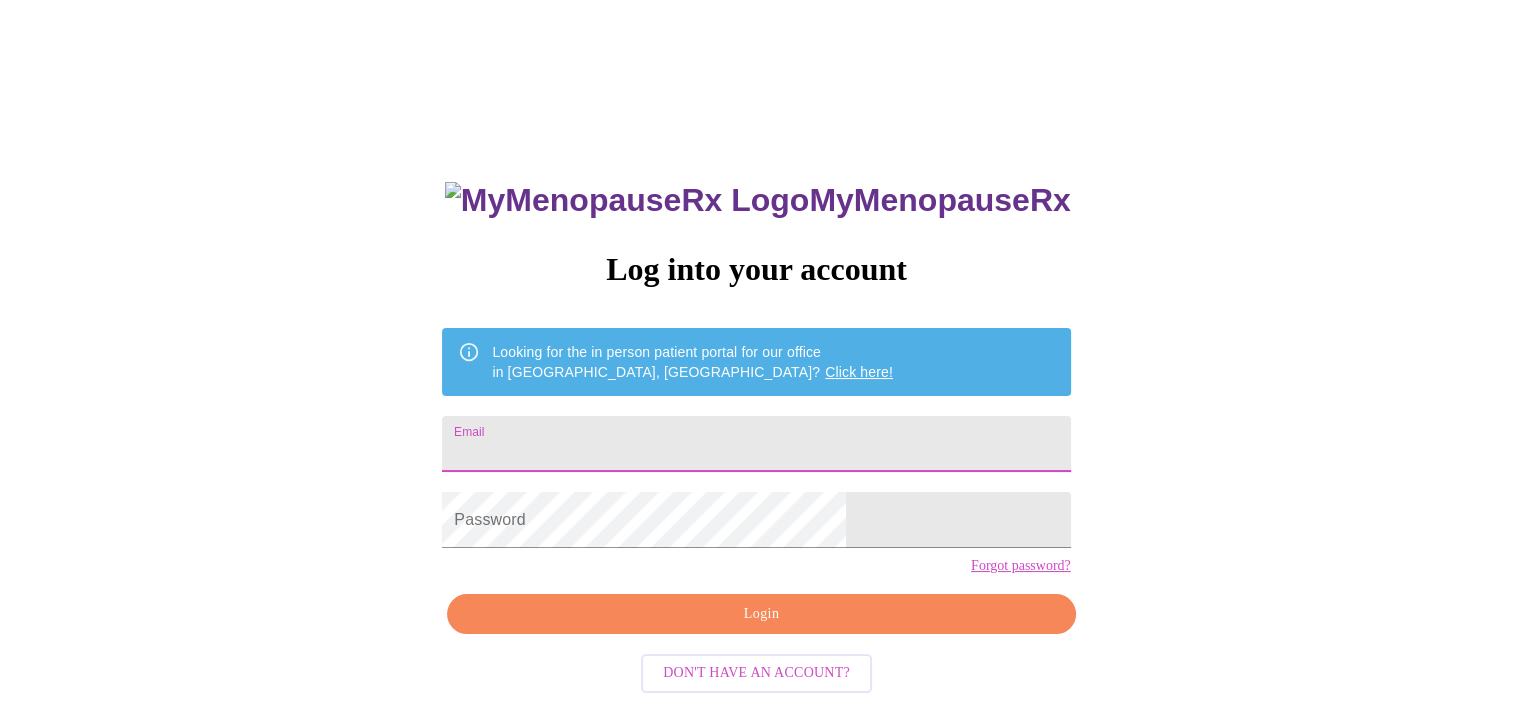 type on "[EMAIL_ADDRESS][DOMAIN_NAME]" 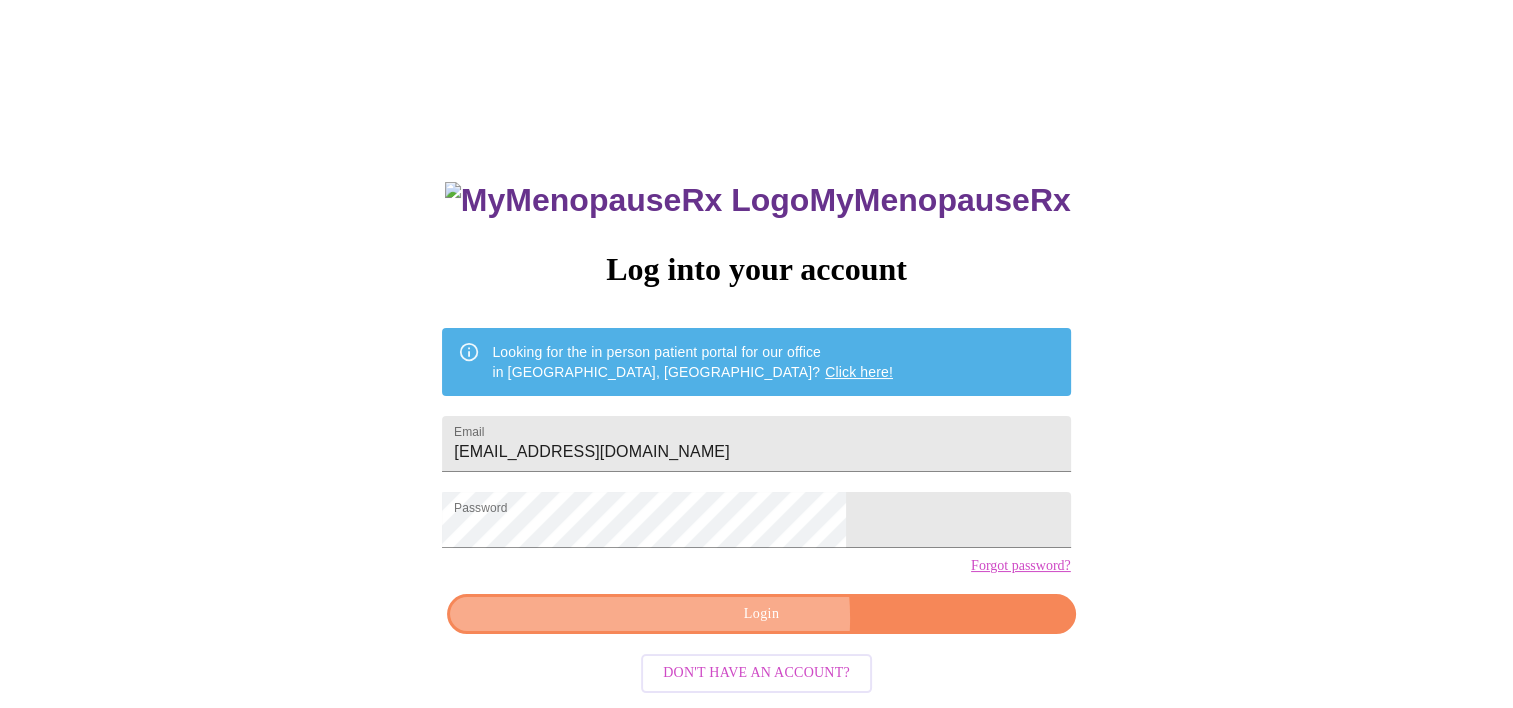 click on "Login" at bounding box center (761, 614) 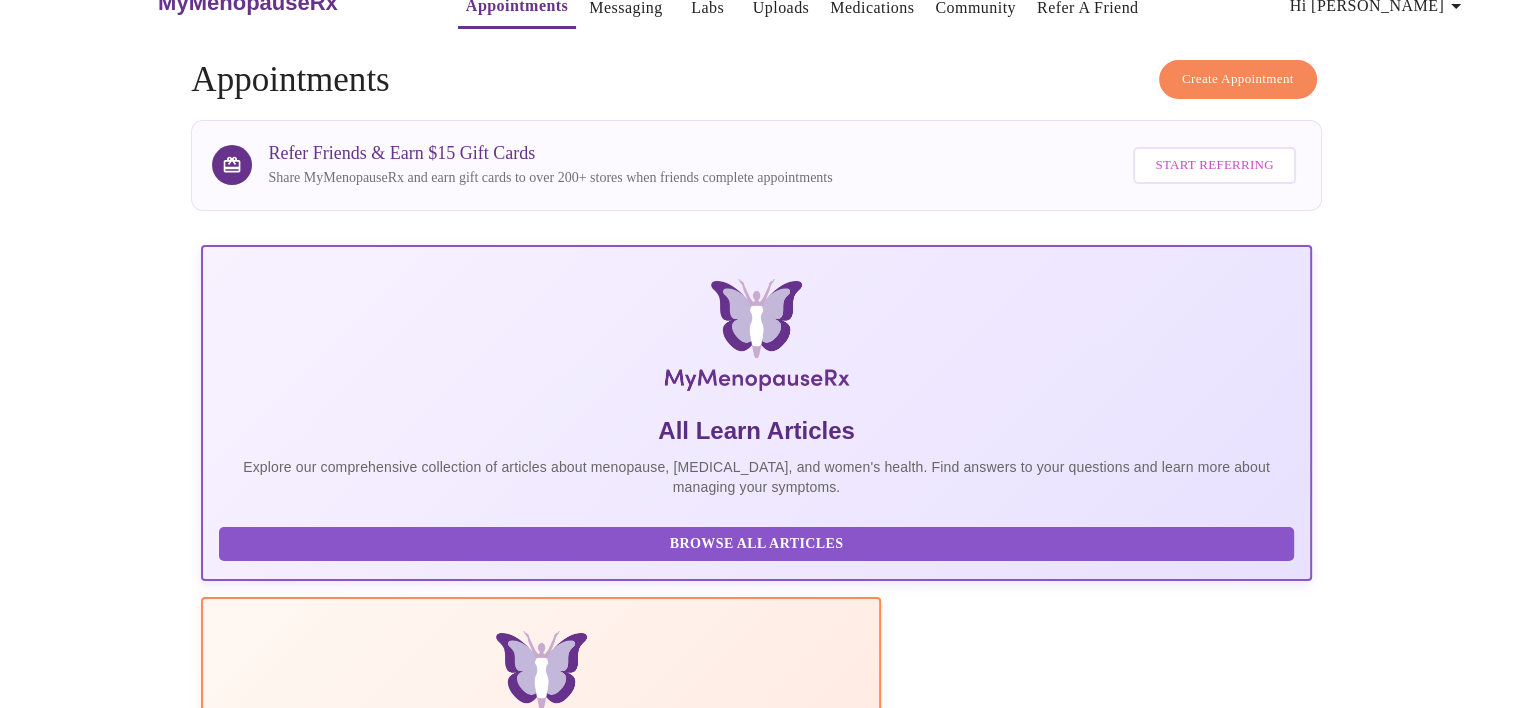 scroll, scrollTop: 0, scrollLeft: 0, axis: both 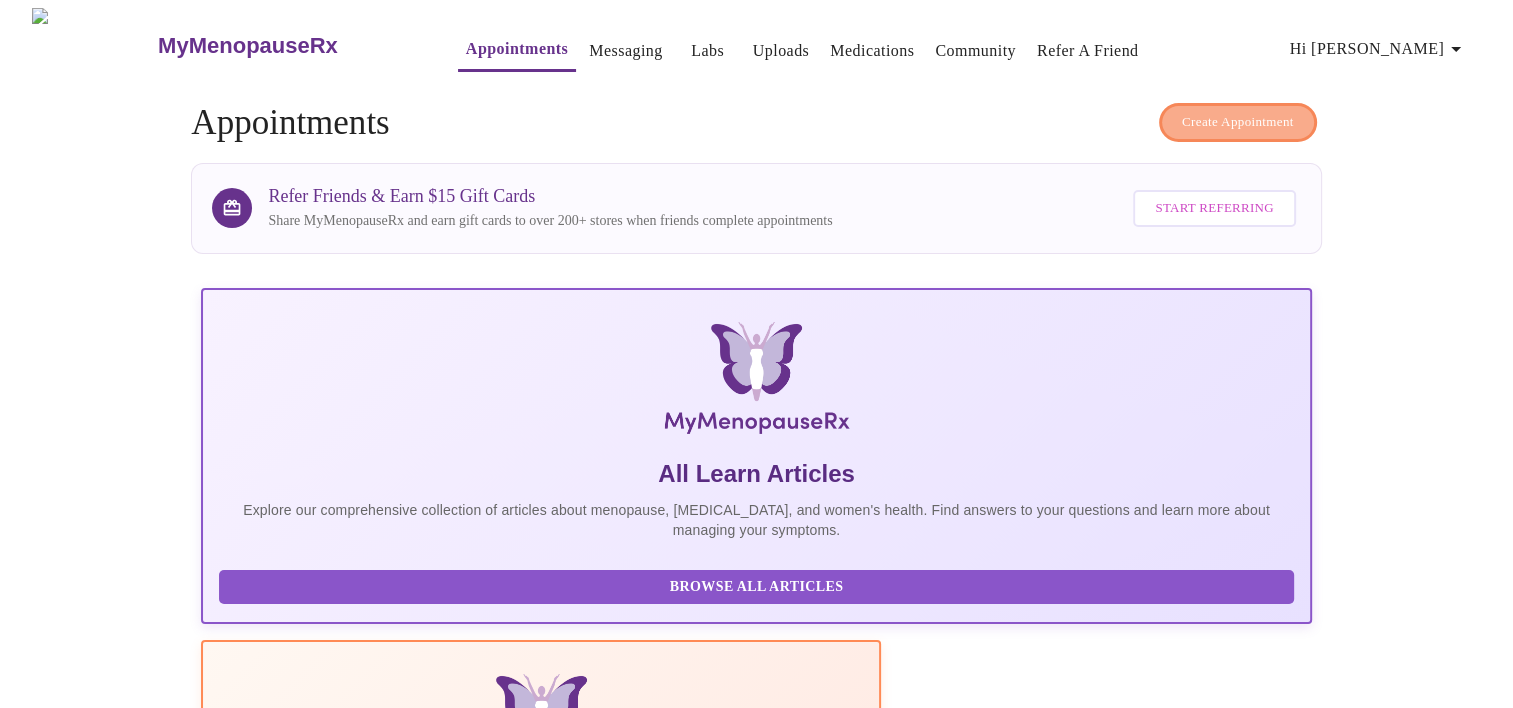 click on "Create Appointment" at bounding box center [1238, 122] 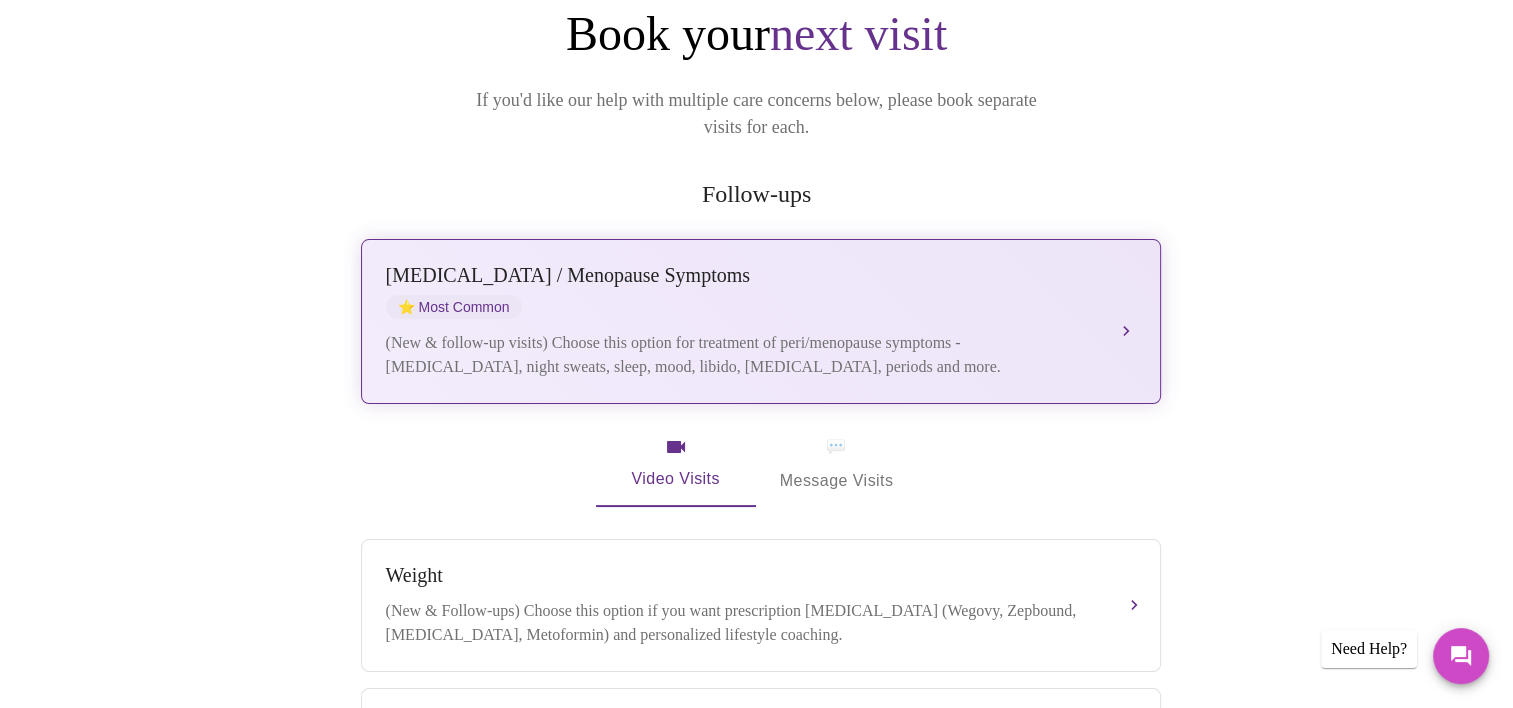 scroll, scrollTop: 252, scrollLeft: 0, axis: vertical 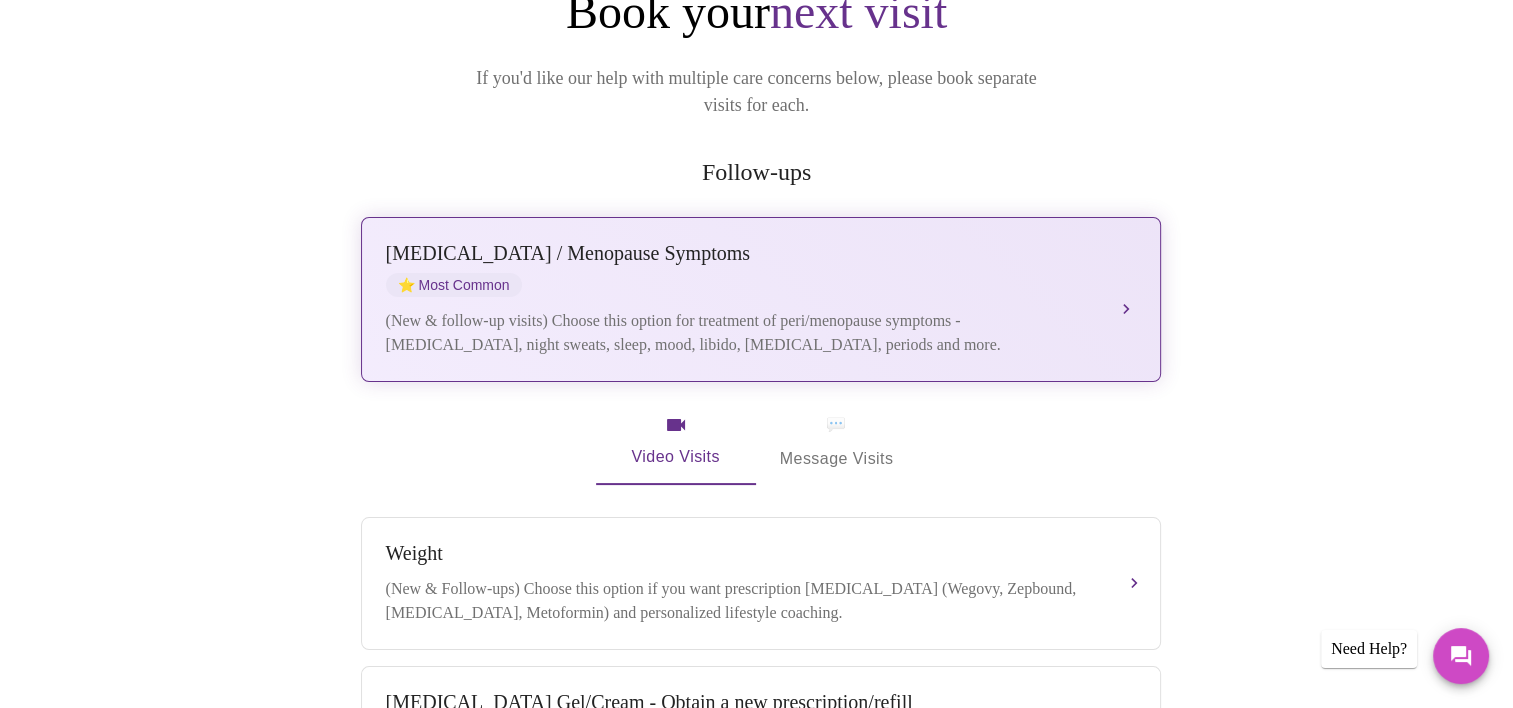 click on "(New & follow-up visits) Choose this option for treatment of peri/menopause symptoms - [MEDICAL_DATA], night sweats, sleep, mood, libido, [MEDICAL_DATA], periods and more." at bounding box center [741, 333] 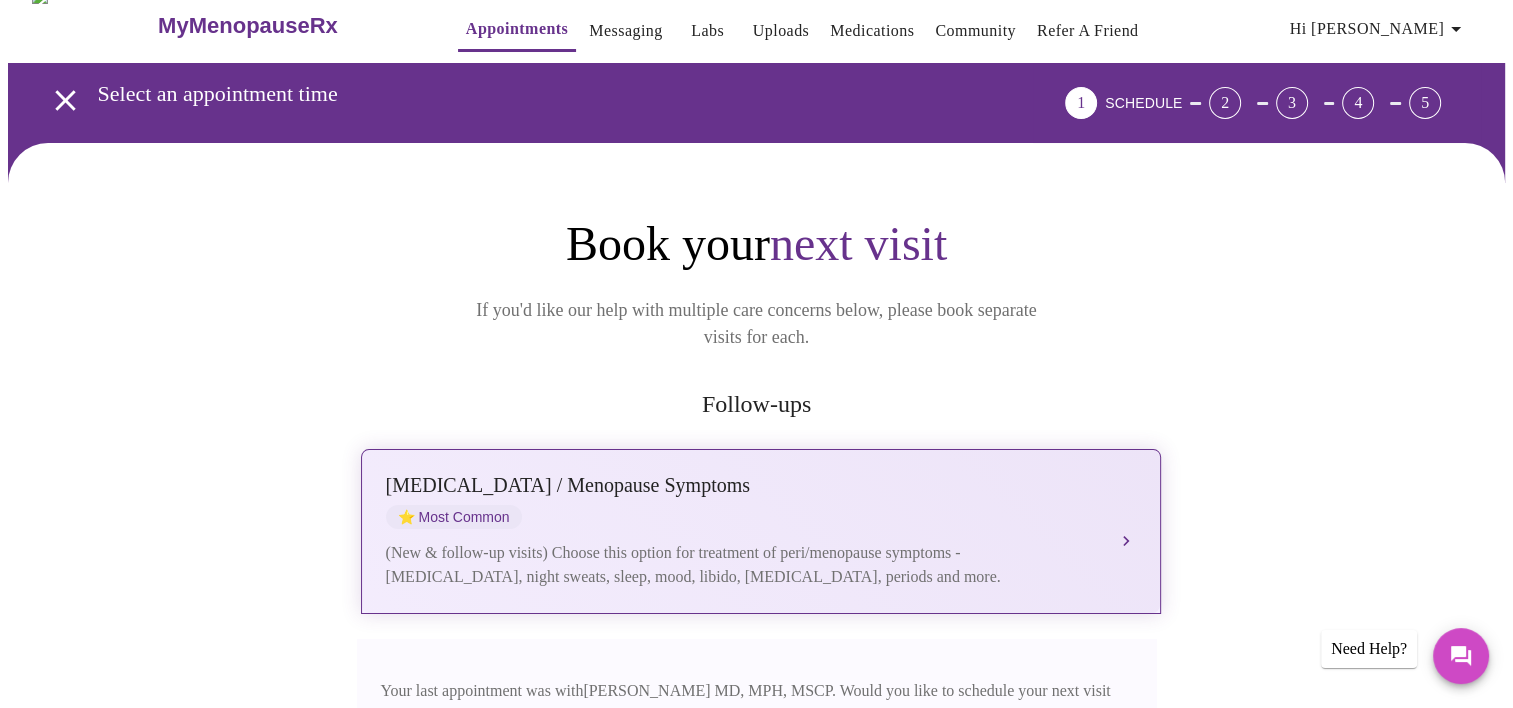 scroll, scrollTop: 0, scrollLeft: 0, axis: both 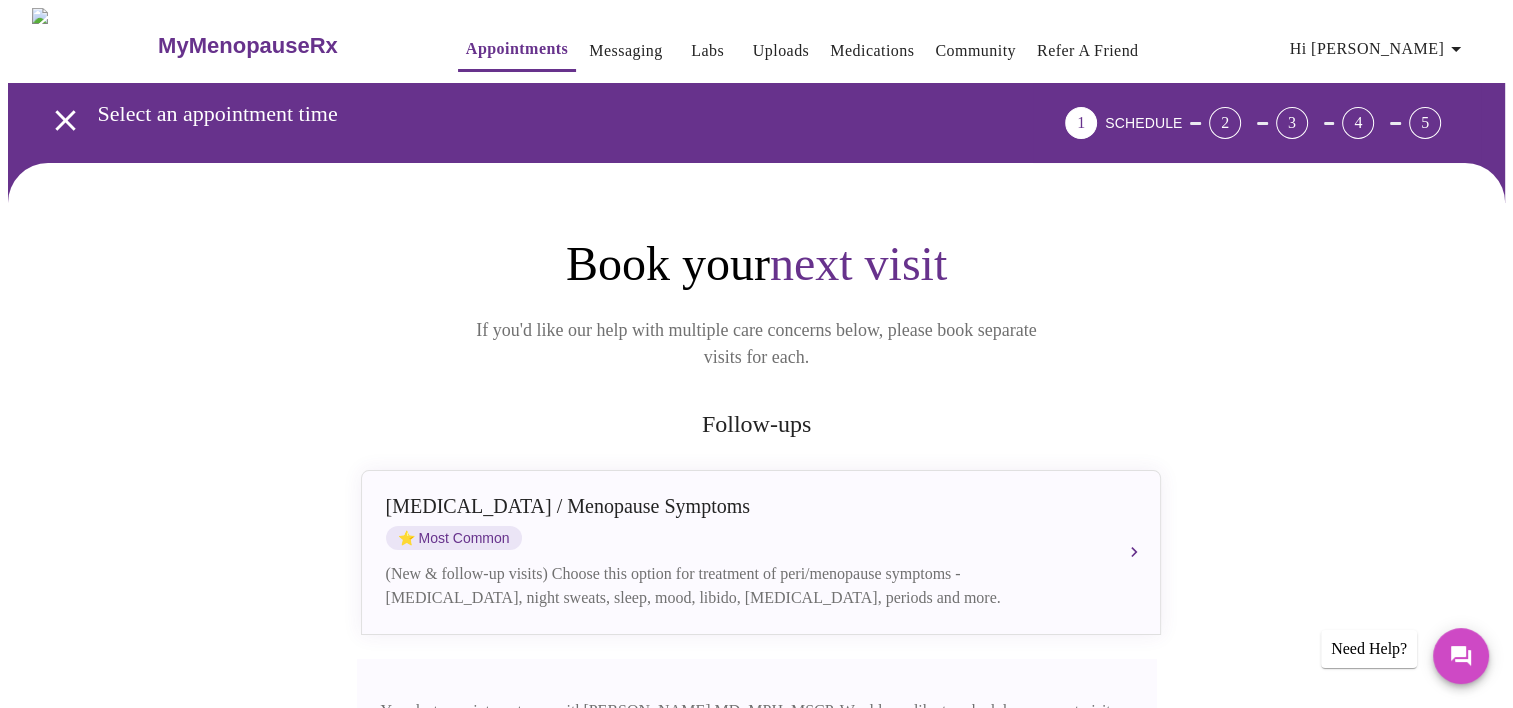 click on "Messaging" at bounding box center (625, 51) 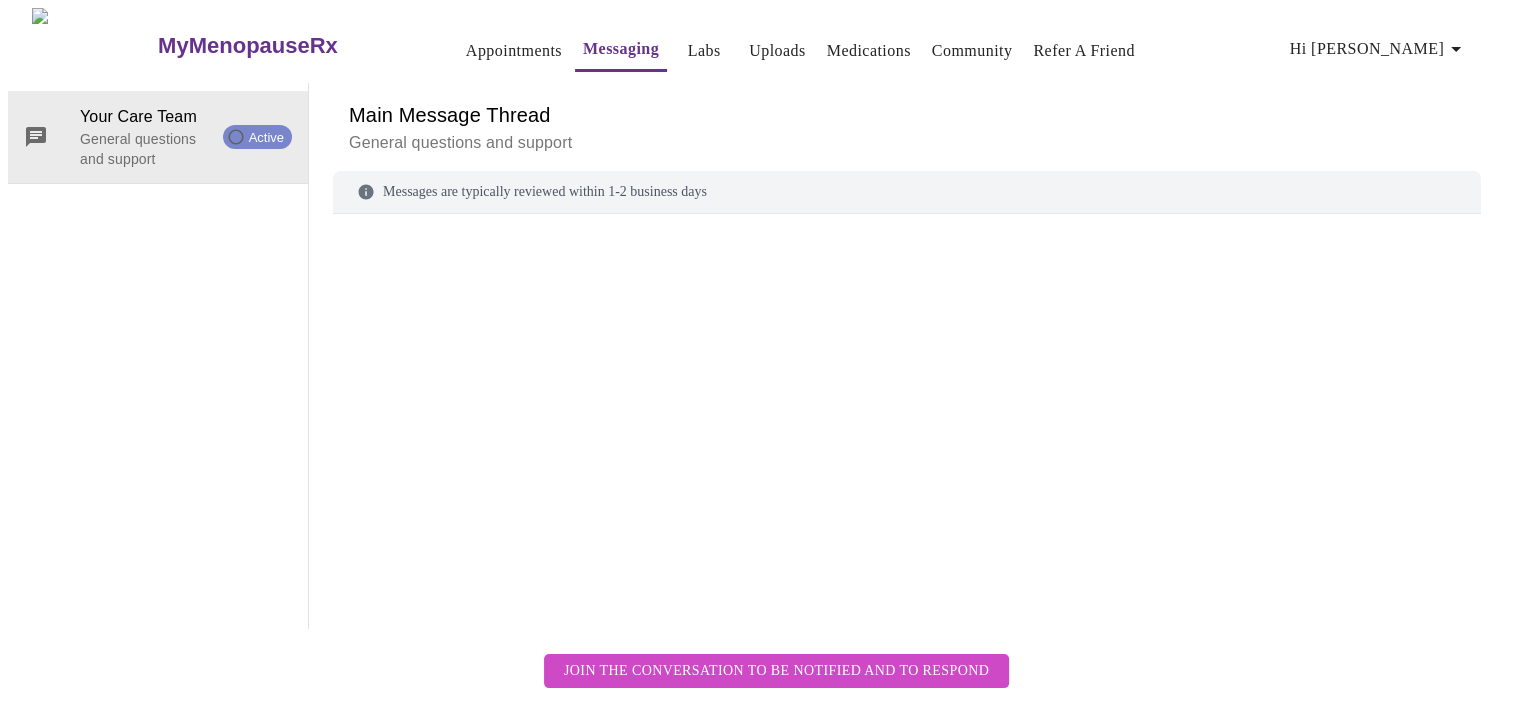 scroll, scrollTop: 75, scrollLeft: 0, axis: vertical 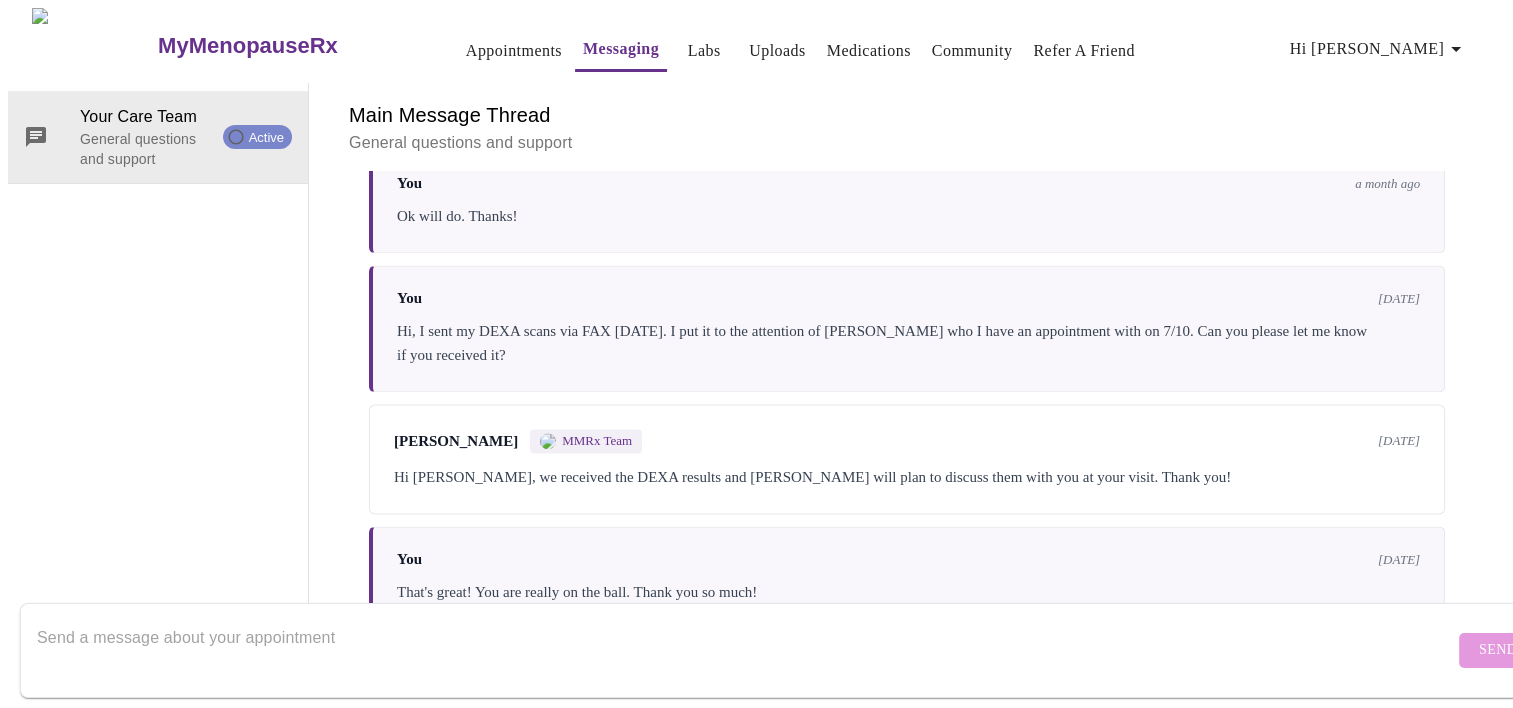 click at bounding box center [745, 650] 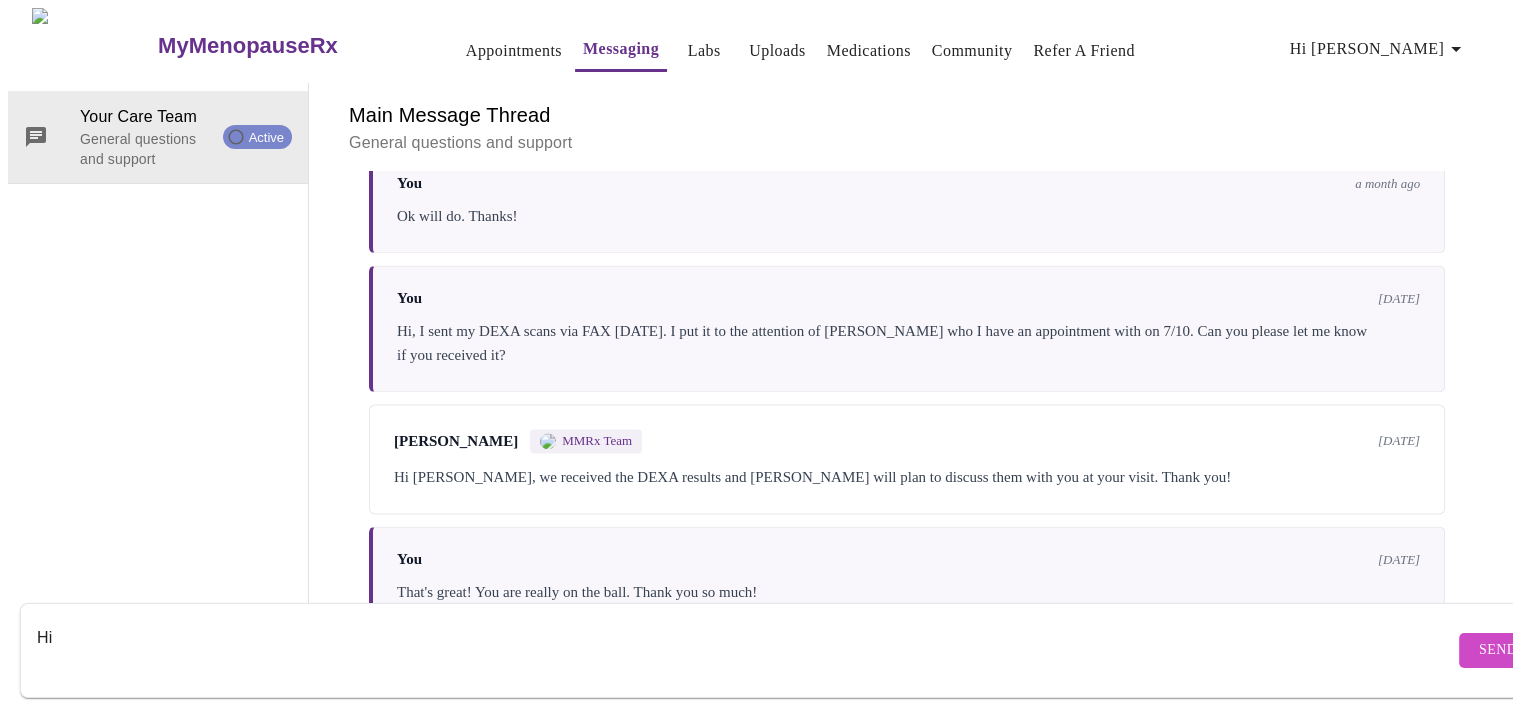 type on "H" 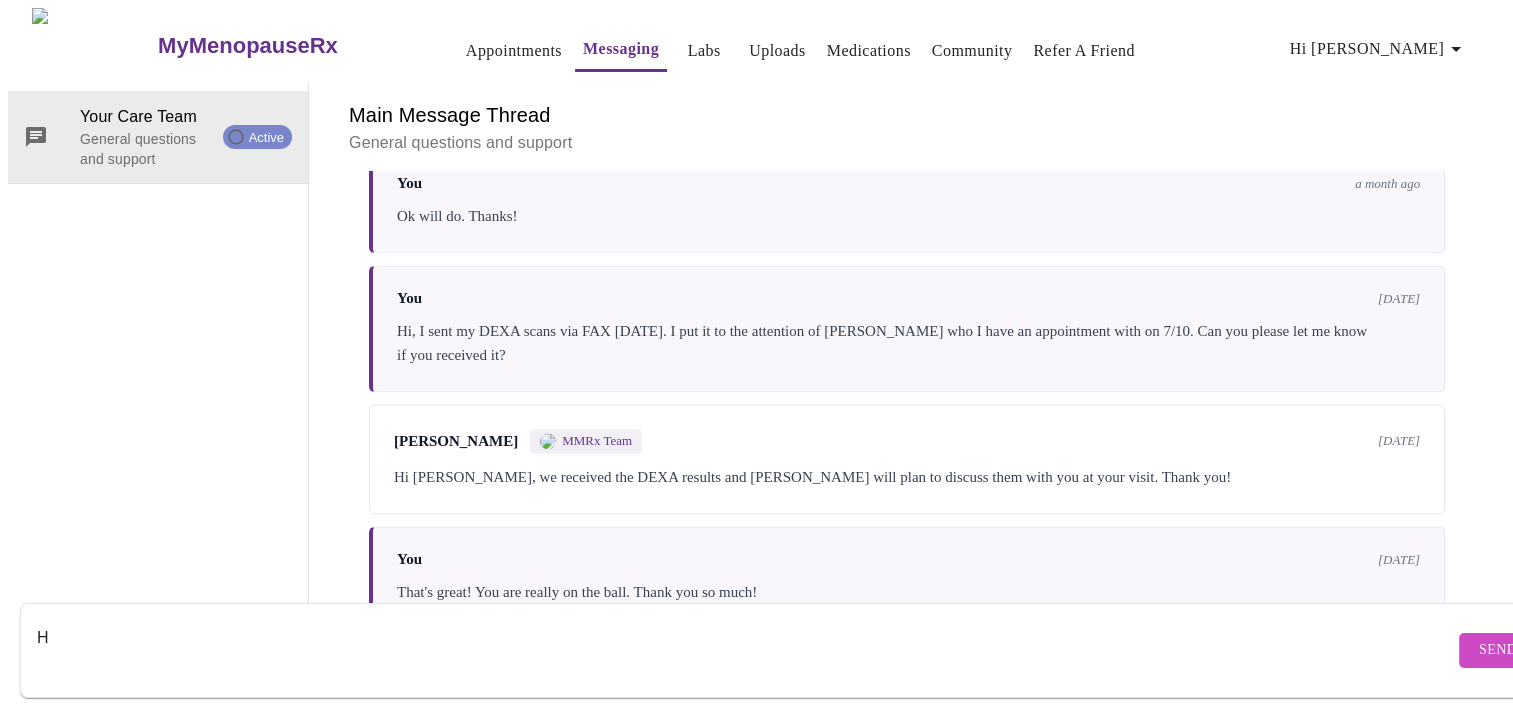 type 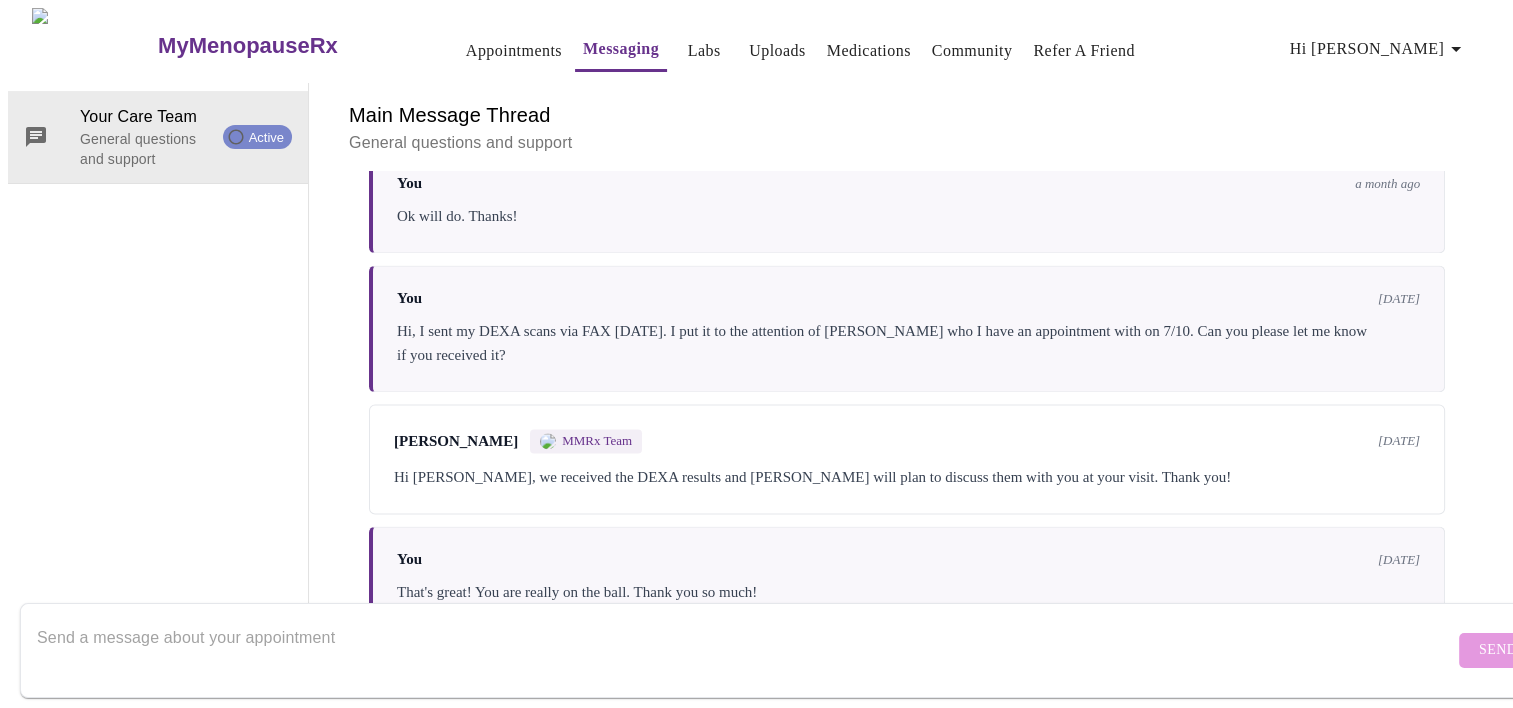 scroll, scrollTop: 3072, scrollLeft: 0, axis: vertical 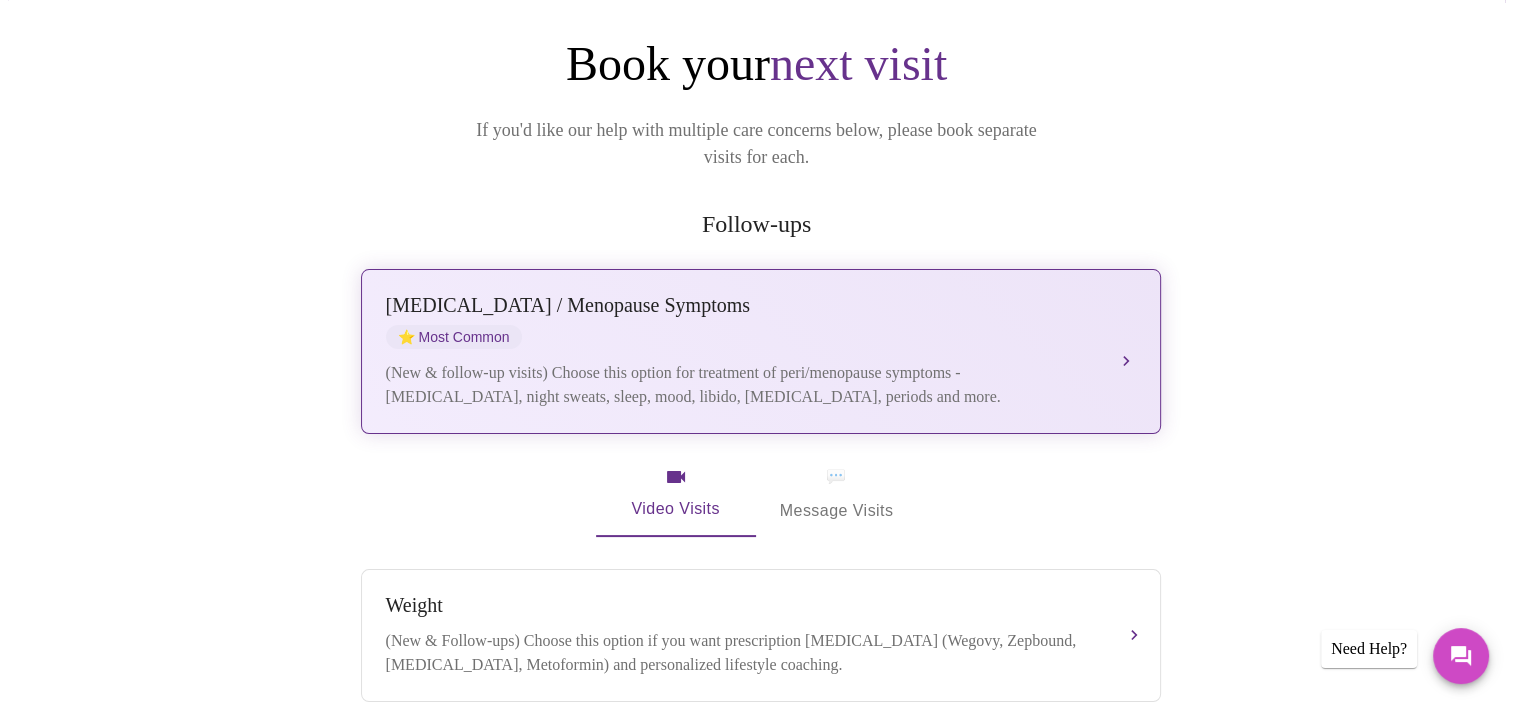 click on "[MEDICAL_DATA] / Menopause Symptoms  ⭐  Most Common" at bounding box center (741, 321) 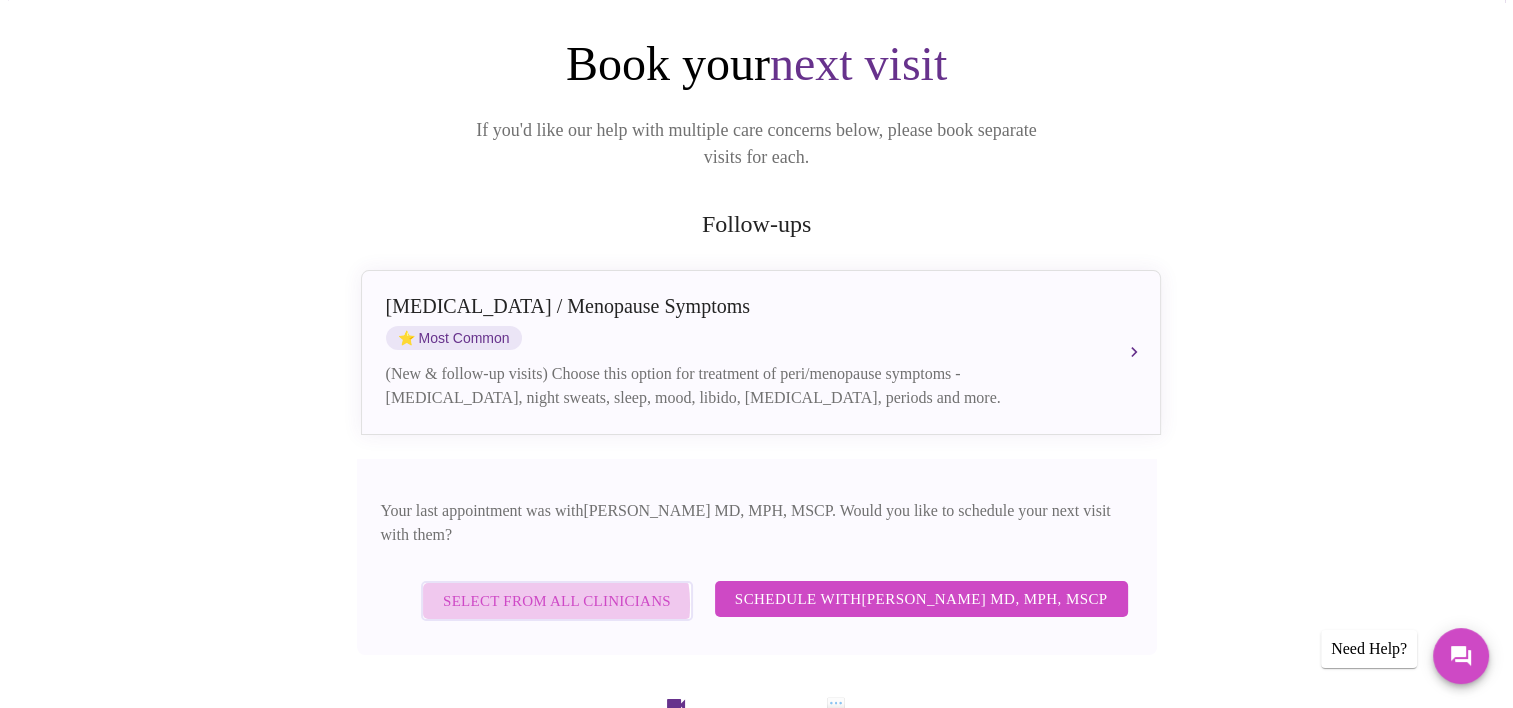 click on "Select from All Clinicians" at bounding box center (557, 601) 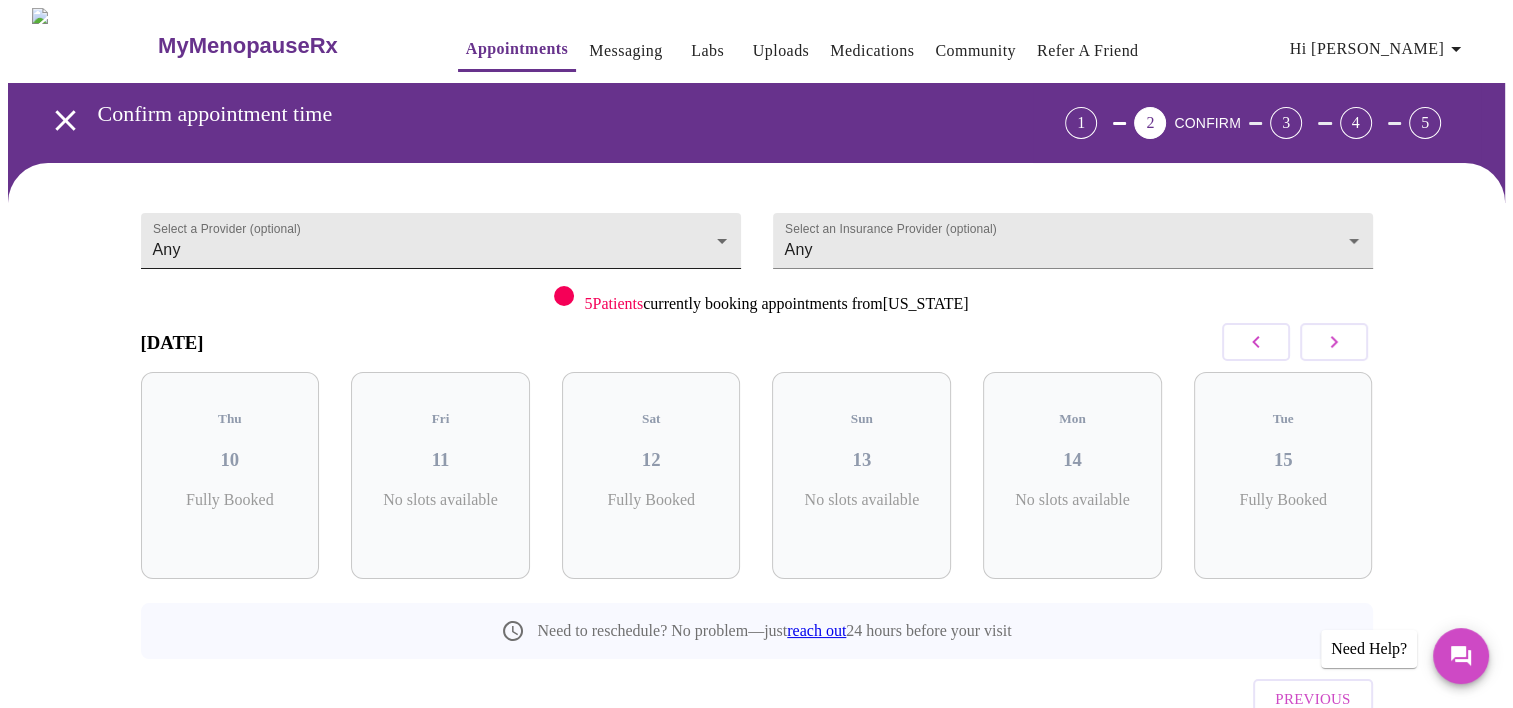 scroll, scrollTop: 76, scrollLeft: 0, axis: vertical 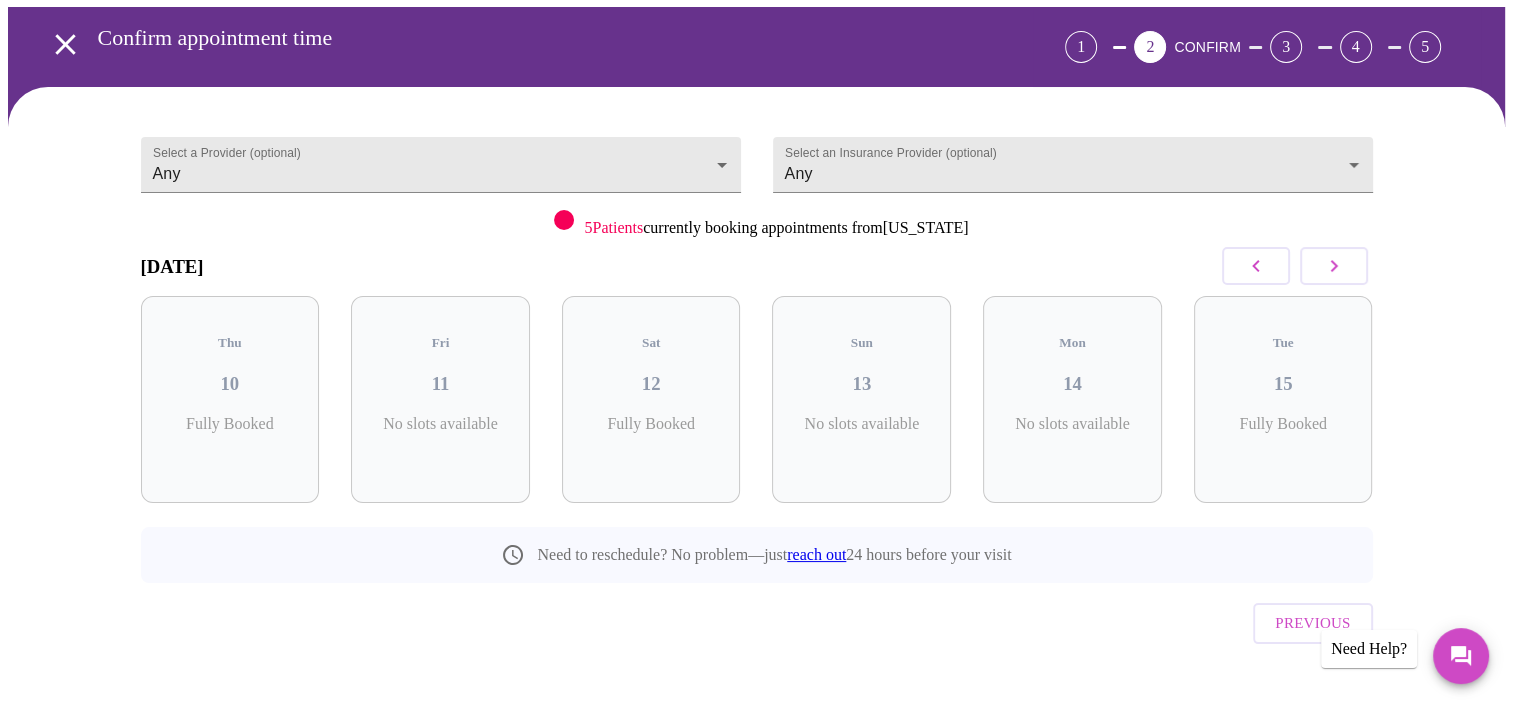 click 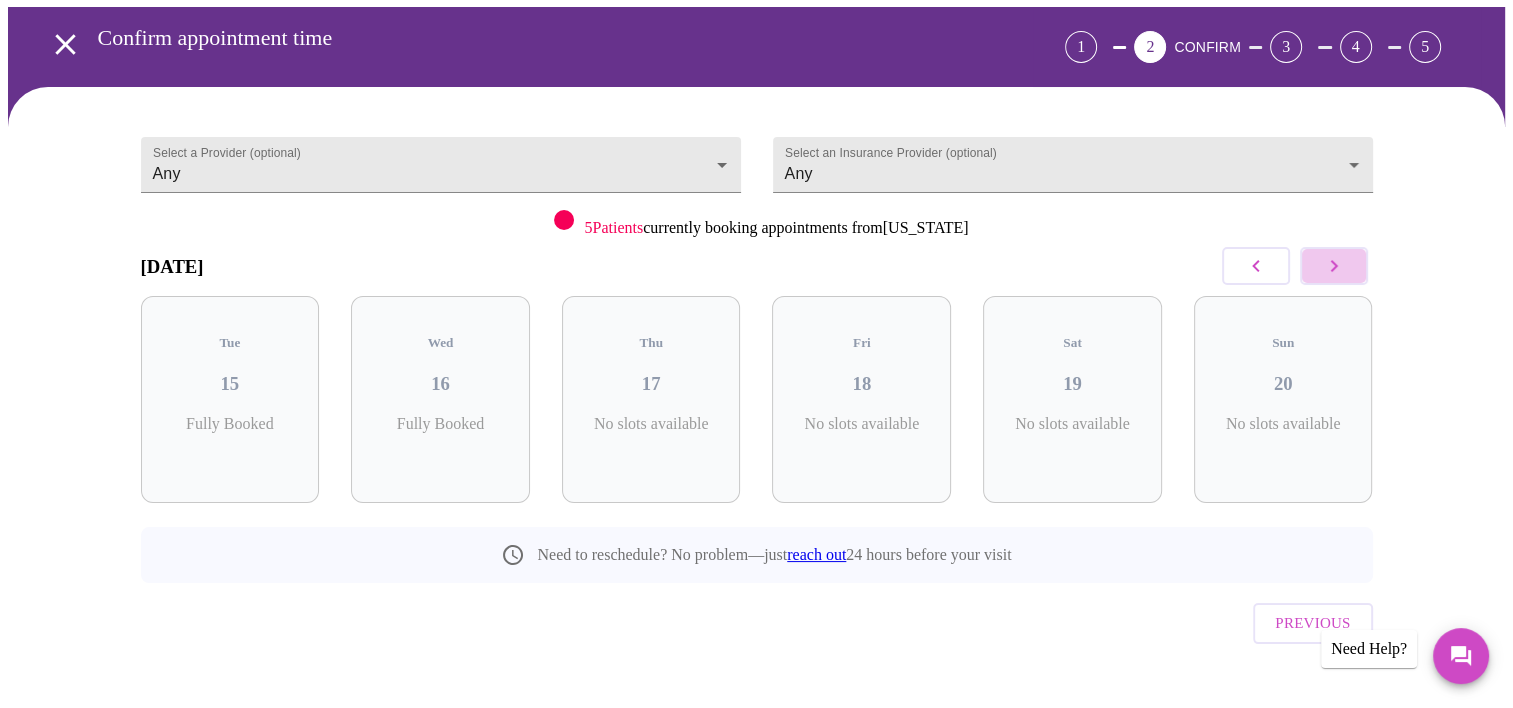 click 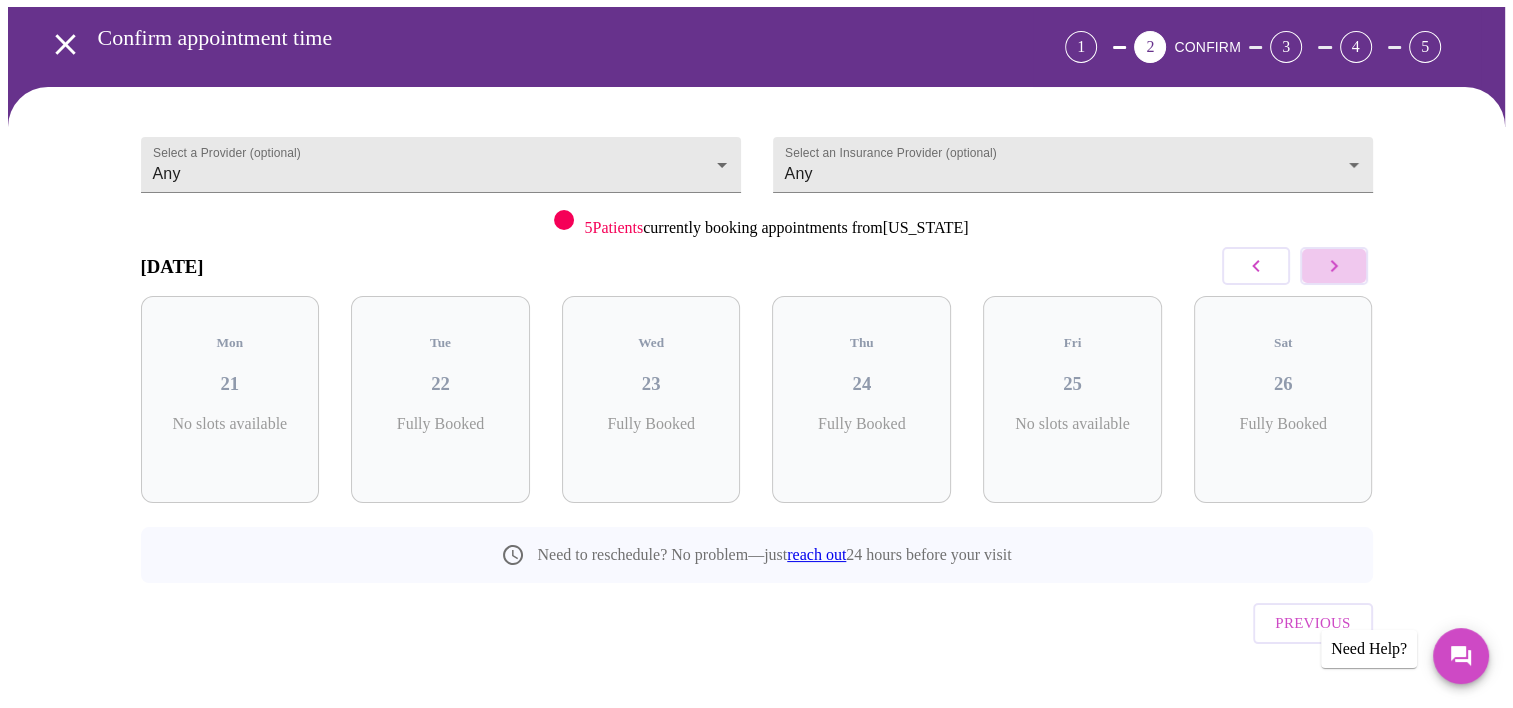 click 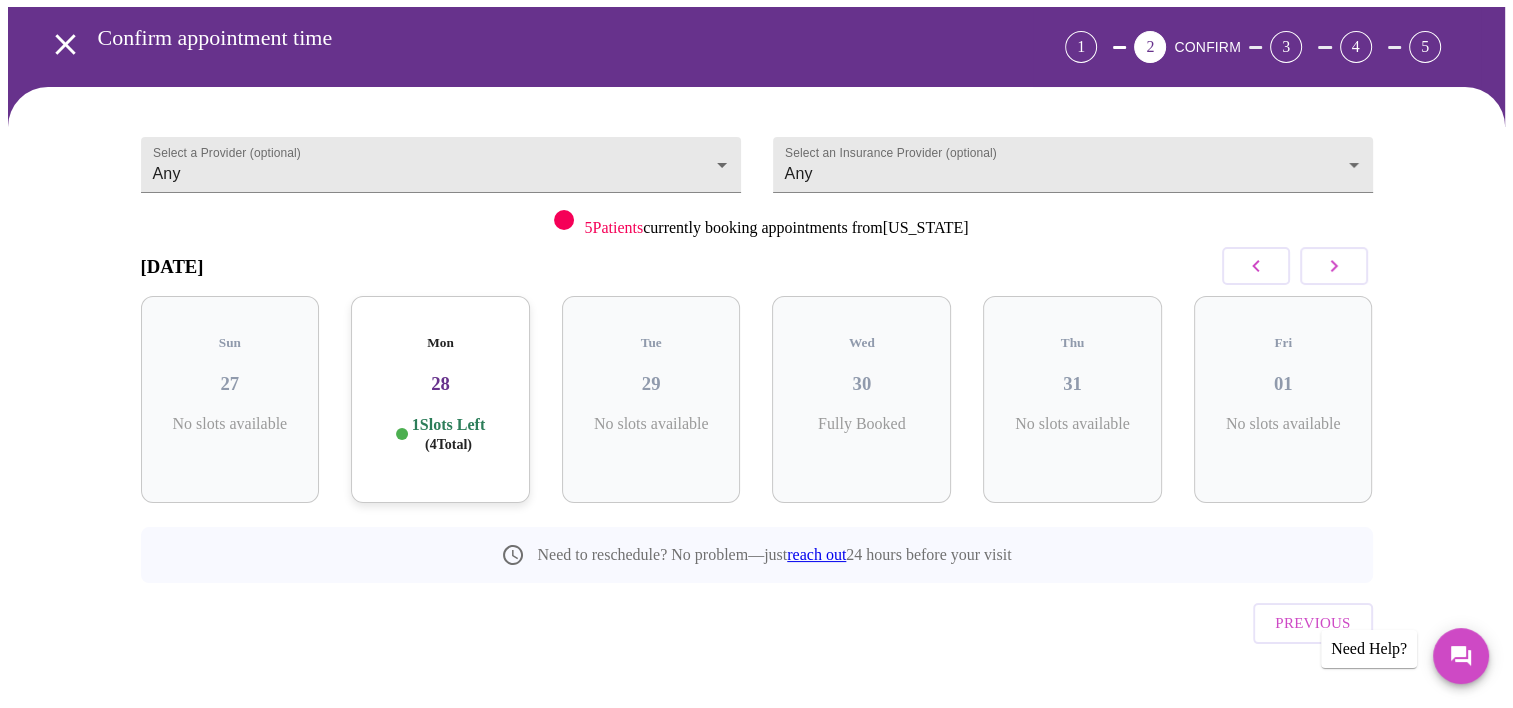 click on "( 4  Total)" at bounding box center [448, 444] 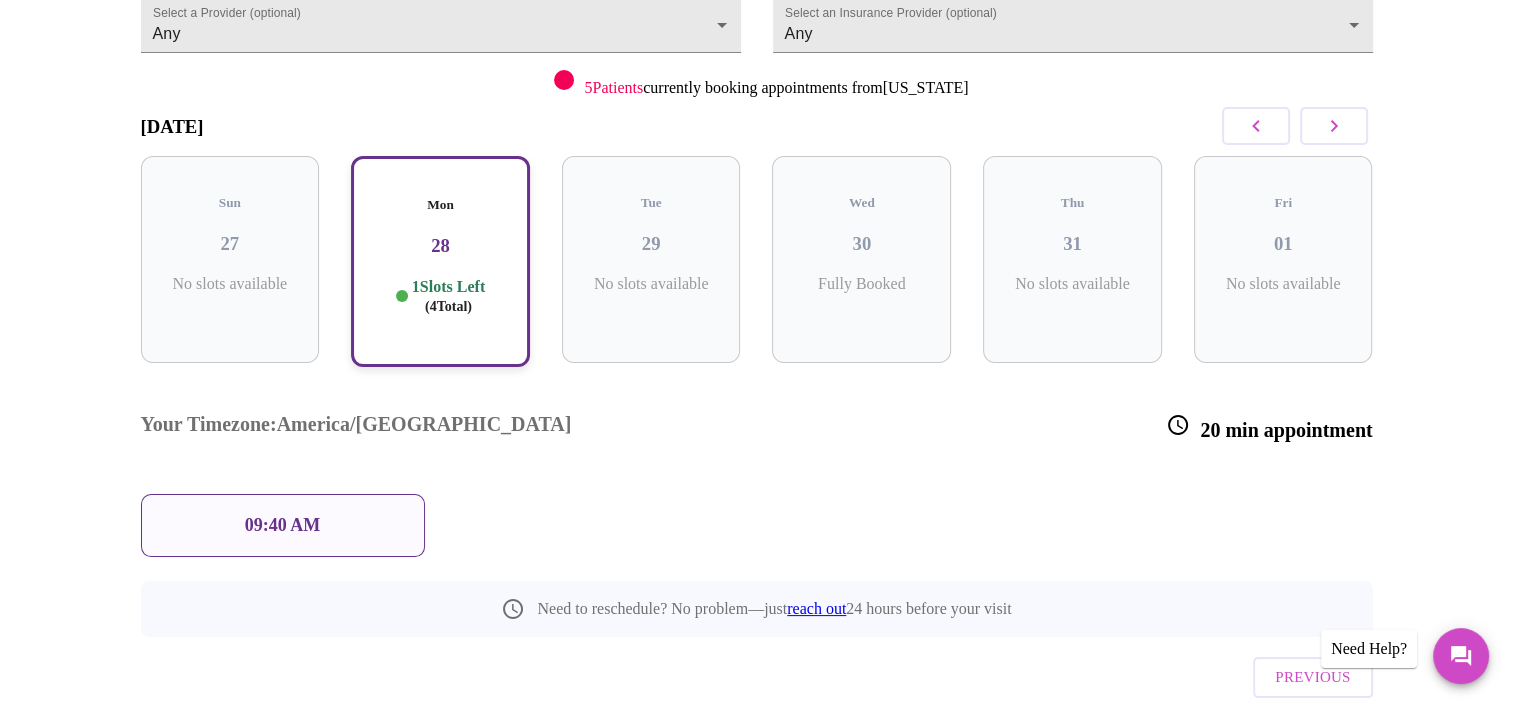 scroll, scrollTop: 238, scrollLeft: 0, axis: vertical 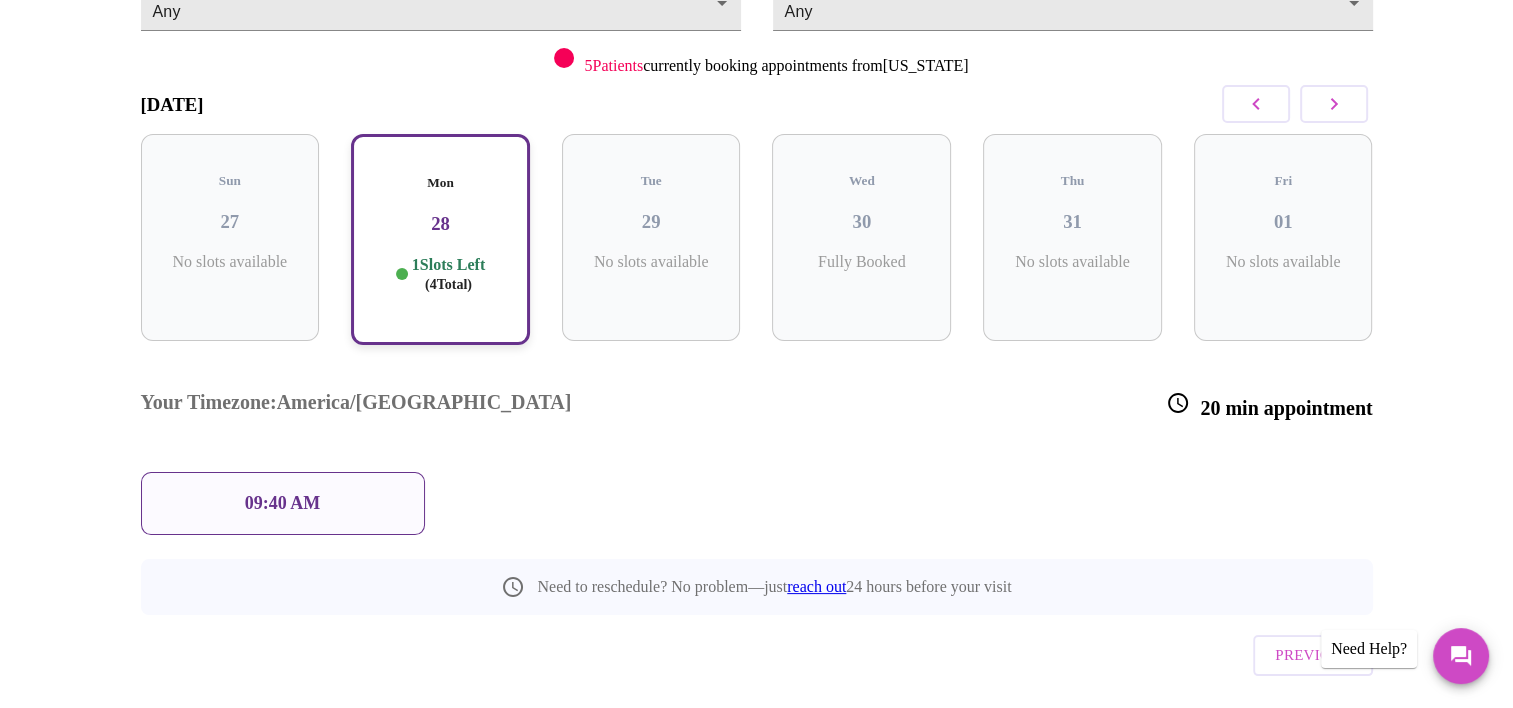 click on "09:40 AM" at bounding box center [283, 503] 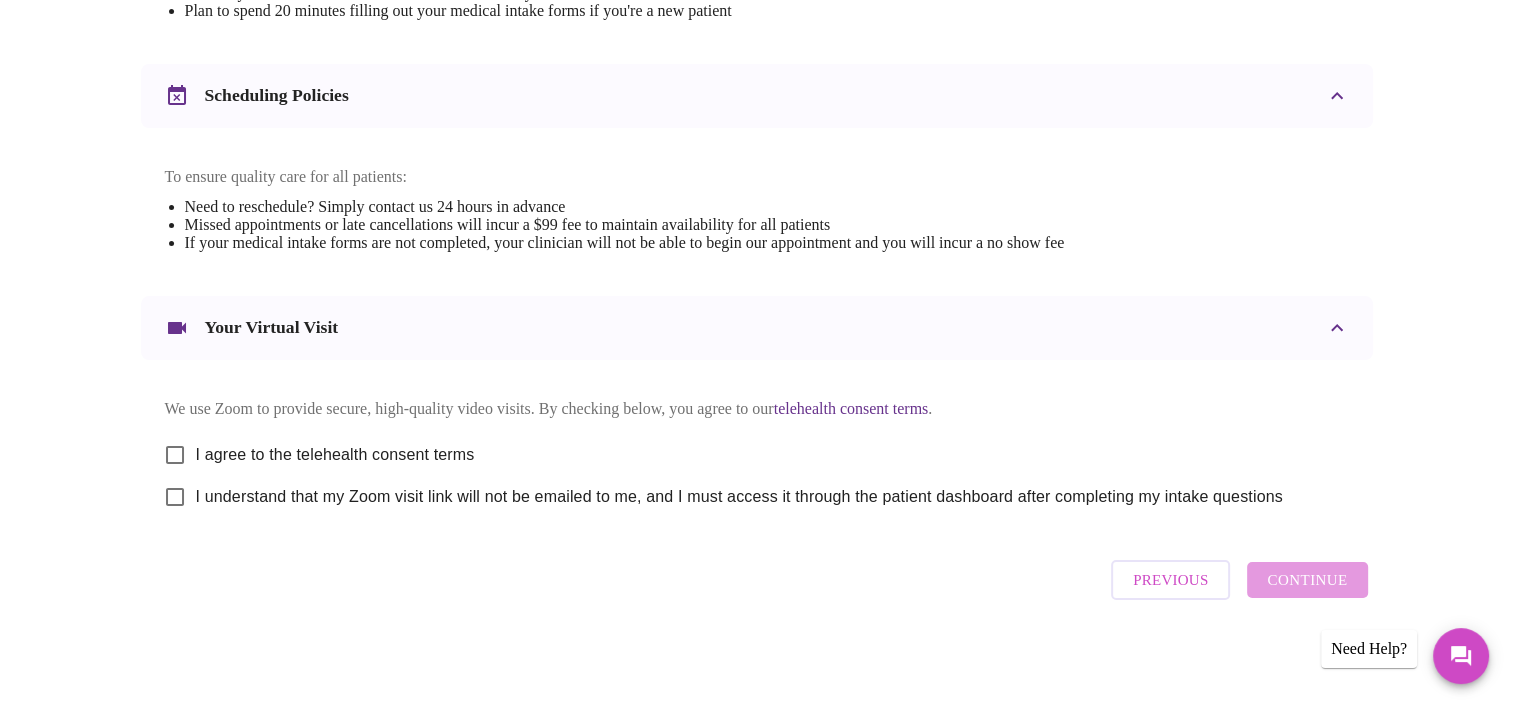 scroll, scrollTop: 716, scrollLeft: 0, axis: vertical 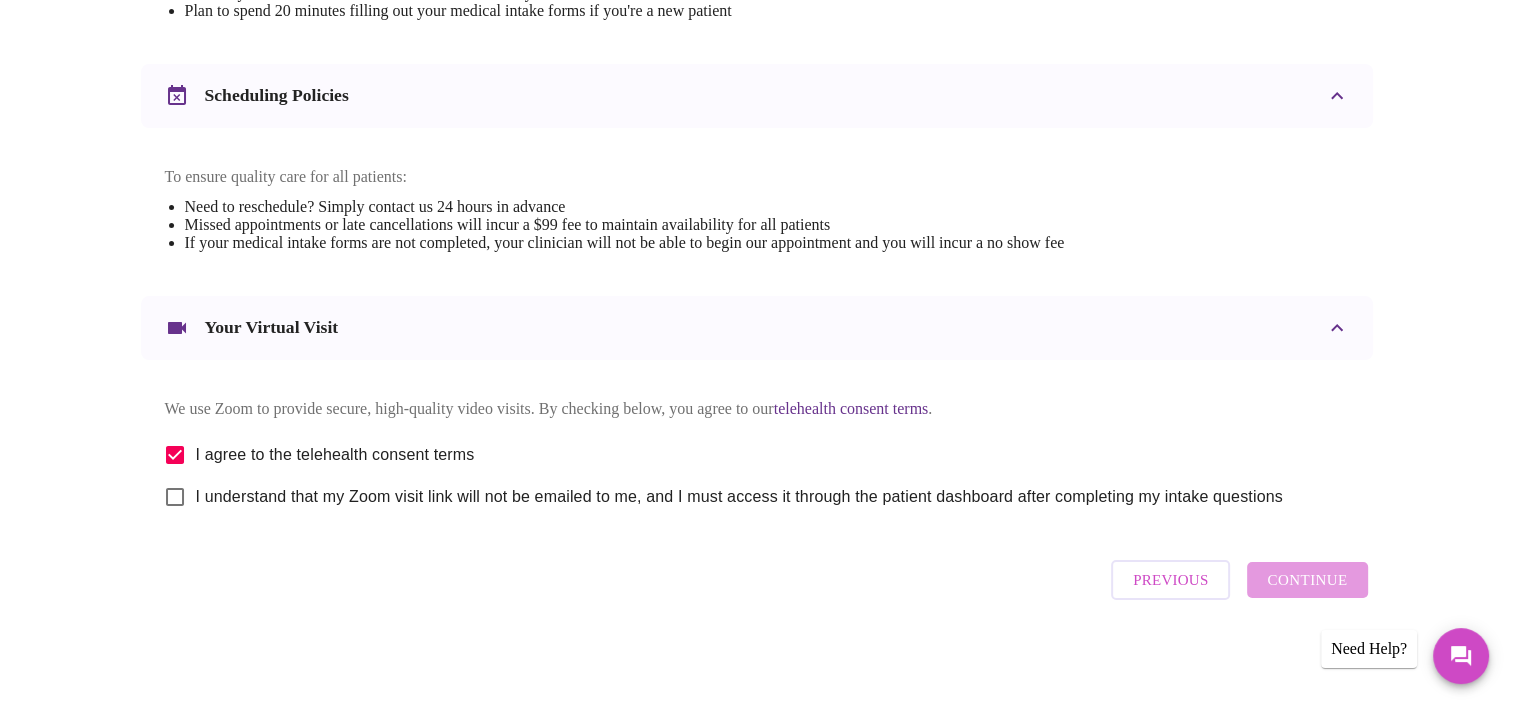 click on "I understand that my Zoom visit link will not be emailed to me, and I must access it through the patient dashboard after completing my intake questions" at bounding box center (175, 497) 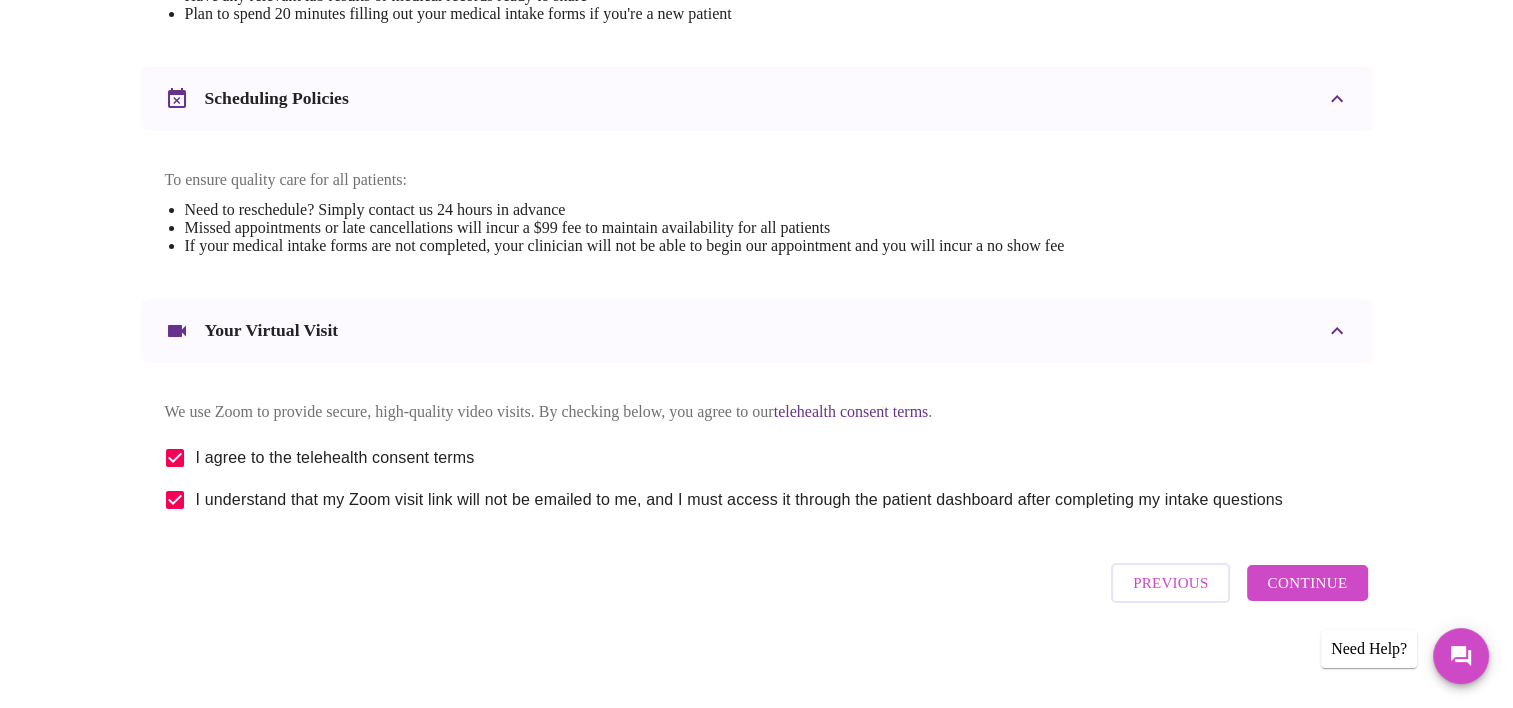 scroll, scrollTop: 716, scrollLeft: 0, axis: vertical 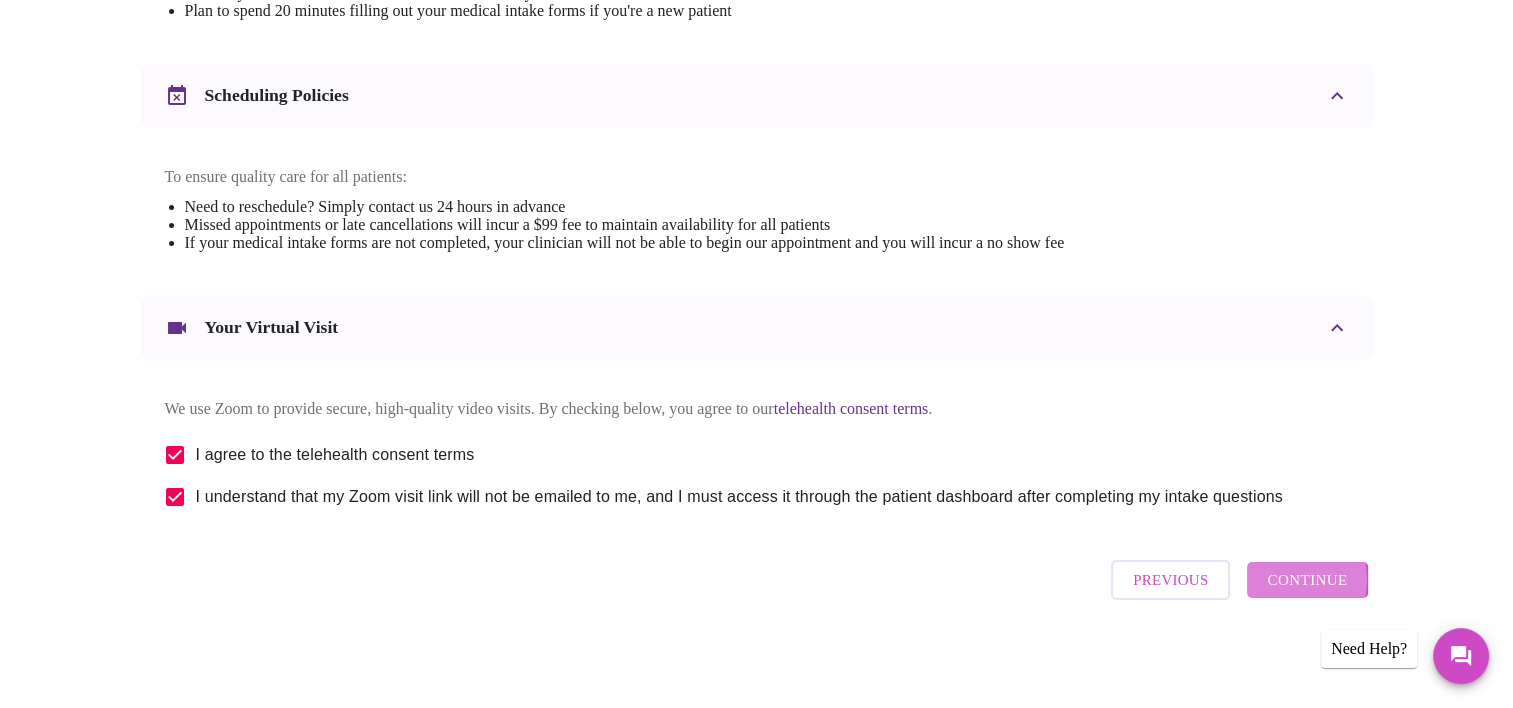 click on "Continue" at bounding box center [1307, 580] 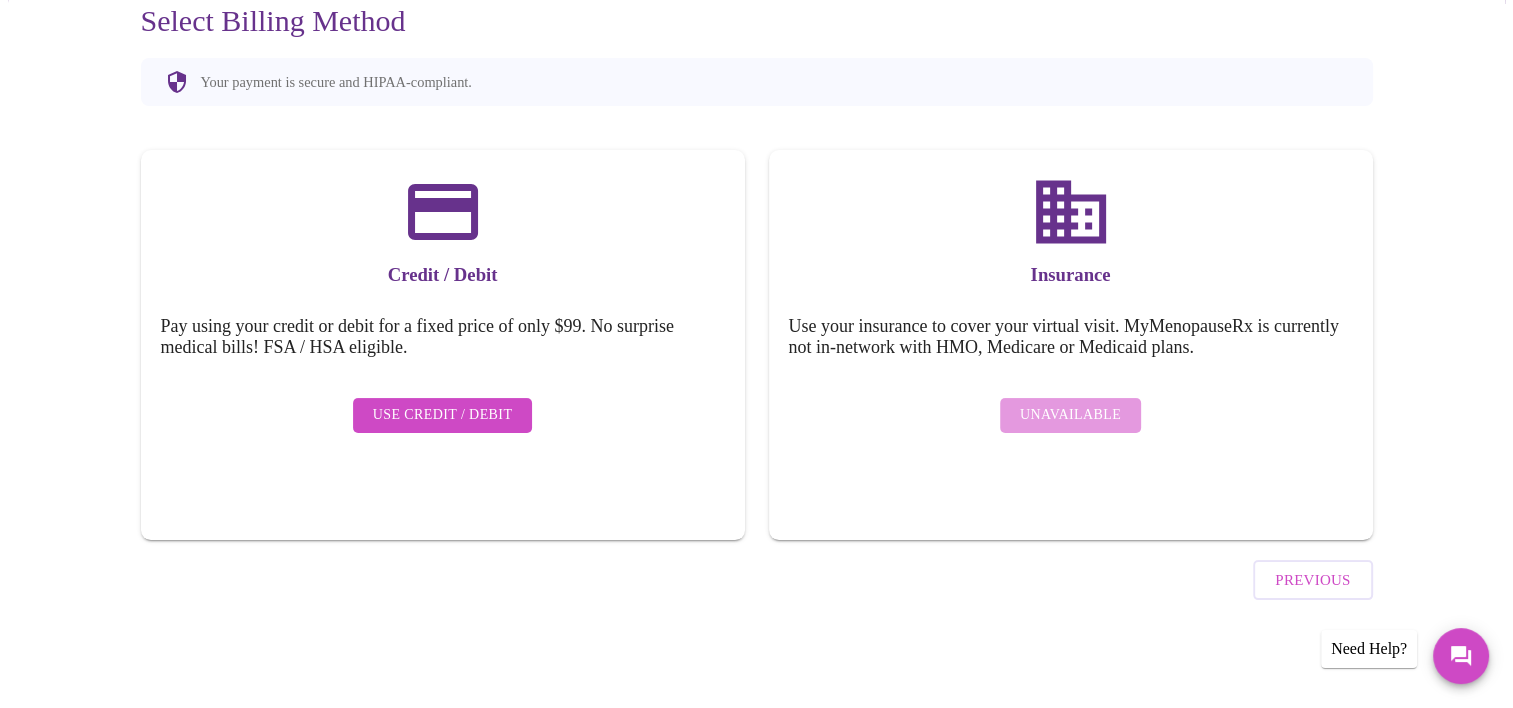 scroll, scrollTop: 142, scrollLeft: 0, axis: vertical 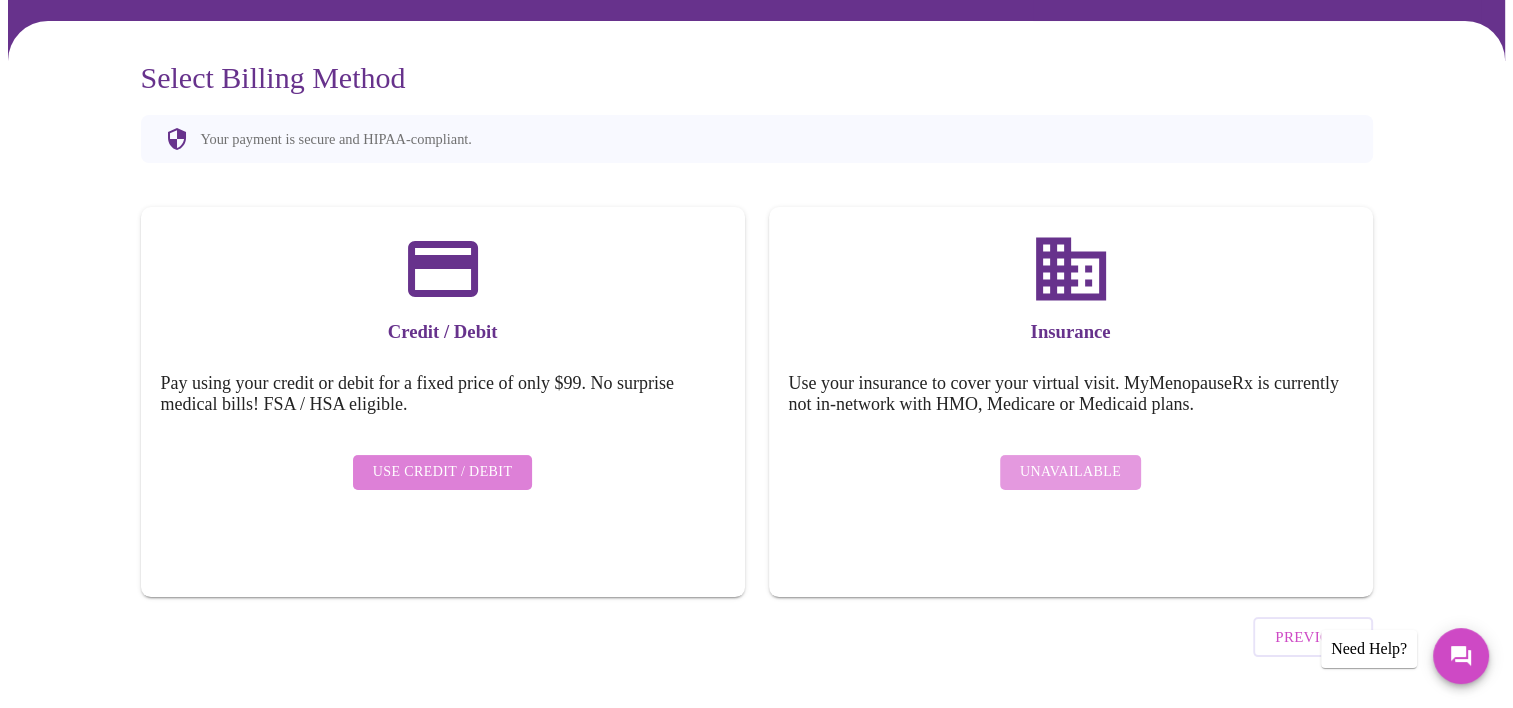 click on "Use Credit / Debit" at bounding box center [443, 472] 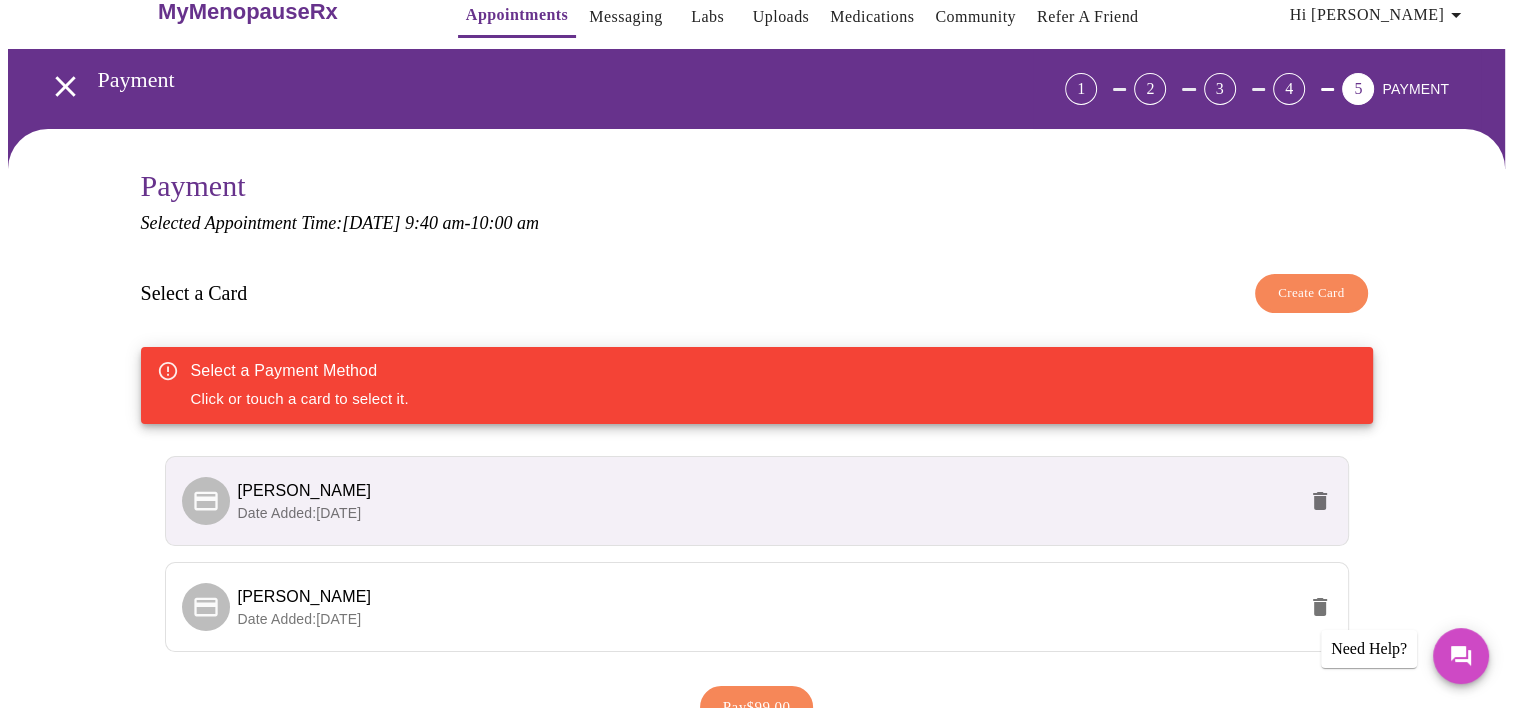scroll, scrollTop: 0, scrollLeft: 0, axis: both 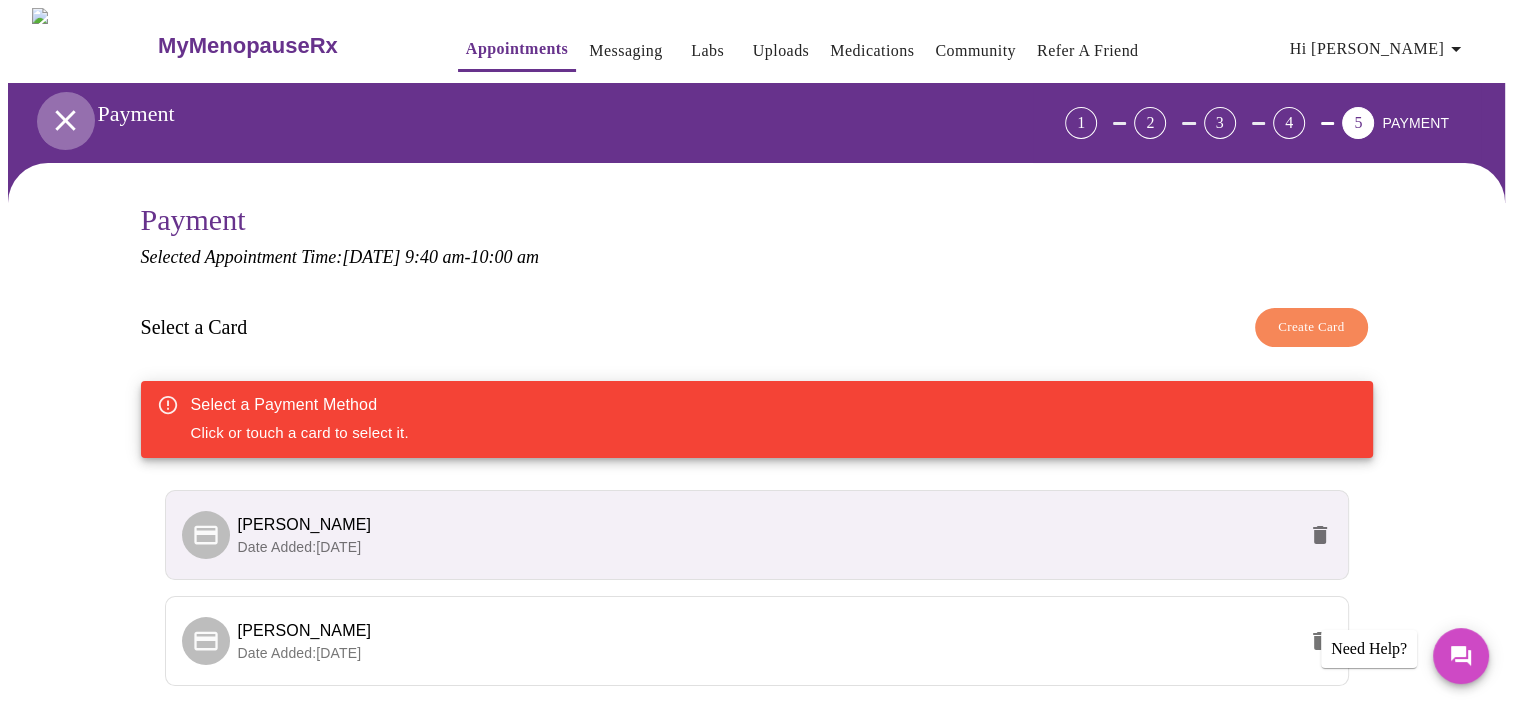 click 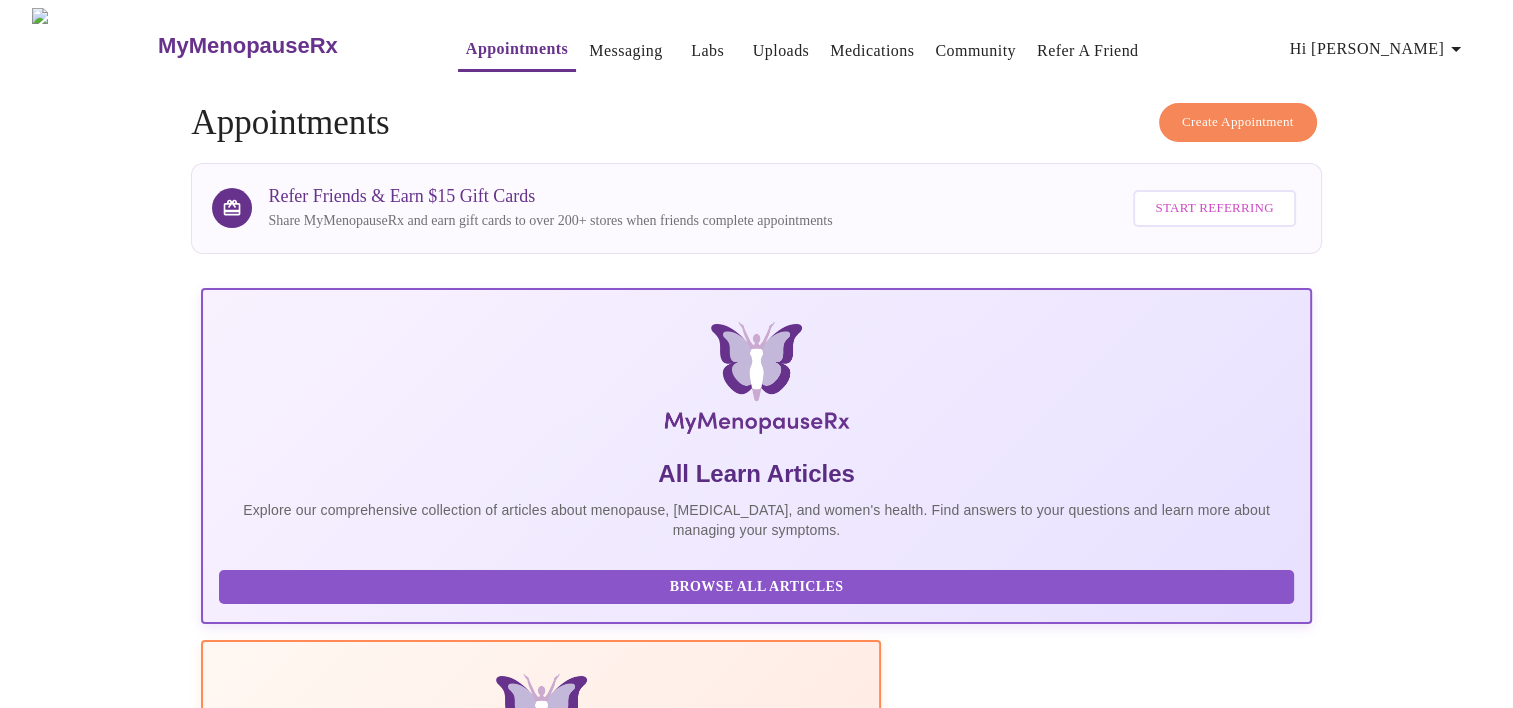 click on "Messaging" at bounding box center [625, 51] 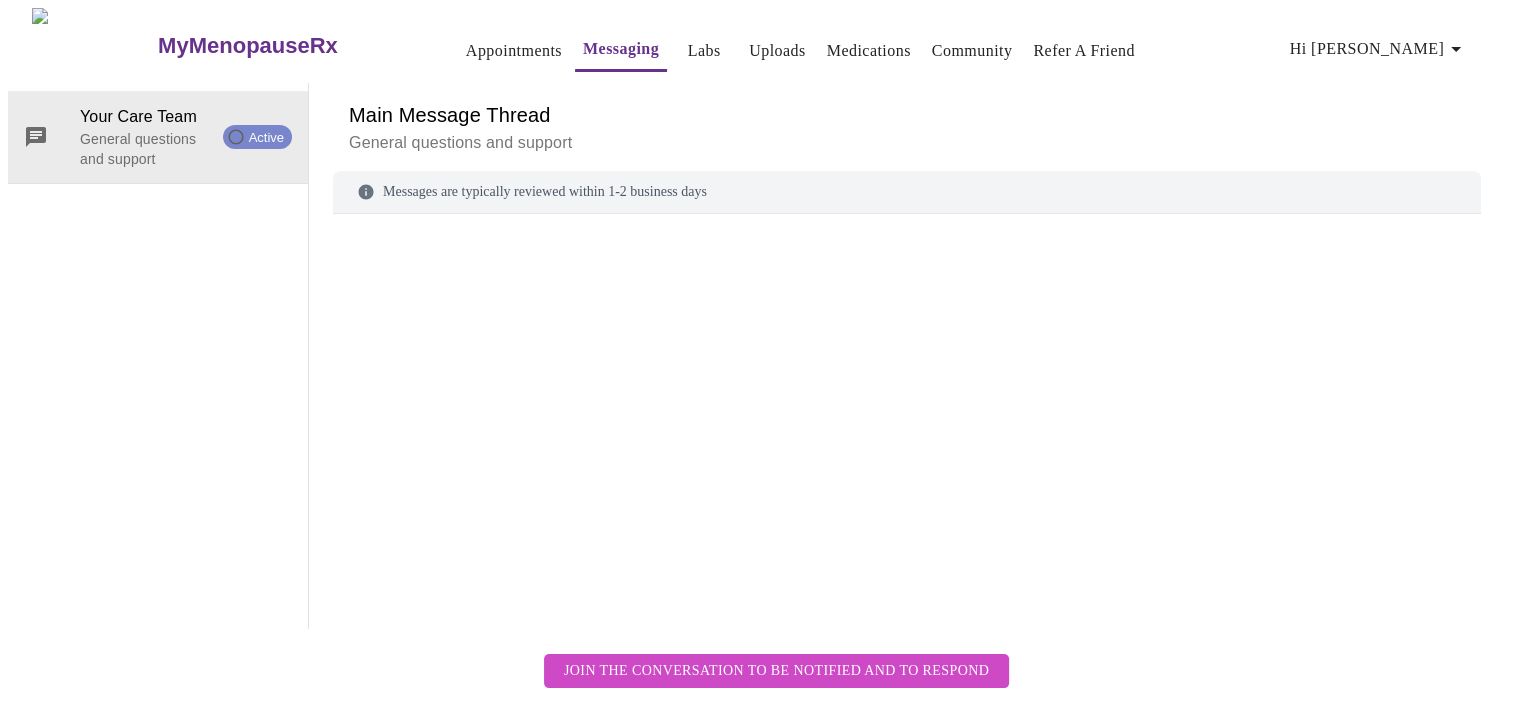scroll, scrollTop: 75, scrollLeft: 0, axis: vertical 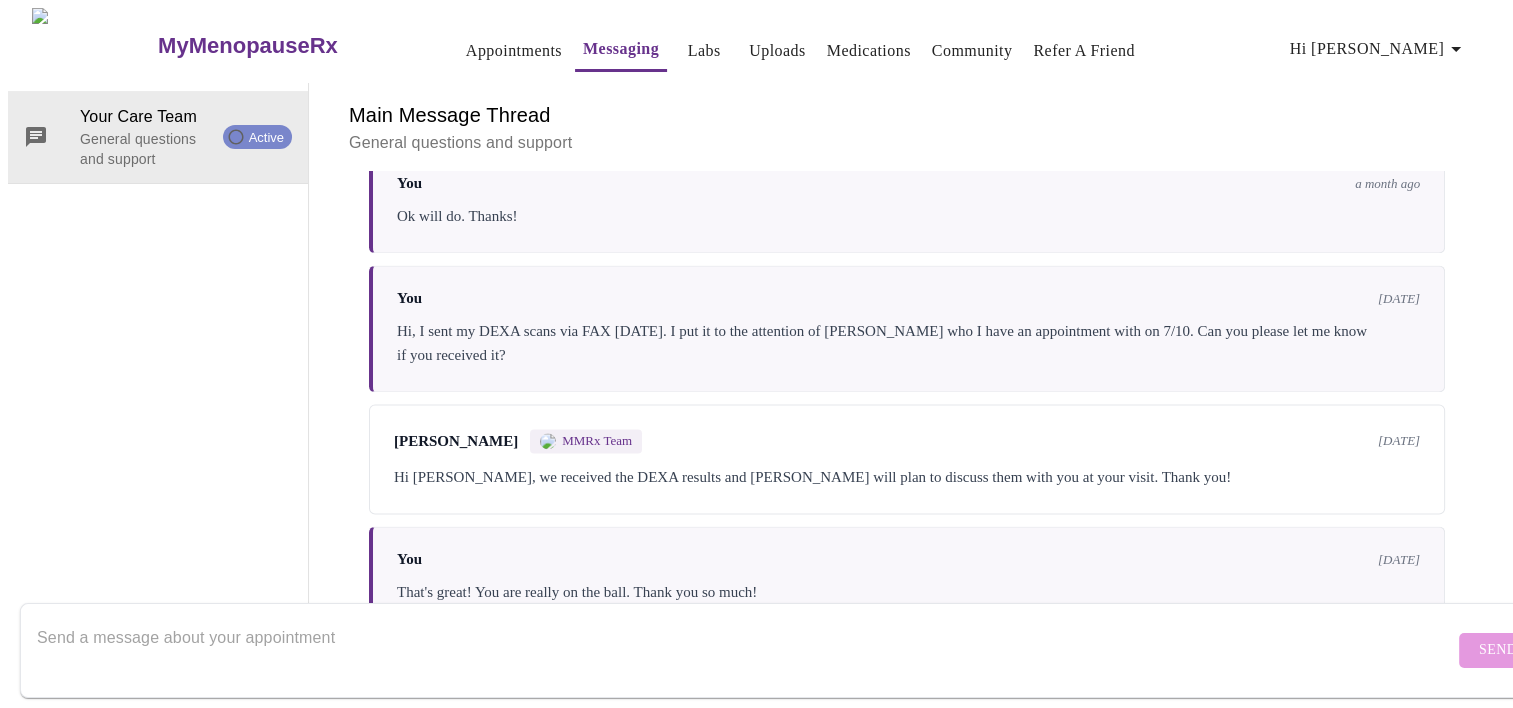 click at bounding box center [745, 650] 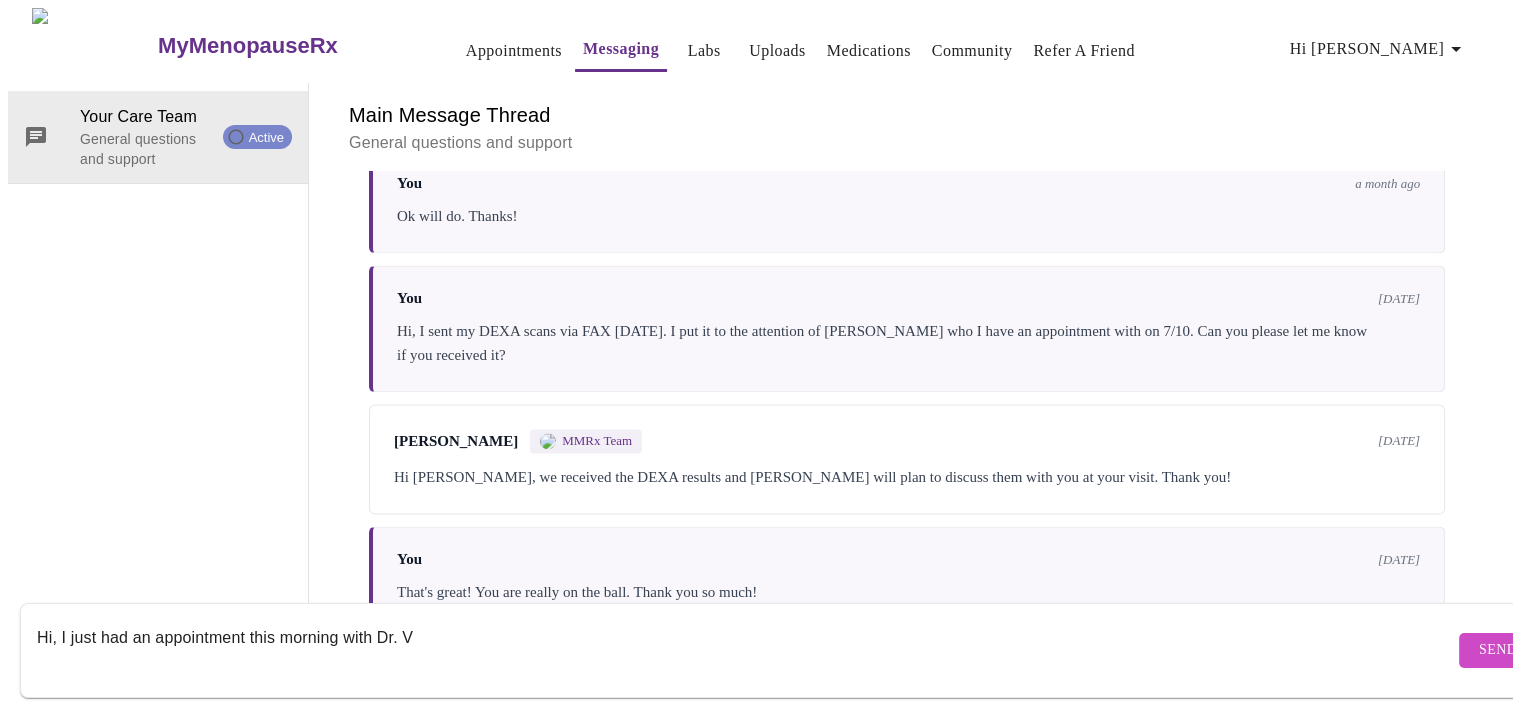 scroll, scrollTop: 0, scrollLeft: 0, axis: both 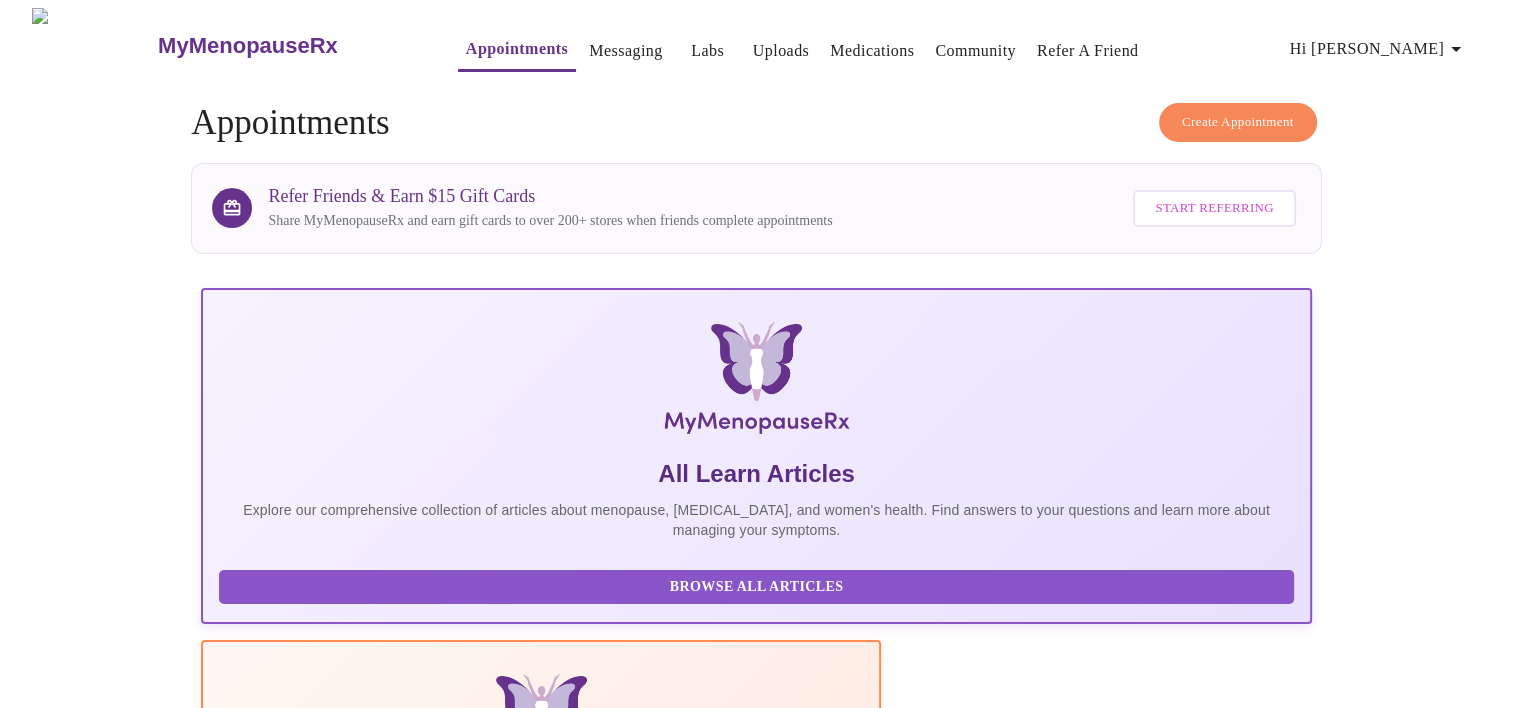 click on "Messaging" at bounding box center [625, 51] 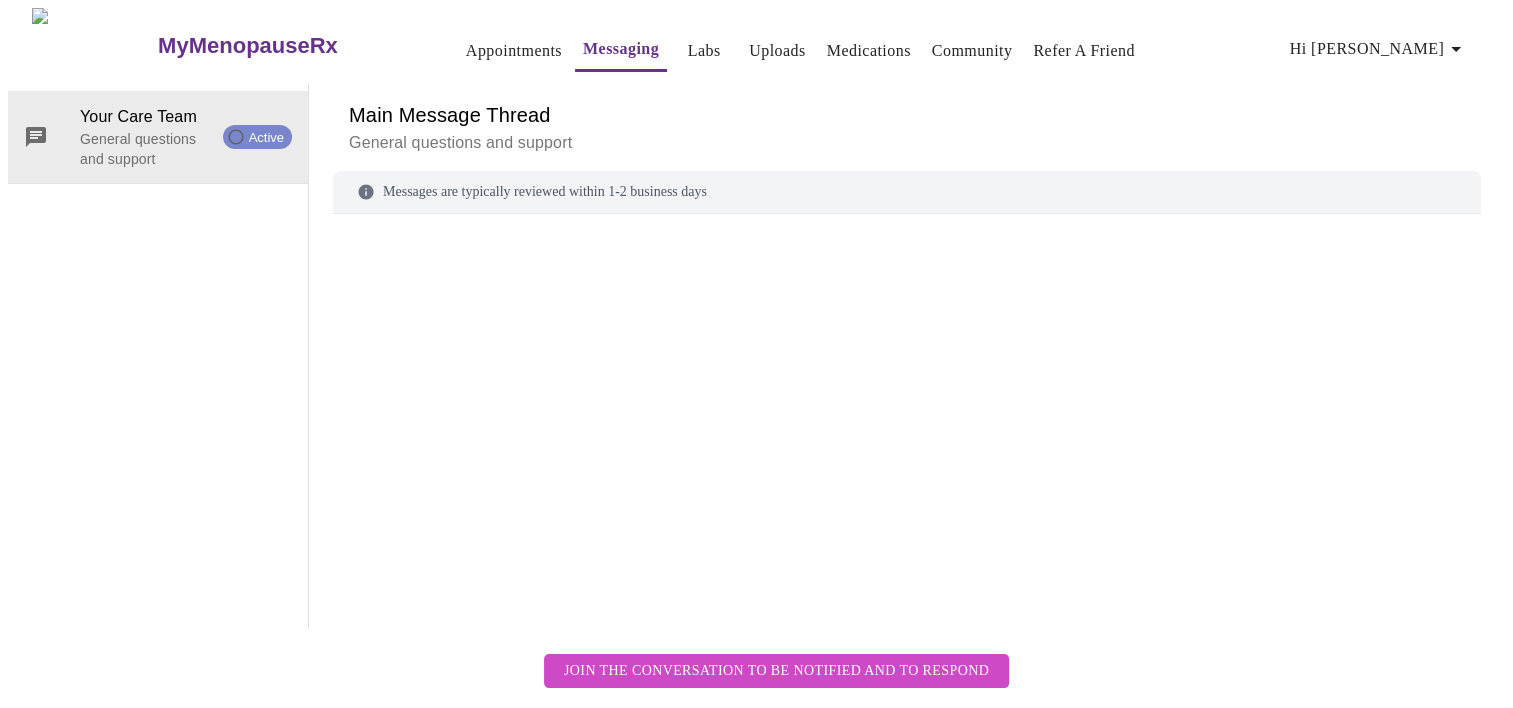 scroll, scrollTop: 75, scrollLeft: 0, axis: vertical 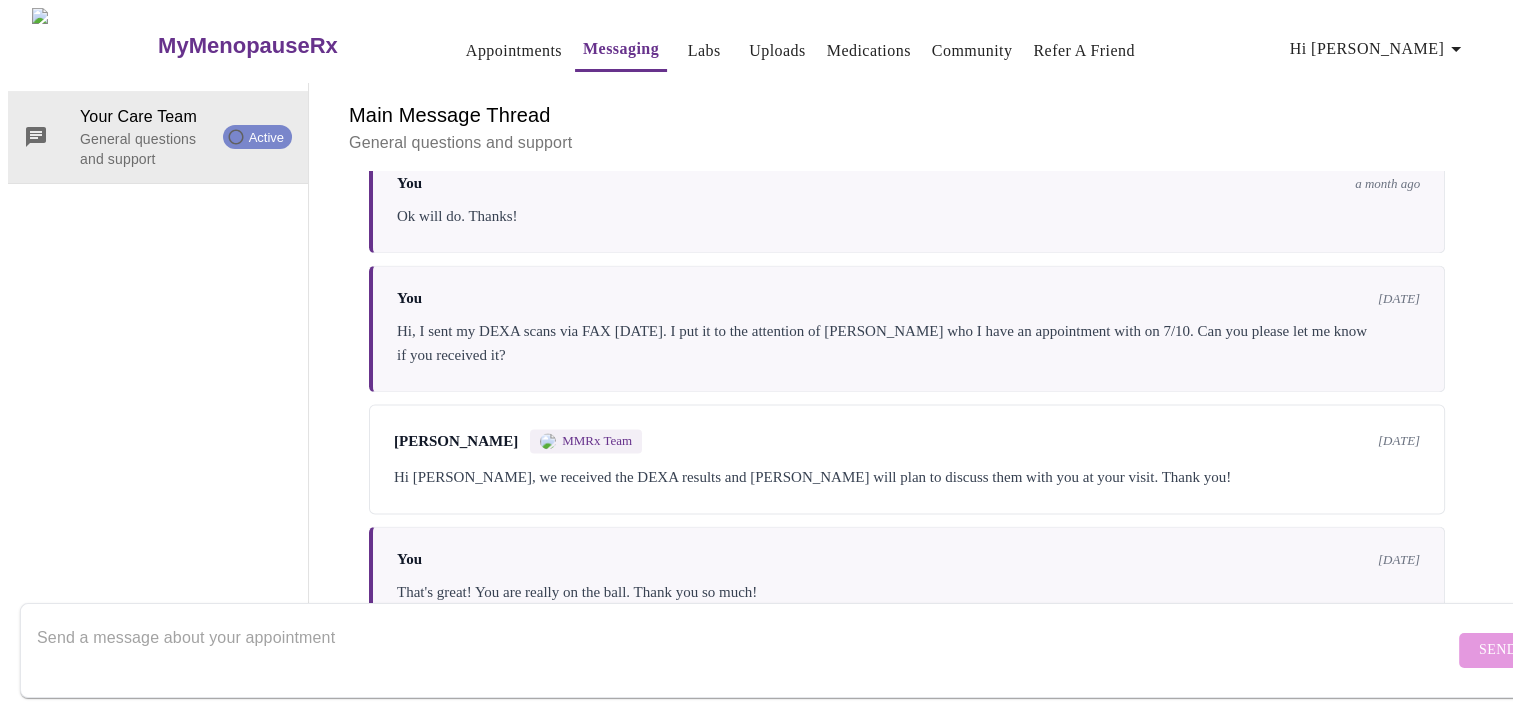 click at bounding box center [745, 650] 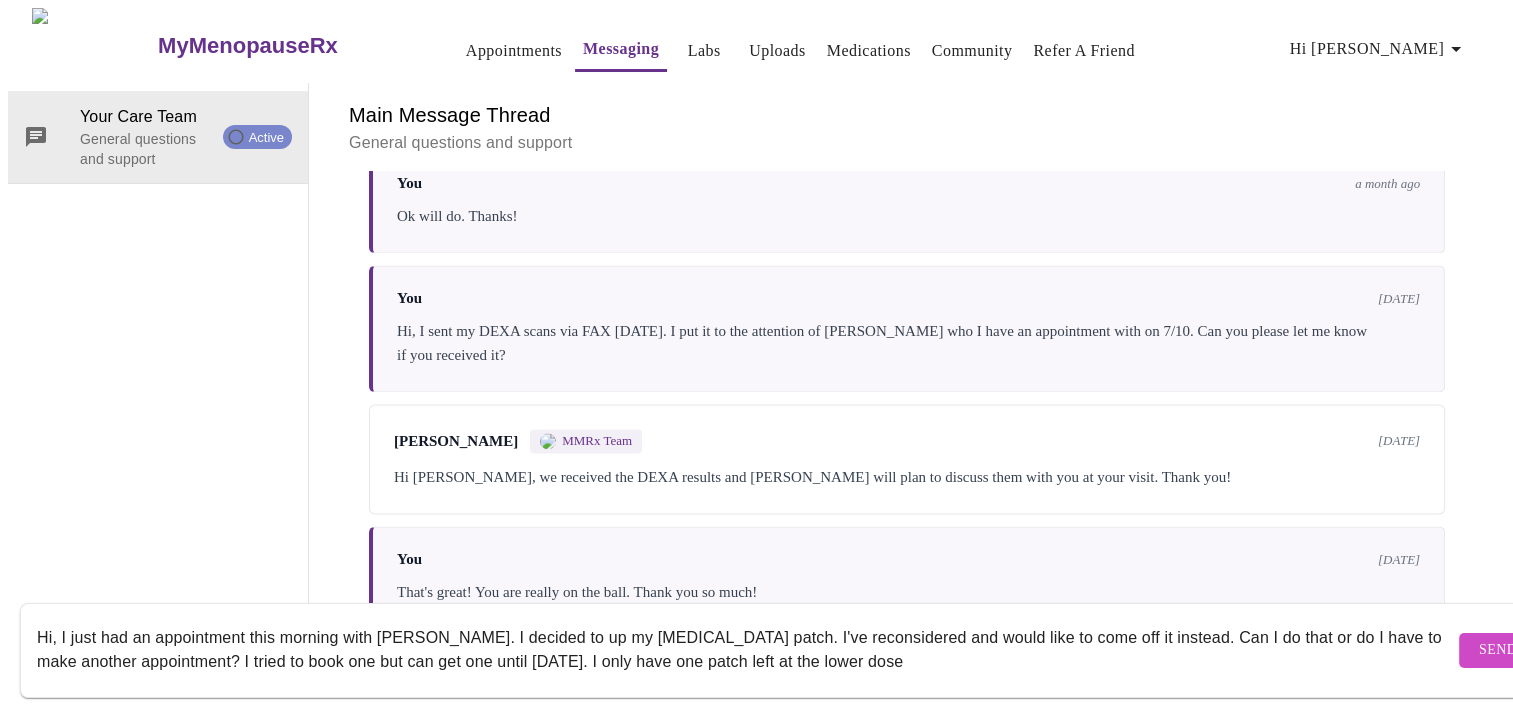 click on "Hi, I just had an appointment this morning with [PERSON_NAME]. I decided to up my [MEDICAL_DATA] patch. I've reconsidered and would like to come off it instead. Can I do that or do I have to make another appointment? I tried to book one but can get one until [DATE]. I only have one patch left at the lower dose" at bounding box center [745, 650] 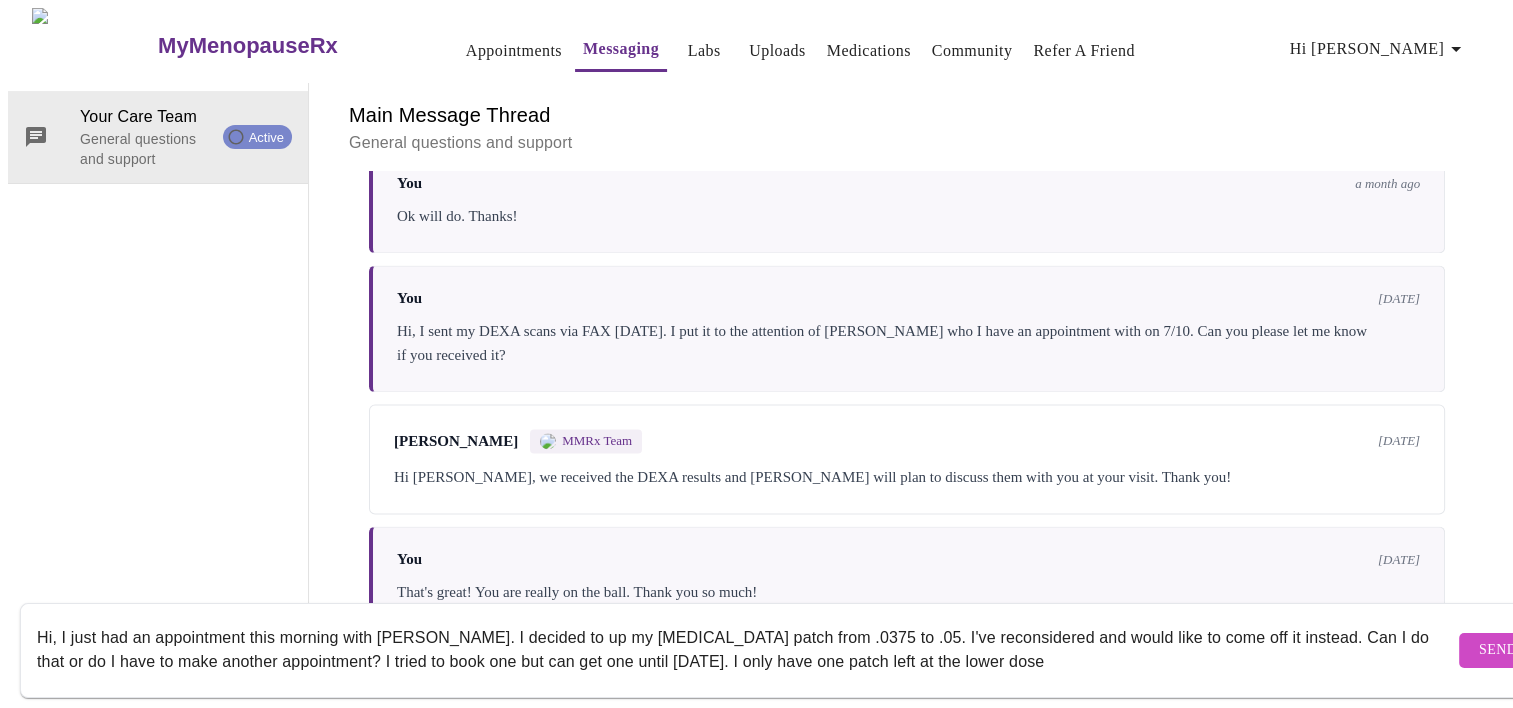 scroll, scrollTop: 75, scrollLeft: 0, axis: vertical 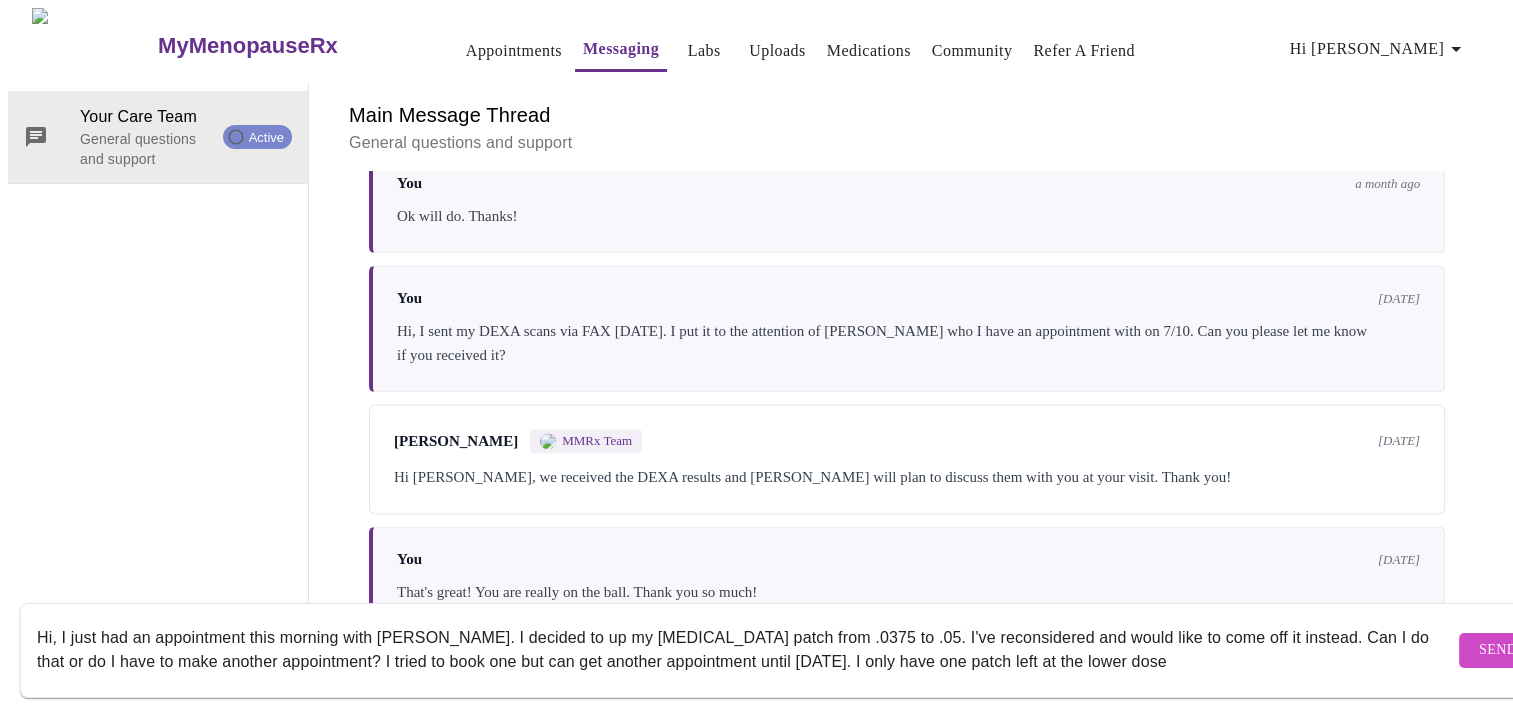 click on "Hi, I just had an appointment this morning with [PERSON_NAME]. I decided to up my [MEDICAL_DATA] patch from .0375 to .05. I've reconsidered and would like to come off it instead. Can I do that or do I have to make another appointment? I tried to book one but can get another appointment until [DATE]. I only have one patch left at the lower dose" at bounding box center [745, 650] 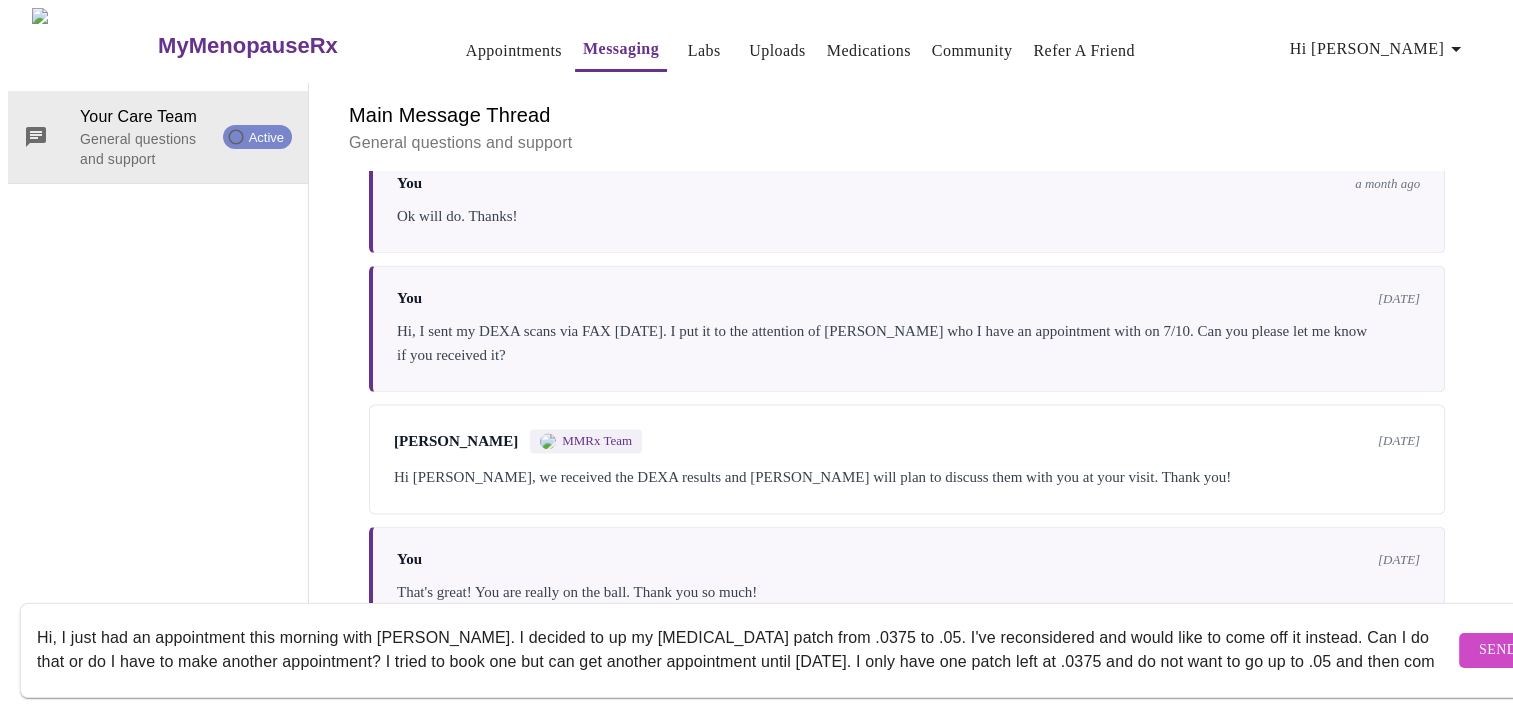 scroll, scrollTop: 13, scrollLeft: 0, axis: vertical 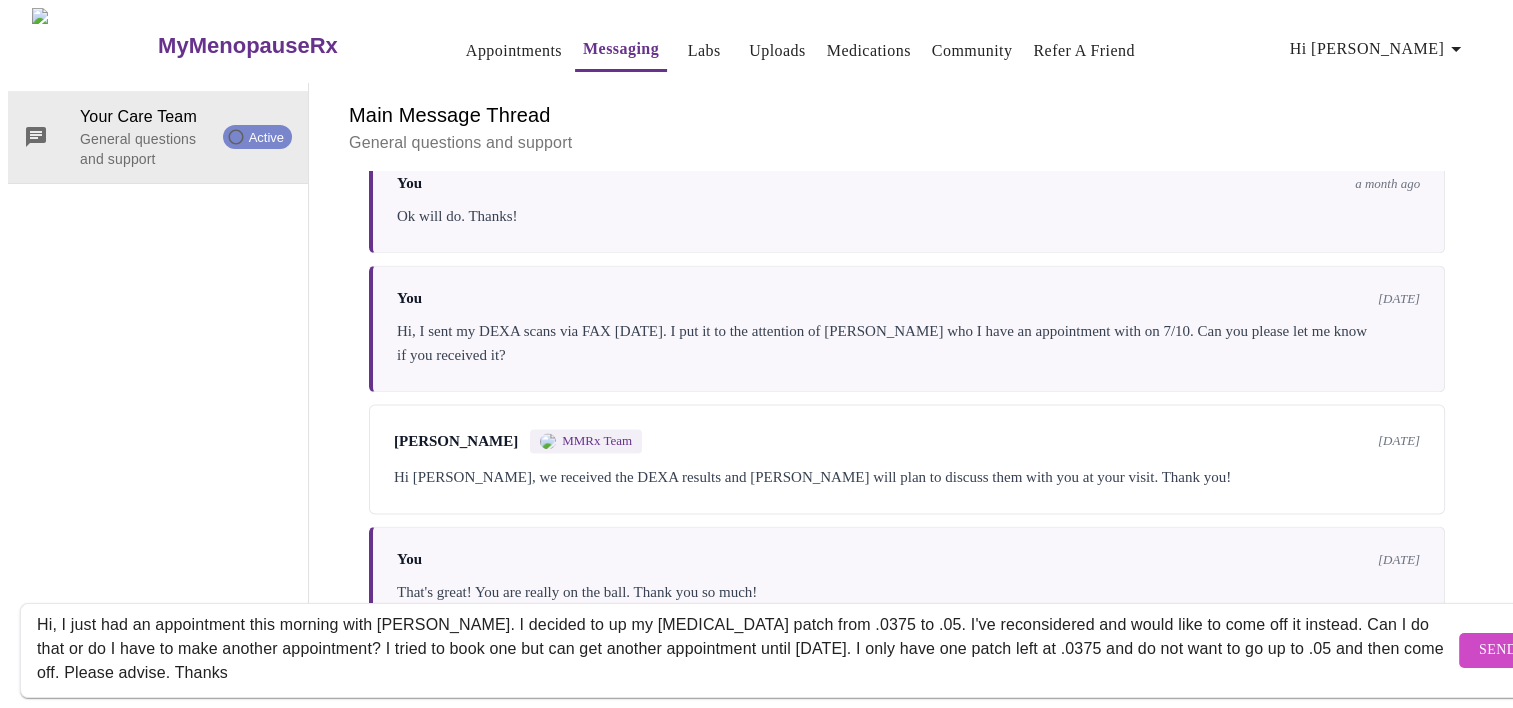 click on "Hi, I just had an appointment this morning with [PERSON_NAME]. I decided to up my [MEDICAL_DATA] patch from .0375 to .05. I've reconsidered and would like to come off it instead. Can I do that or do I have to make another appointment? I tried to book one but can get another appointment until [DATE]. I only have one patch left at .0375 and do not want to go up to .05 and then come off. Please advise. Thanks" at bounding box center [745, 650] 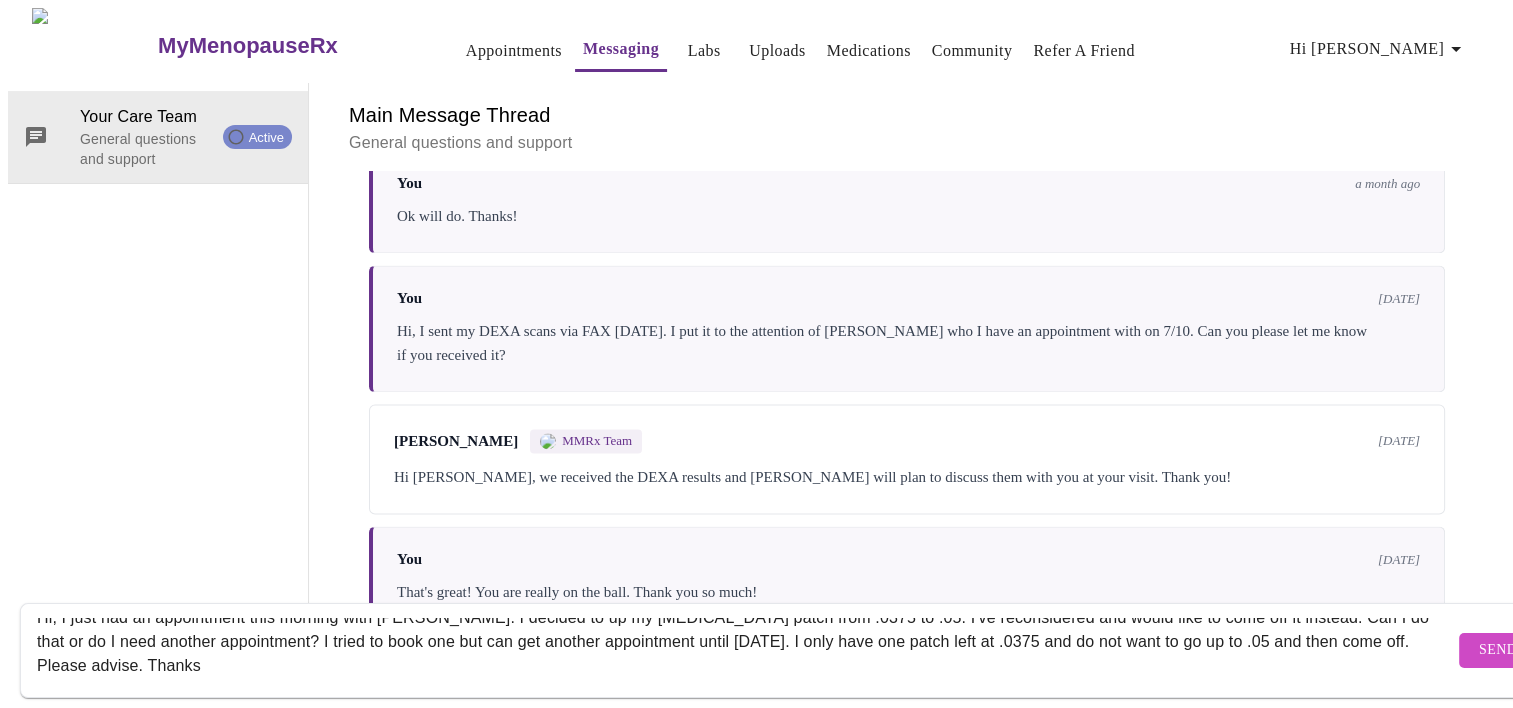 scroll, scrollTop: 24, scrollLeft: 0, axis: vertical 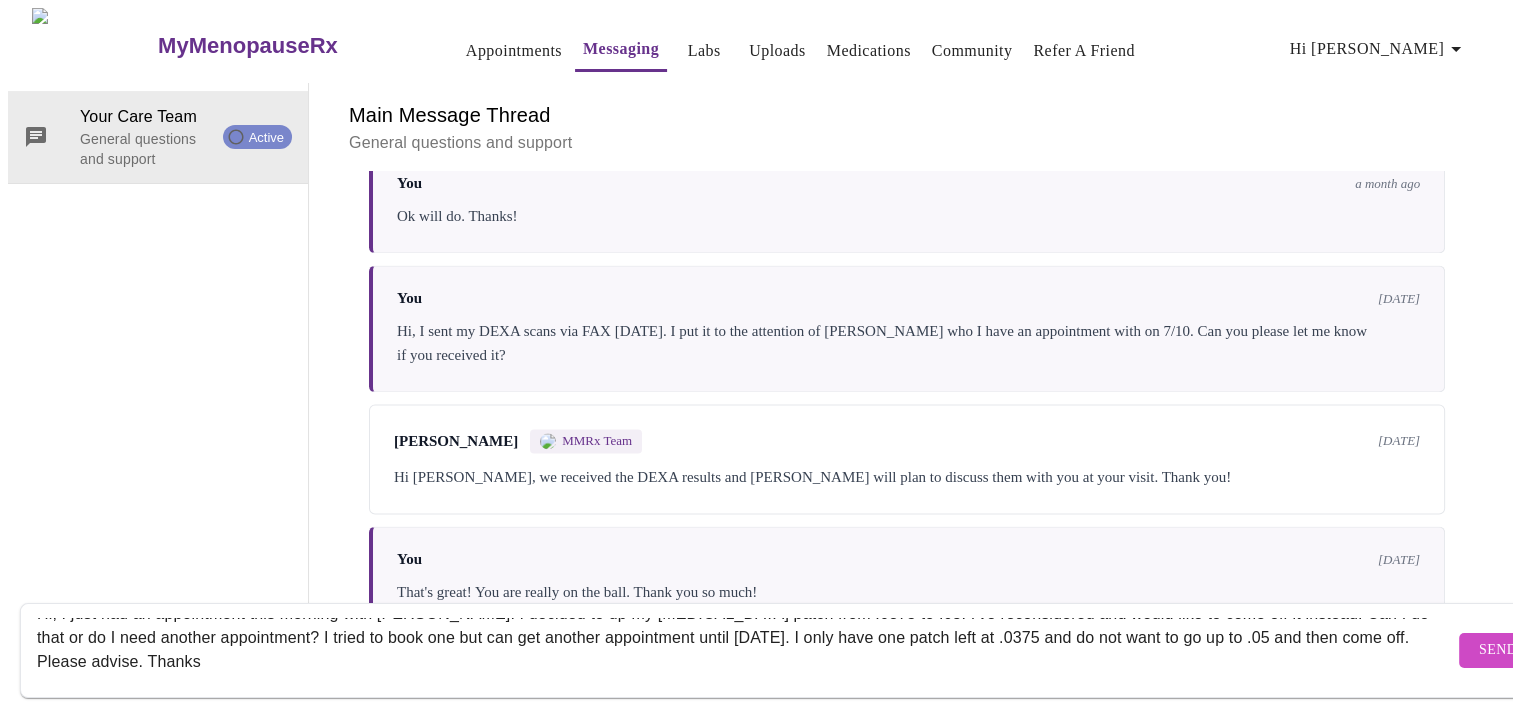 click on "Hi, I just had an appointment this morning with [PERSON_NAME]. I decided to up my [MEDICAL_DATA] patch from .0375 to .05. I've reconsidered and would like to come off it instead. Can I do that or do I need another appointment? I tried to book one but can get another appointment until [DATE]. I only have one patch left at .0375 and do not want to go up to .05 and then come off. Please advise. Thanks" at bounding box center [745, 650] 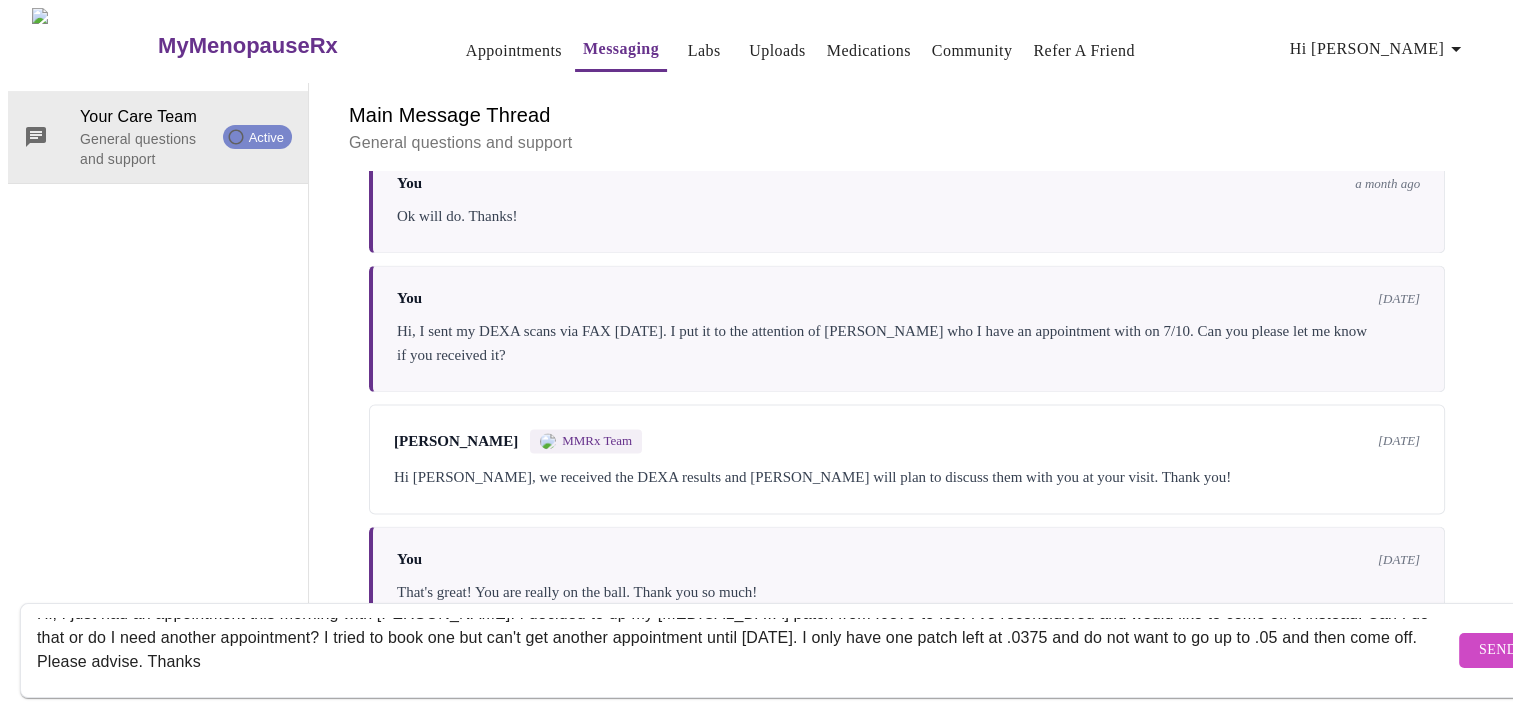 click on "Hi, I just had an appointment this morning with [PERSON_NAME]. I decided to up my [MEDICAL_DATA] patch from .0375 to .05. I've reconsidered and would like to come off it instead. Can I do that or do I need another appointment? I tried to book one but can't get another appointment until [DATE]. I only have one patch left at .0375 and do not want to go up to .05 and then come off. Please advise. Thanks" at bounding box center (745, 650) 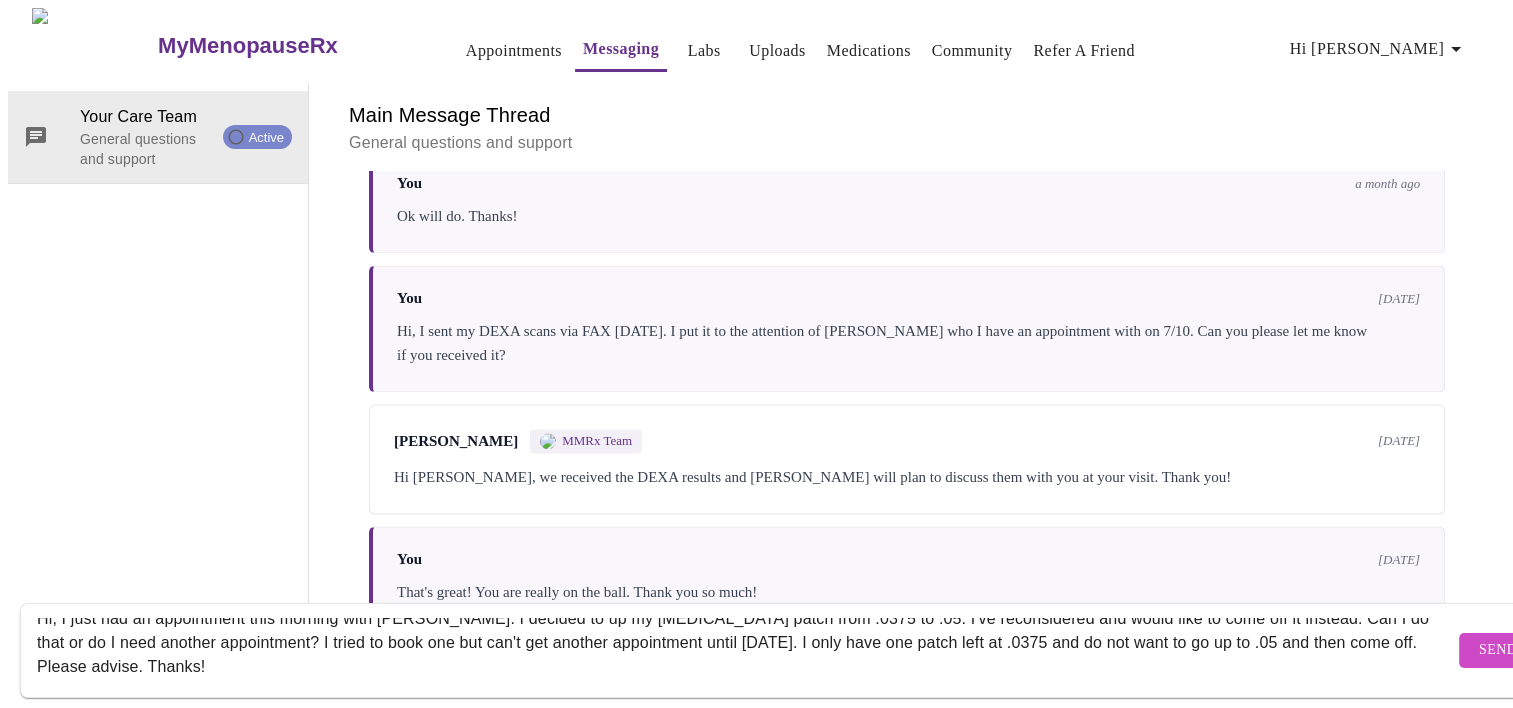 scroll, scrollTop: 24, scrollLeft: 0, axis: vertical 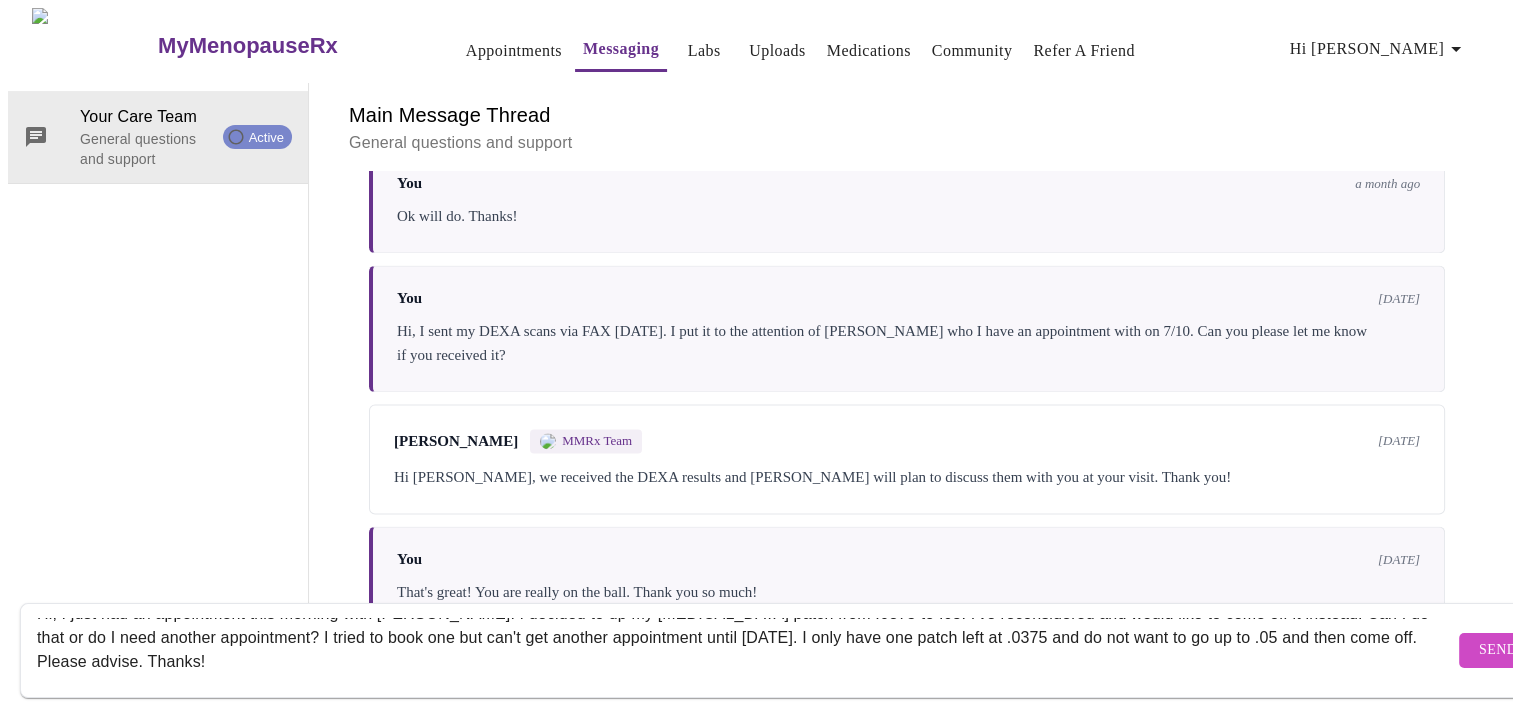 type on "Hi, I just had an appointment this morning with [PERSON_NAME]. I decided to up my [MEDICAL_DATA] patch from .0375 to .05. I've reconsidered and would like to come off it instead. Can I do that or do I need another appointment? I tried to book one but can't get another appointment until [DATE]. I only have one patch left at .0375 and do not want to go up to .05 and then come off. Please advise. Thanks!" 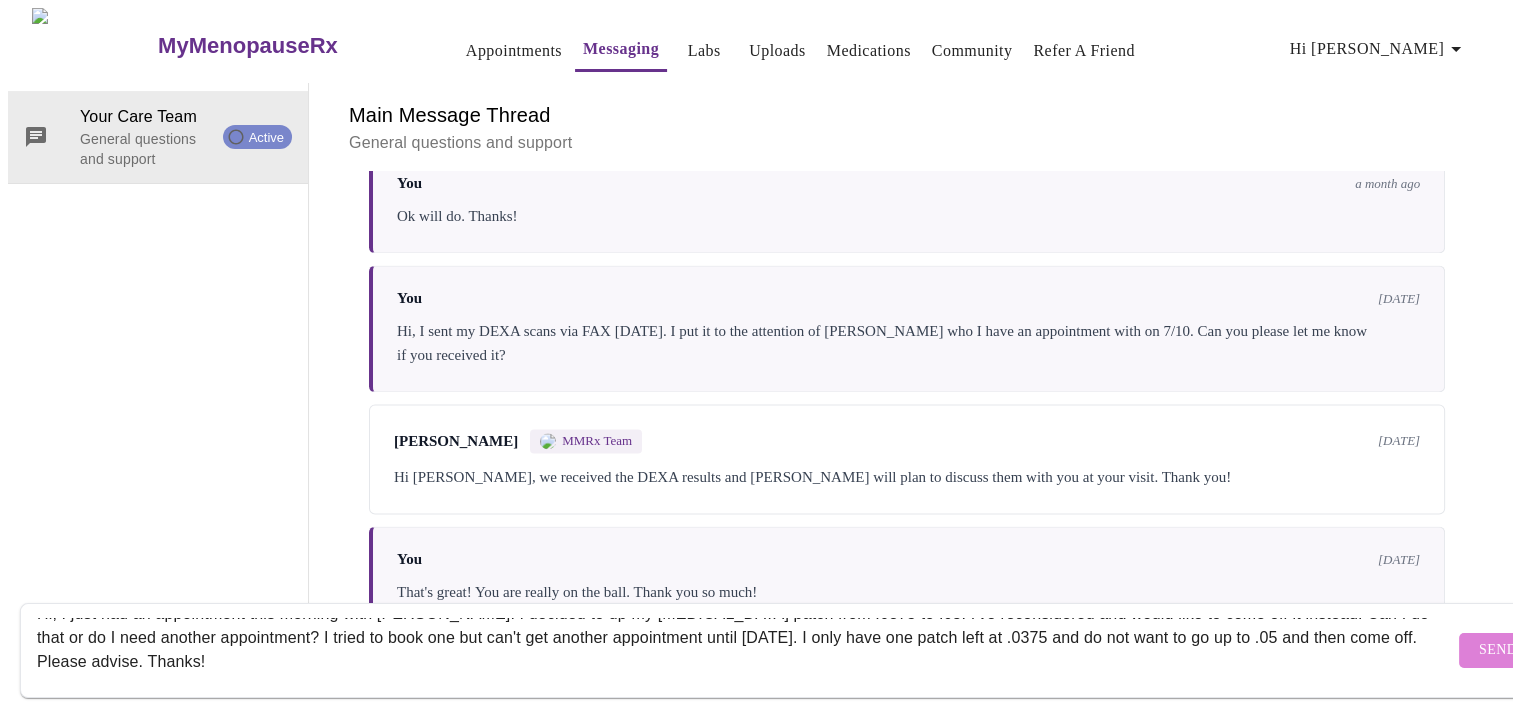 click on "Send" at bounding box center [1498, 650] 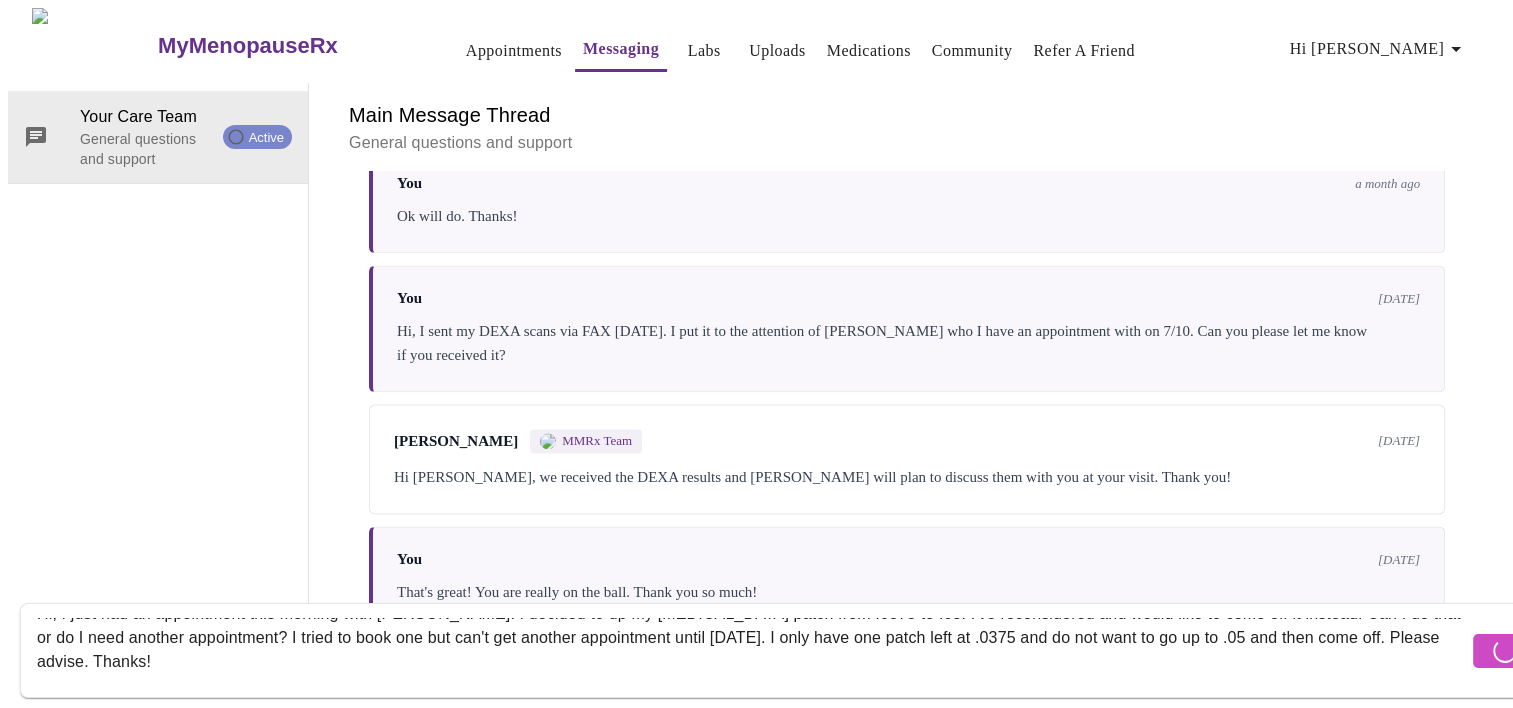 type 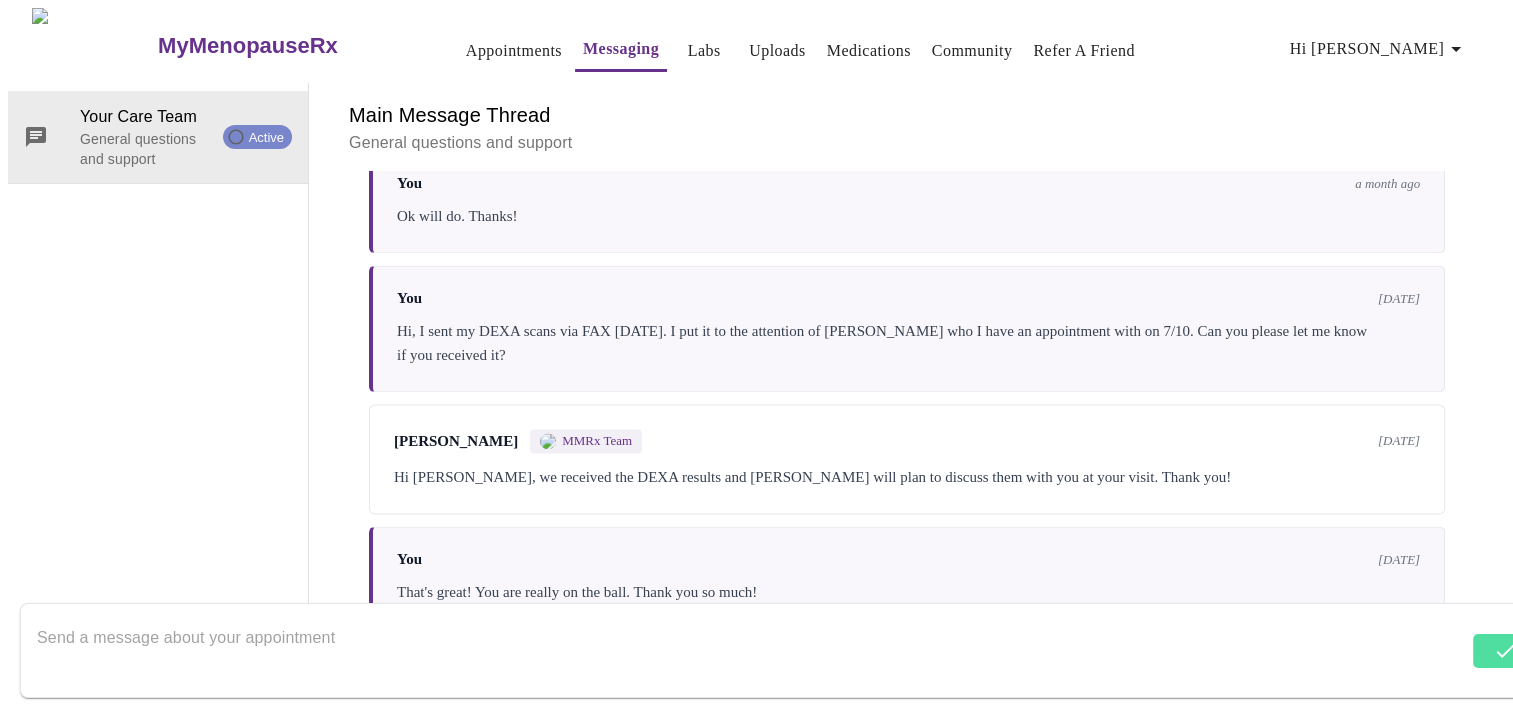 scroll, scrollTop: 0, scrollLeft: 0, axis: both 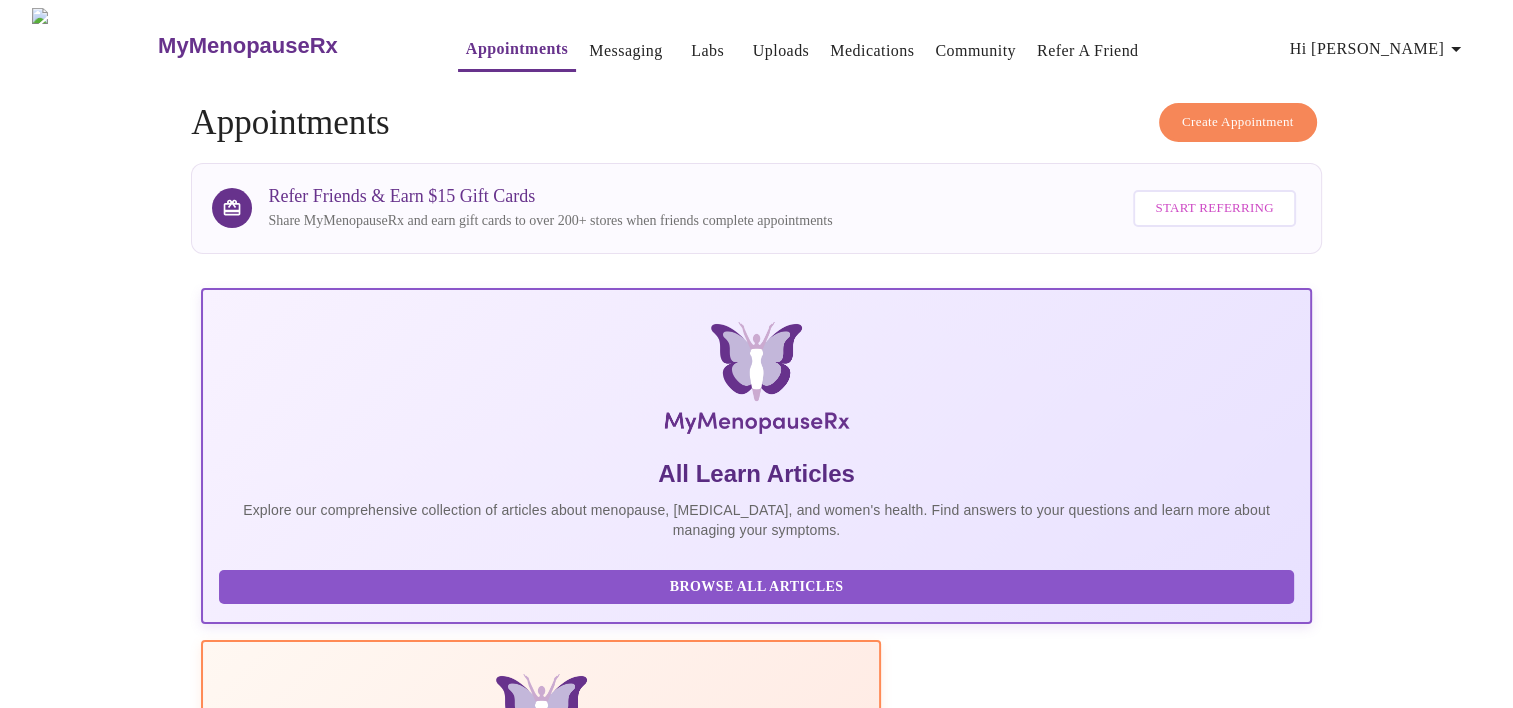 click on "Appointments" at bounding box center (517, 49) 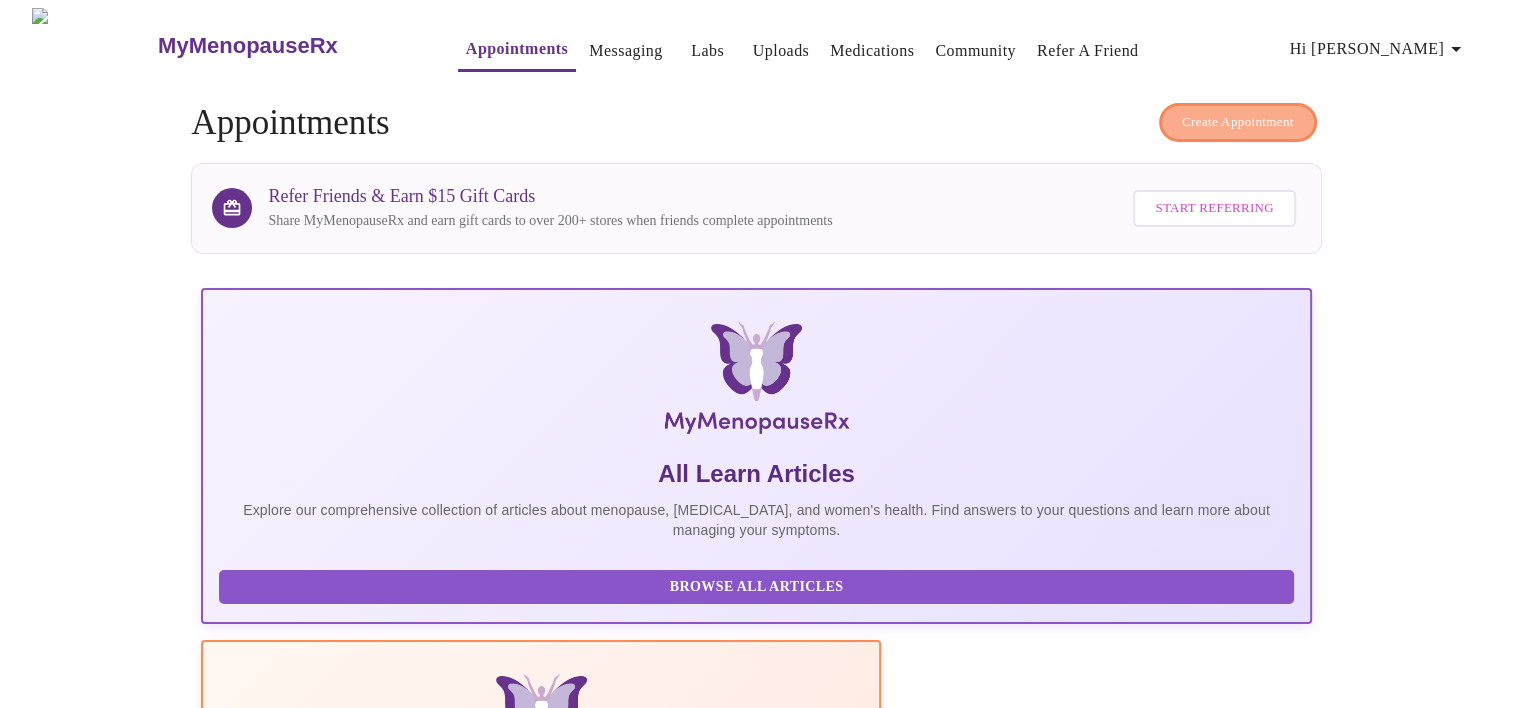 click on "Create Appointment" at bounding box center [1238, 122] 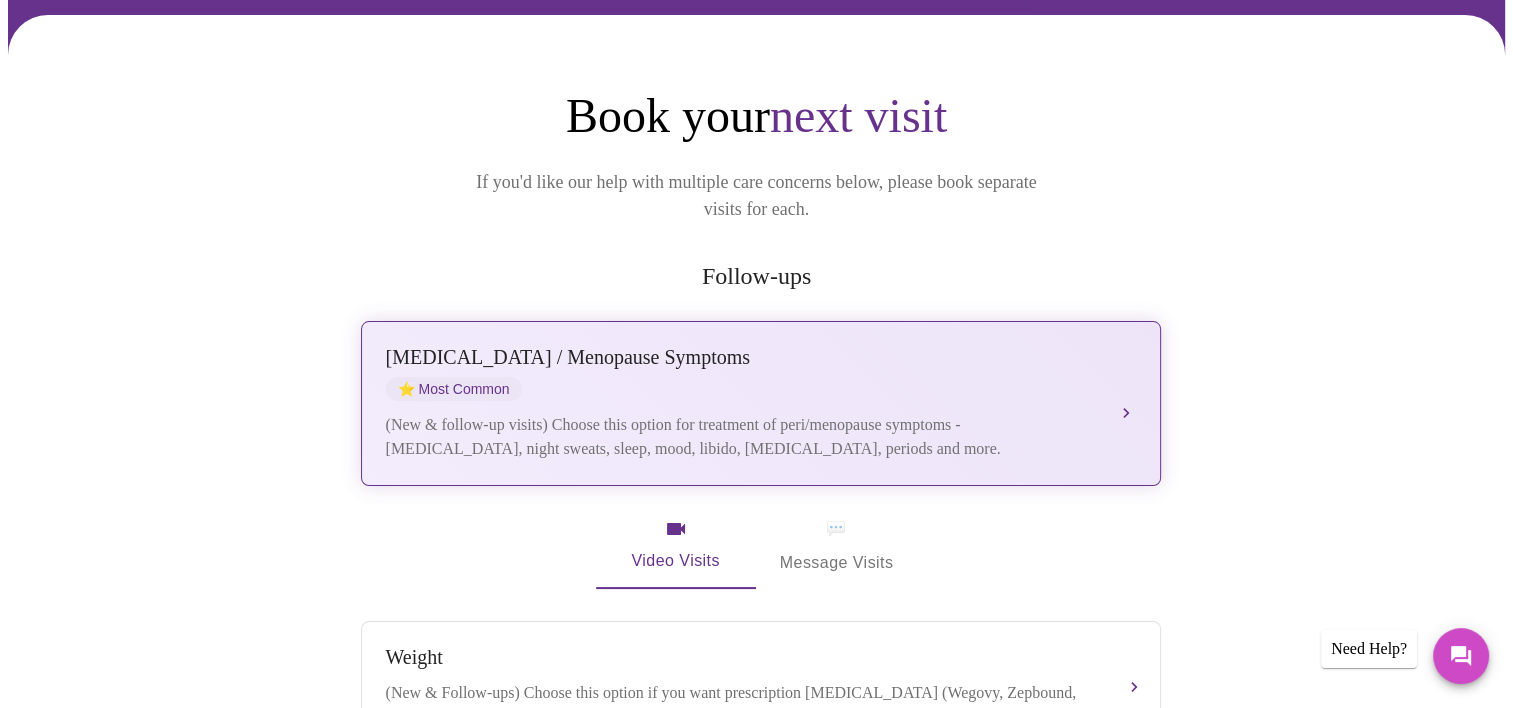 scroll, scrollTop: 200, scrollLeft: 0, axis: vertical 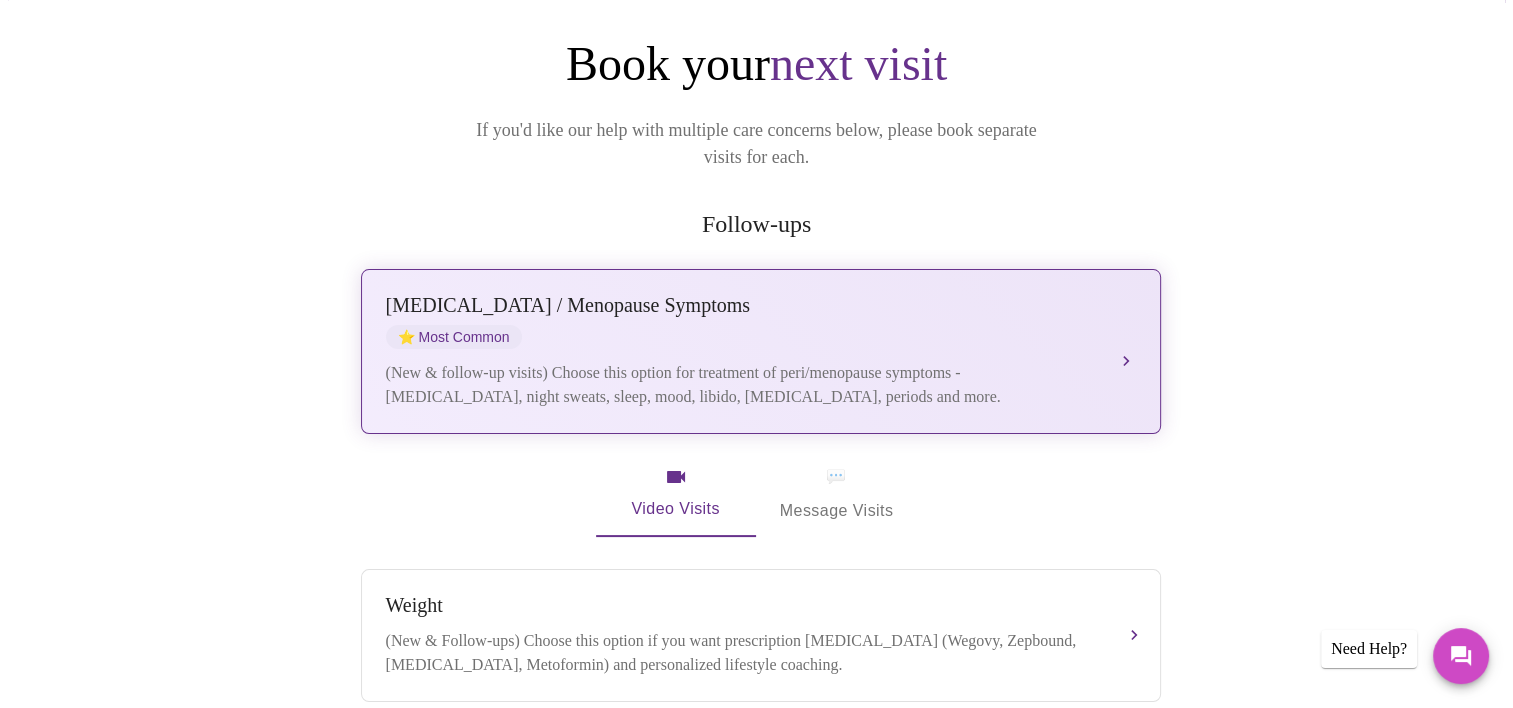 click on "[MEDICAL_DATA] / Menopause Symptoms  ⭐  Most Common (New & follow-up visits) Choose this option for treatment of peri/menopause symptoms - [MEDICAL_DATA], night sweats, sleep, mood, libido, [MEDICAL_DATA], periods and more." at bounding box center (761, 351) 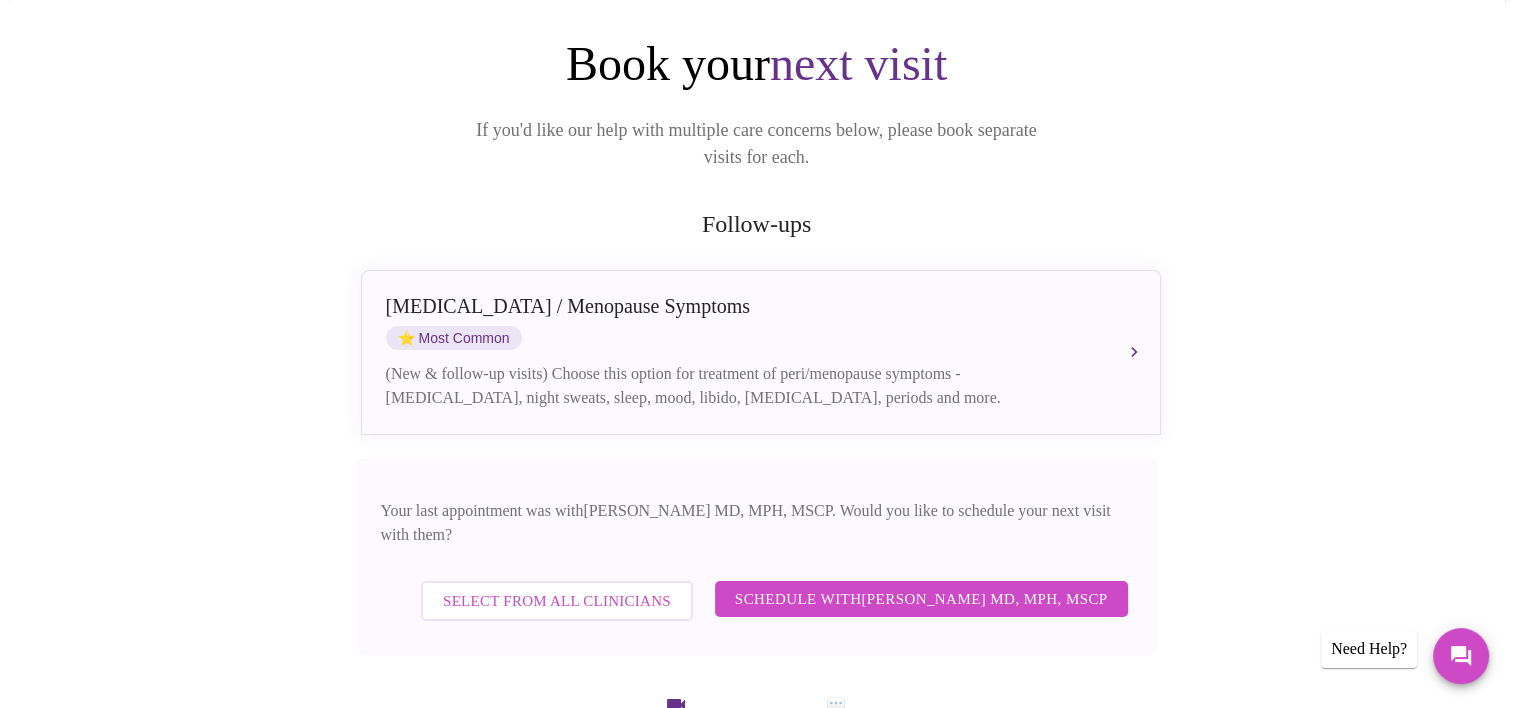 click on "Select from All Clinicians" at bounding box center [557, 601] 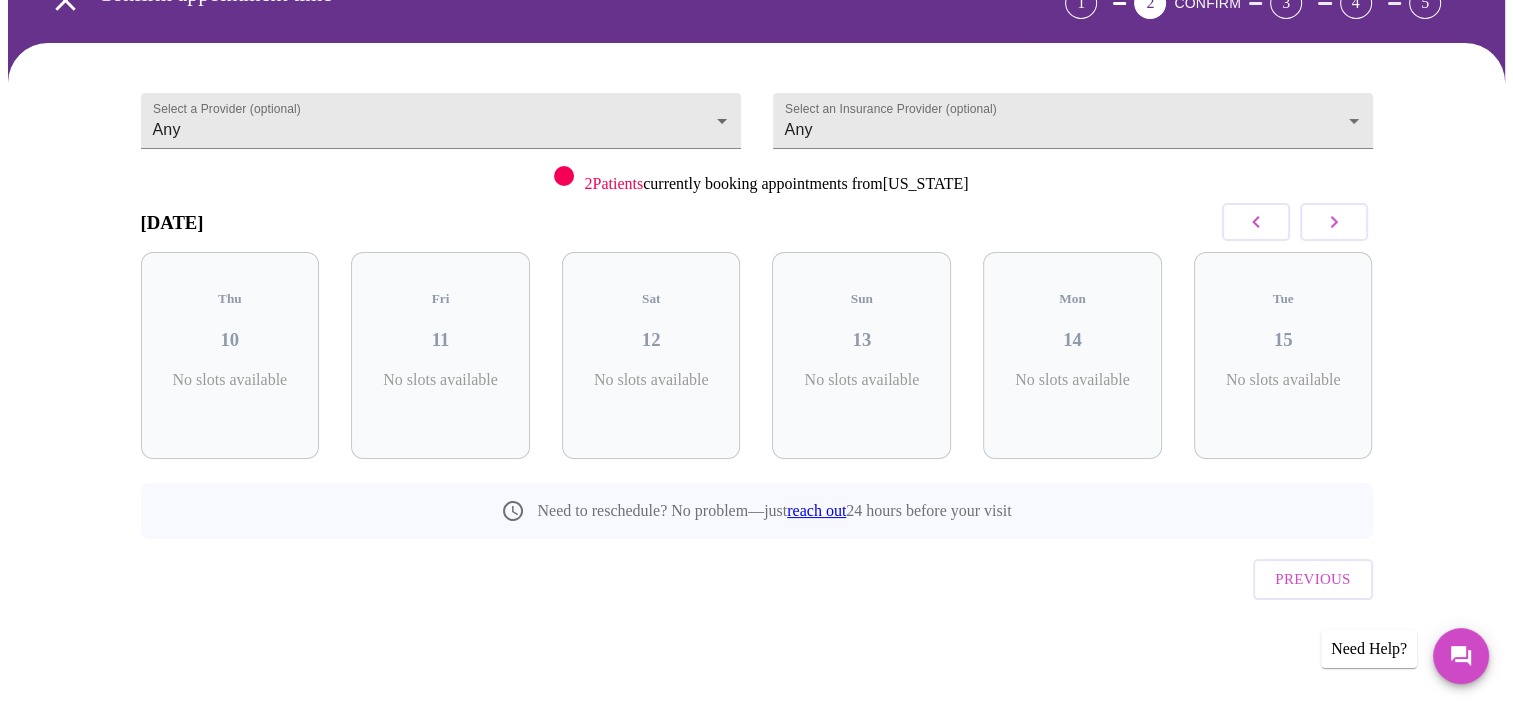 scroll, scrollTop: 76, scrollLeft: 0, axis: vertical 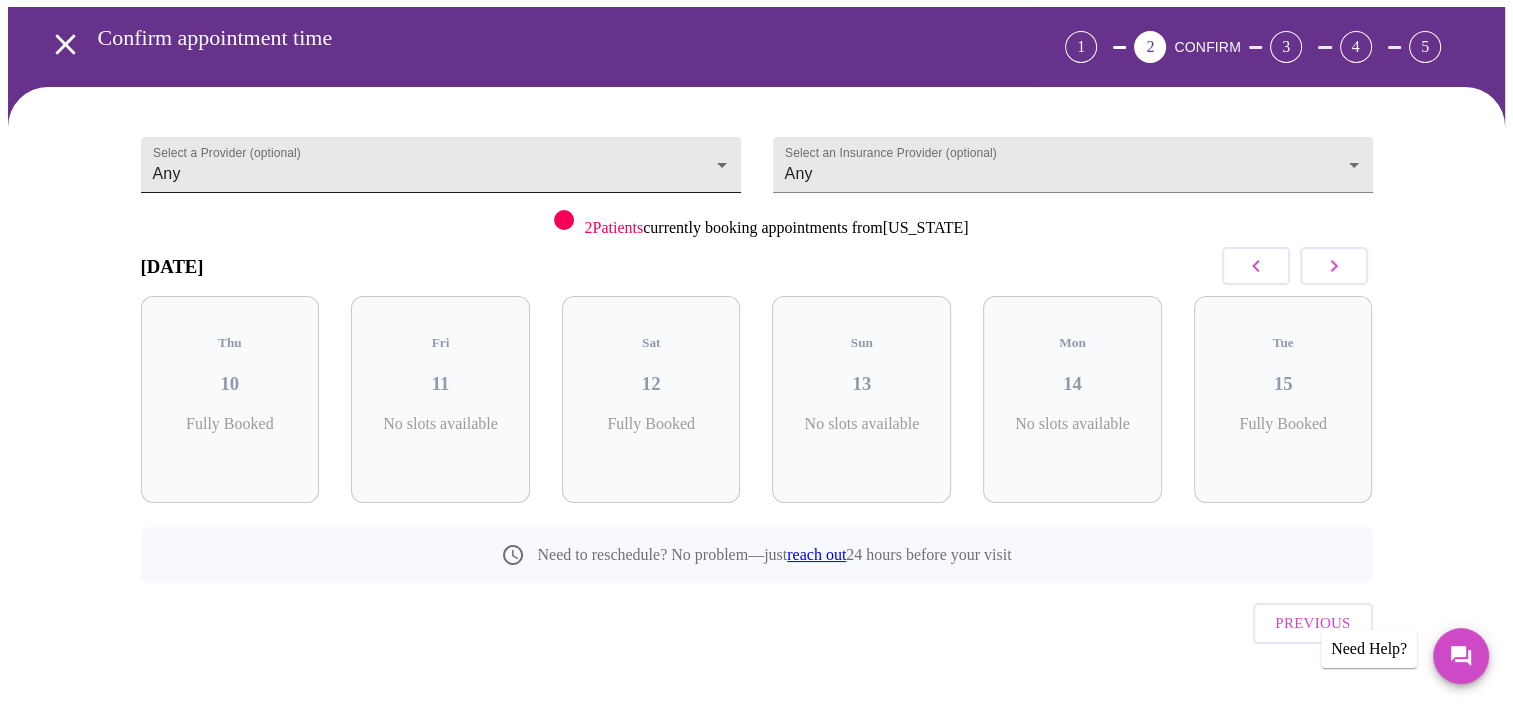 click on "MyMenopauseRx Appointments Messaging Labs Uploads Medications Community Refer a Friend Hi [PERSON_NAME] appointment time 1 2 CONFIRM 3 4 5 Select a Provider (optional) Any Any Select an Insurance Provider (optional) Any Any 2  Patients  currently booking appointments from  [US_STATE] [DATE] Thu 10 Fully Booked Fri 11 No slots available Sat 12 Fully Booked Sun 13 No slots available Mon 14 No slots available Tue 15 Fully Booked Need to reschedule? No problem—just  reach out  24 hours before your visit Previous Need Help? Settings Billing Invoices Log out" at bounding box center [756, 338] 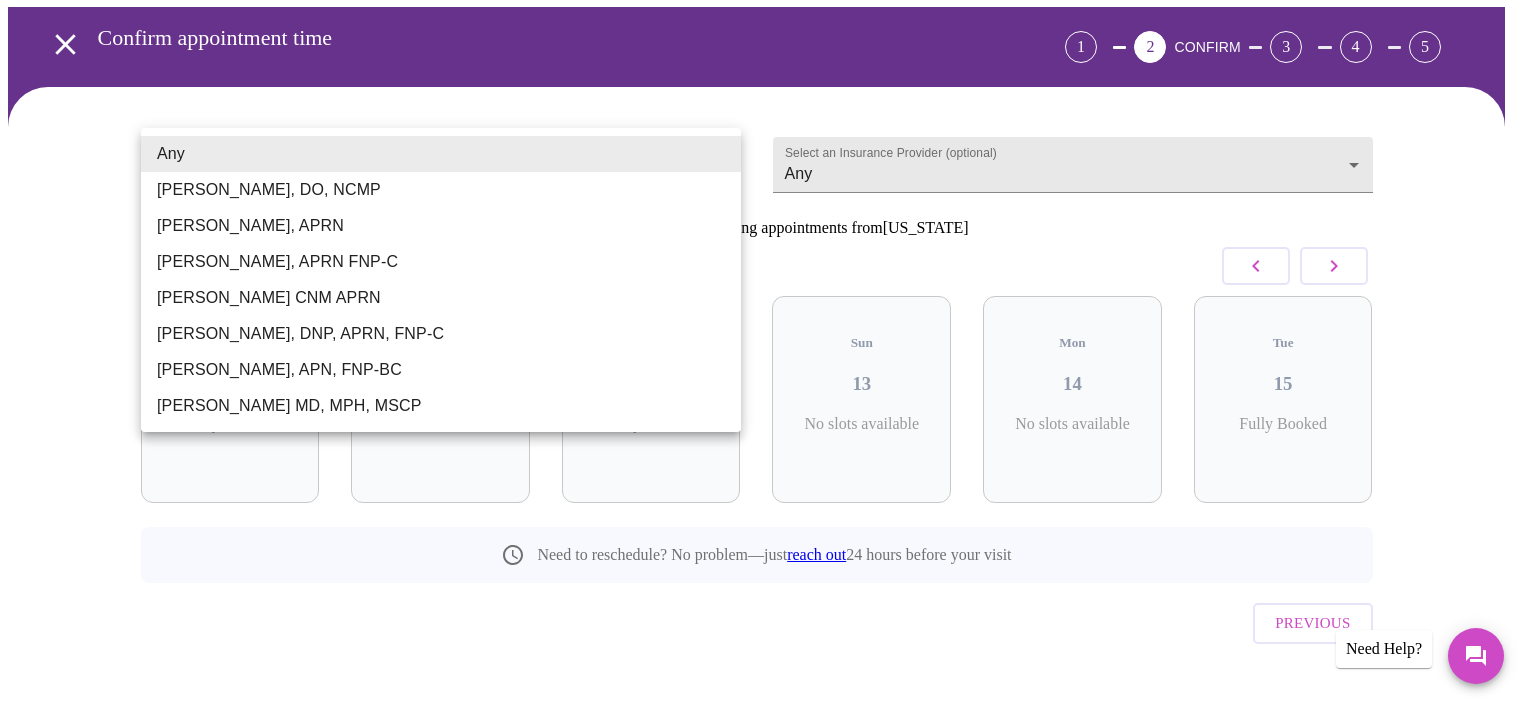 click on "Any" at bounding box center [441, 154] 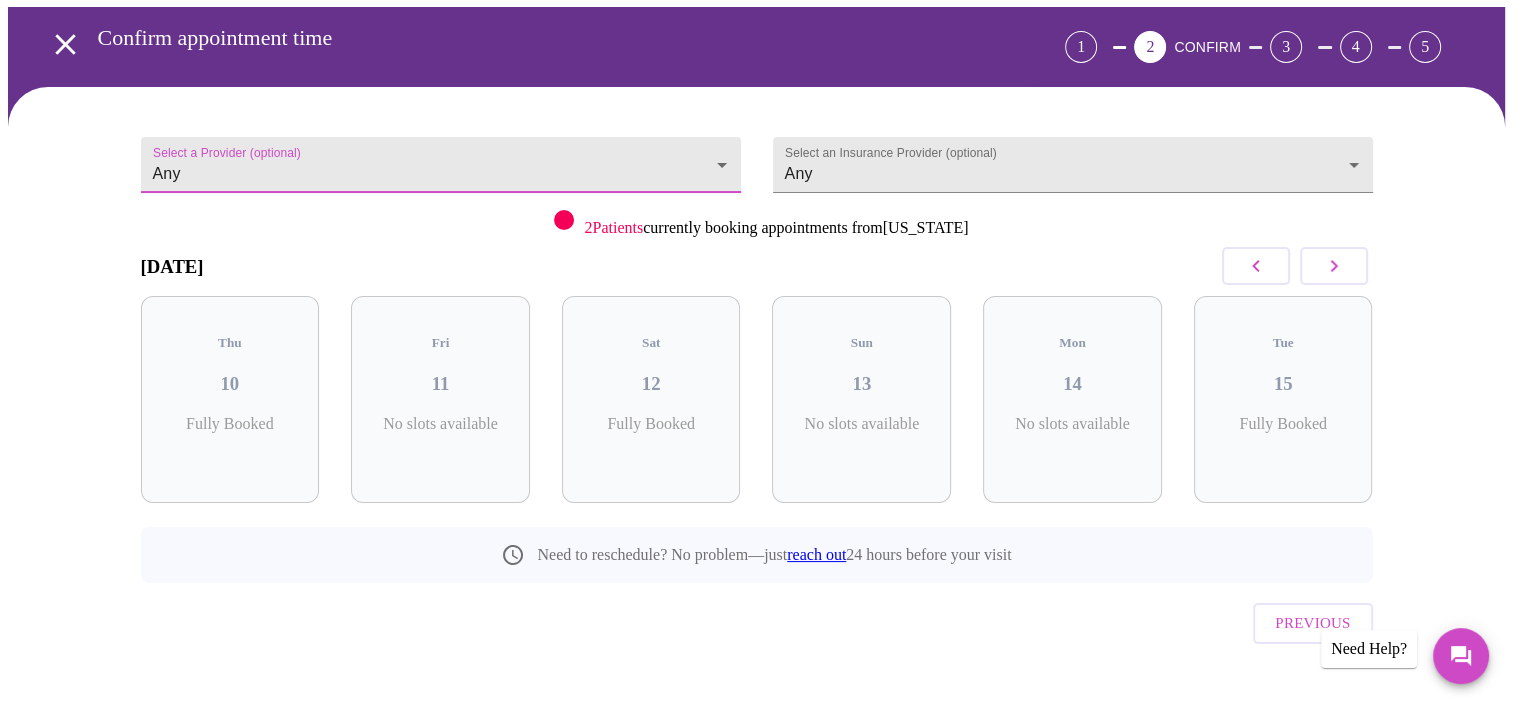 click 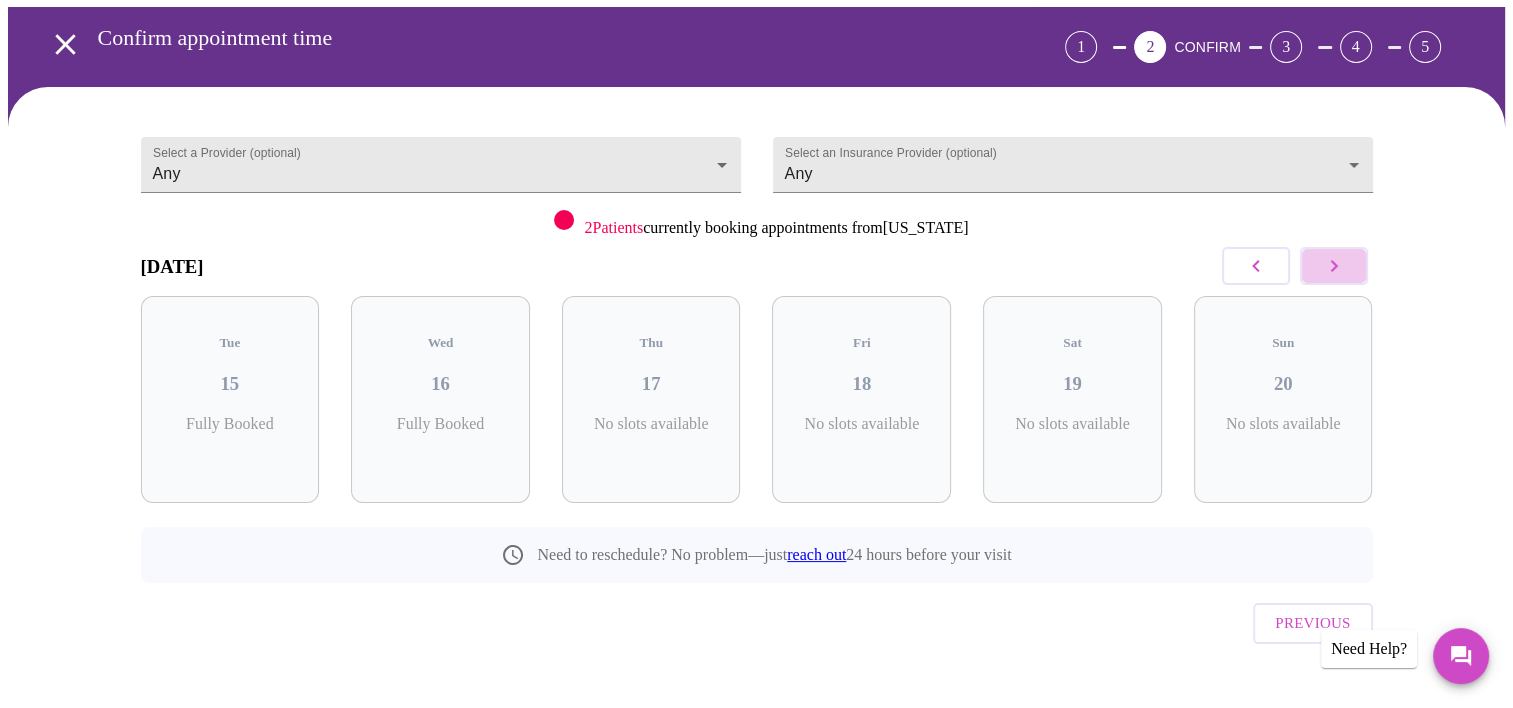 click 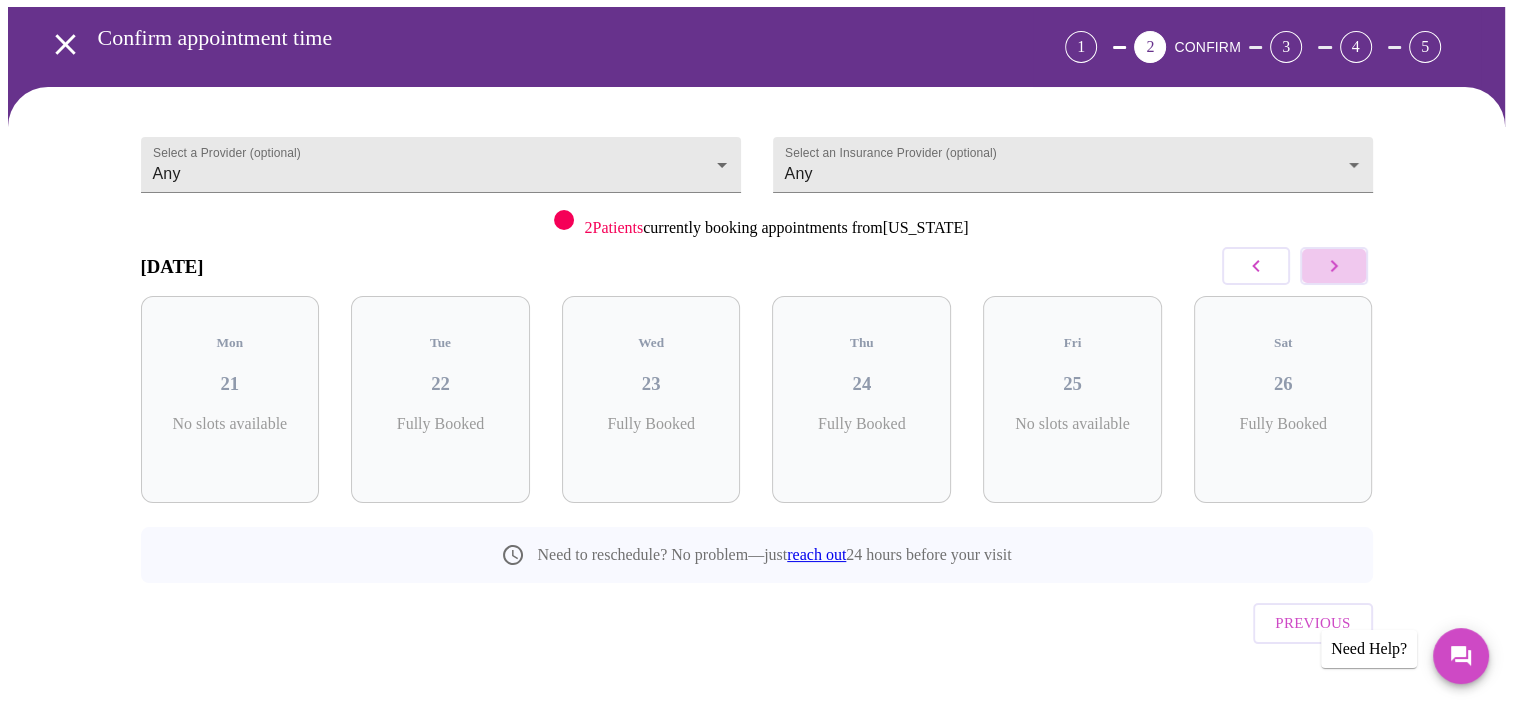 click 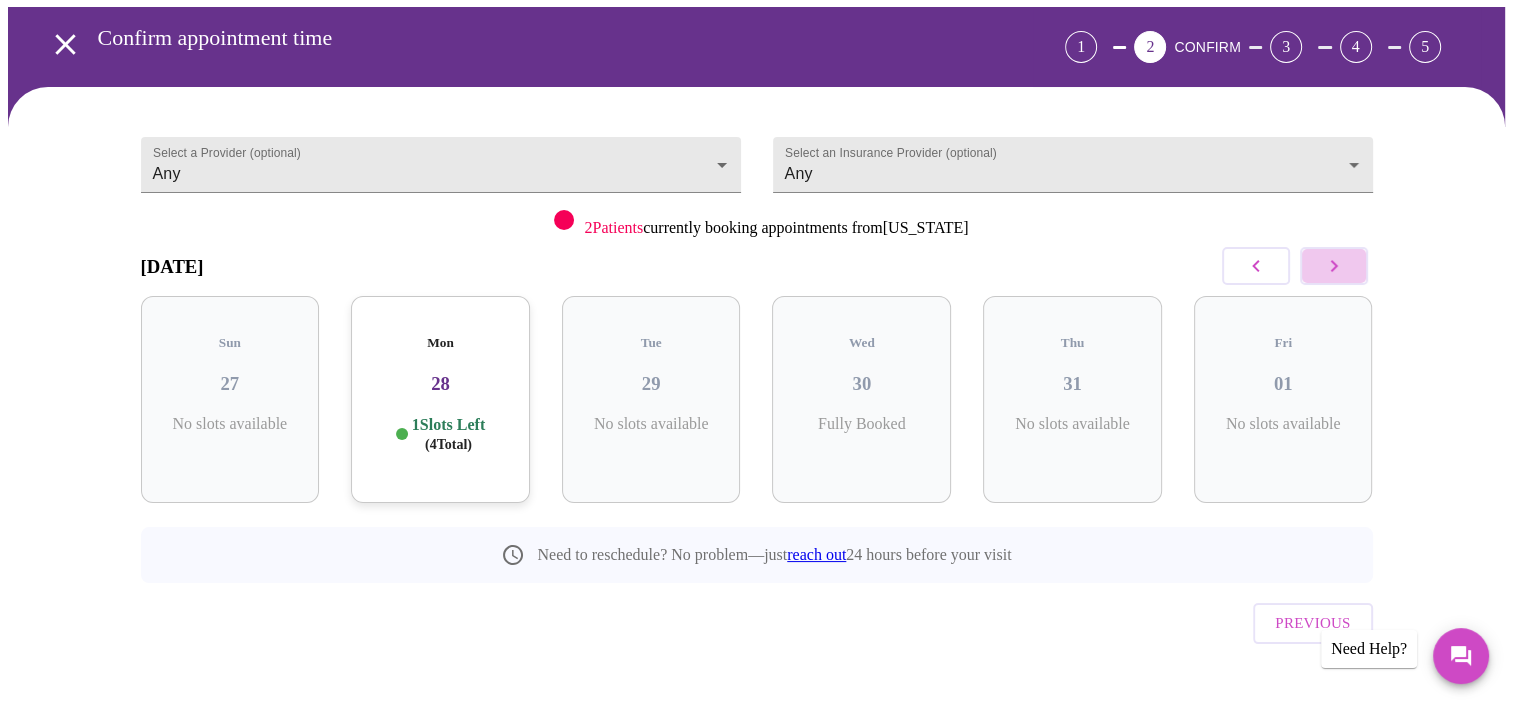 click 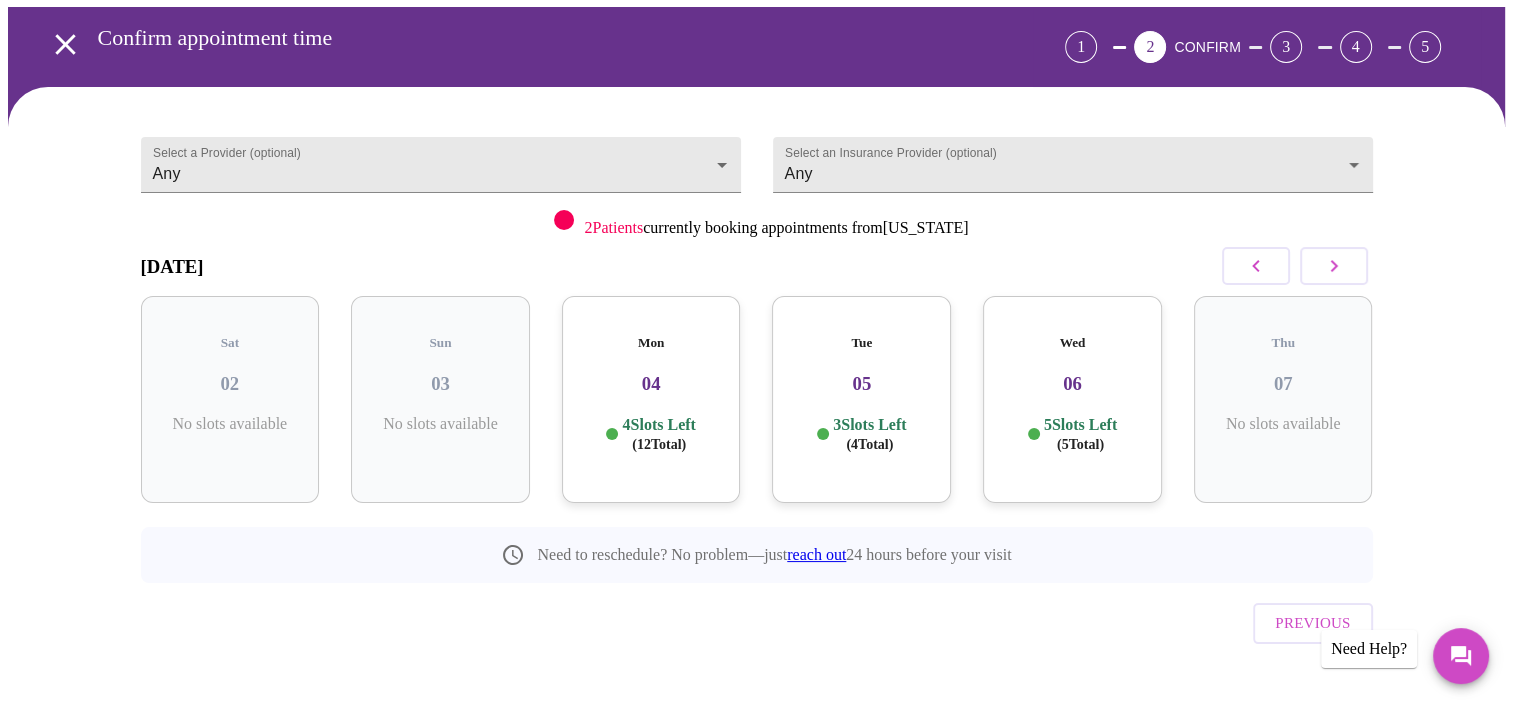 click 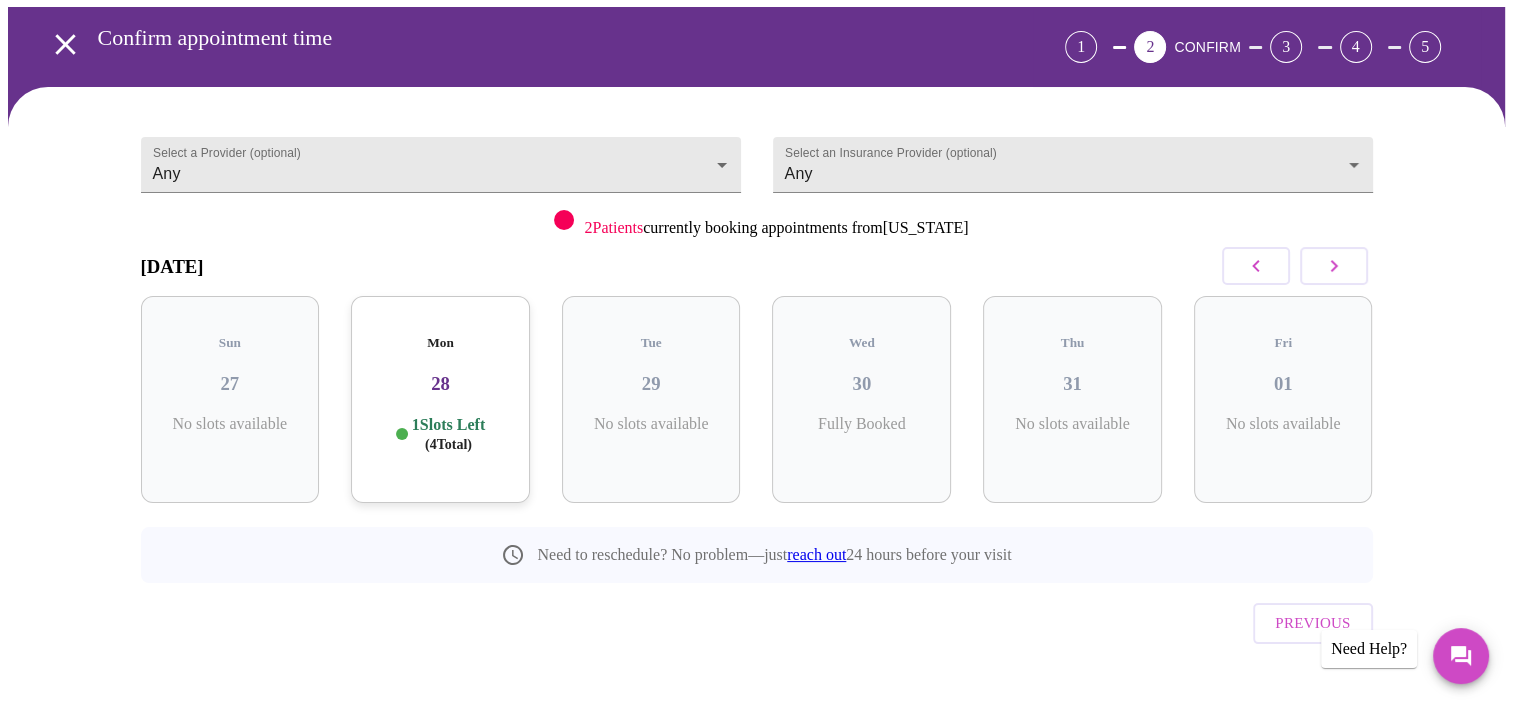 click on "28" at bounding box center (440, 384) 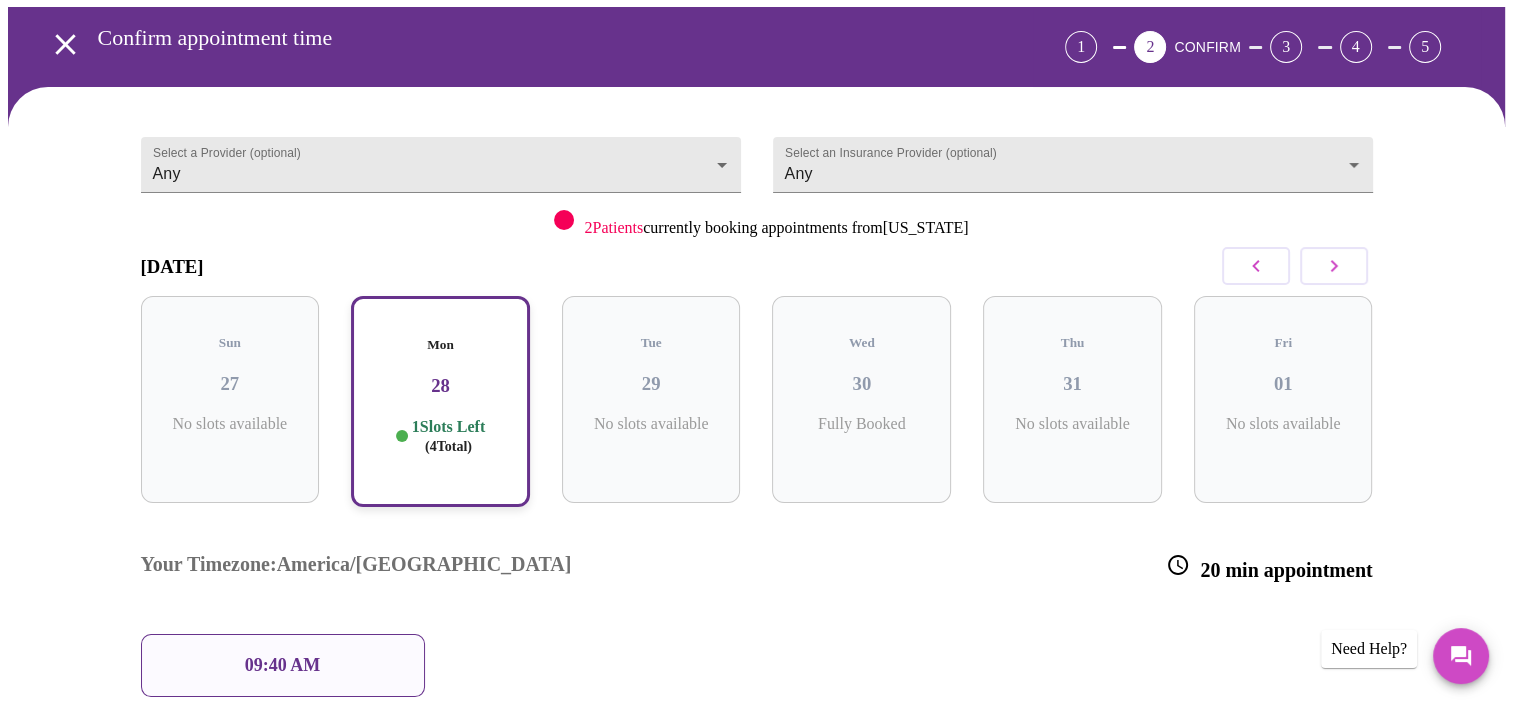 click on "09:40 AM" at bounding box center [283, 665] 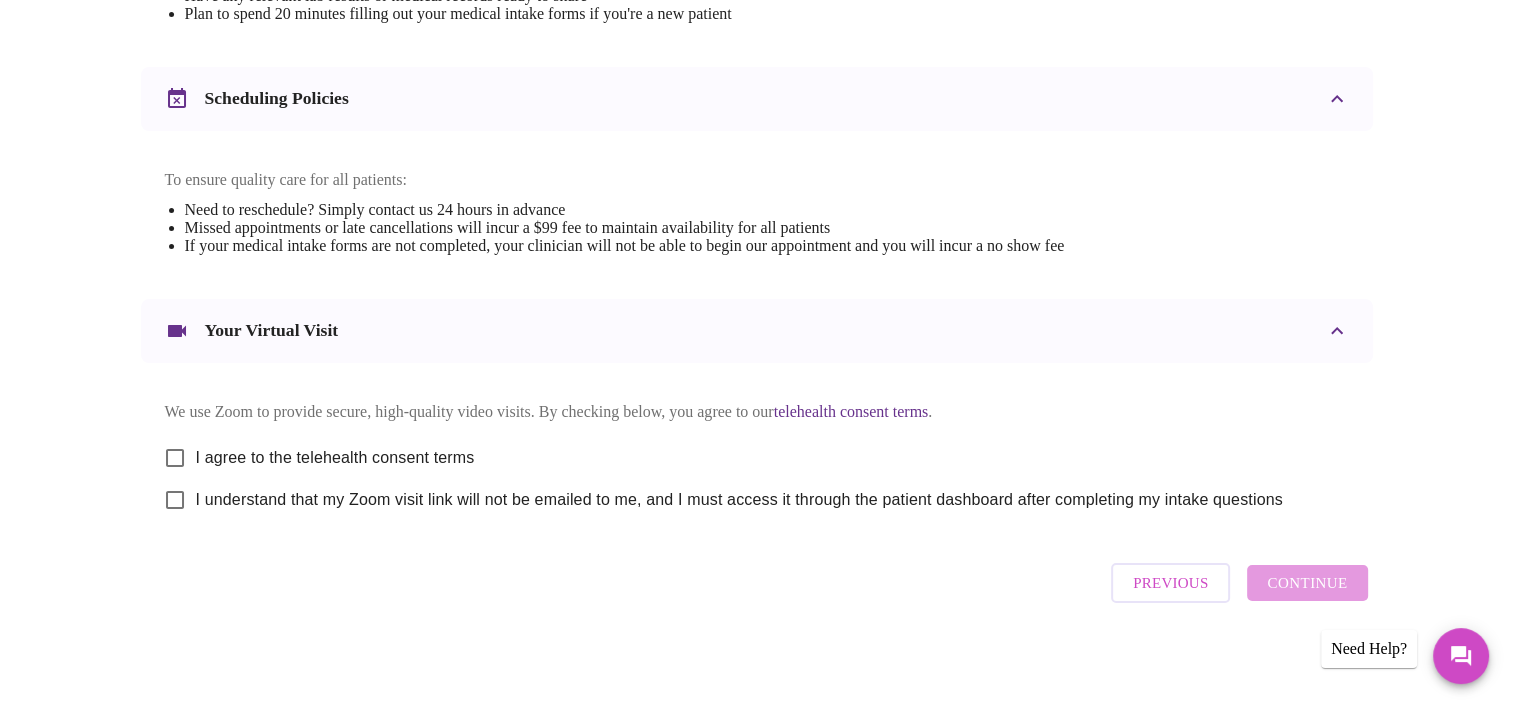 scroll, scrollTop: 716, scrollLeft: 0, axis: vertical 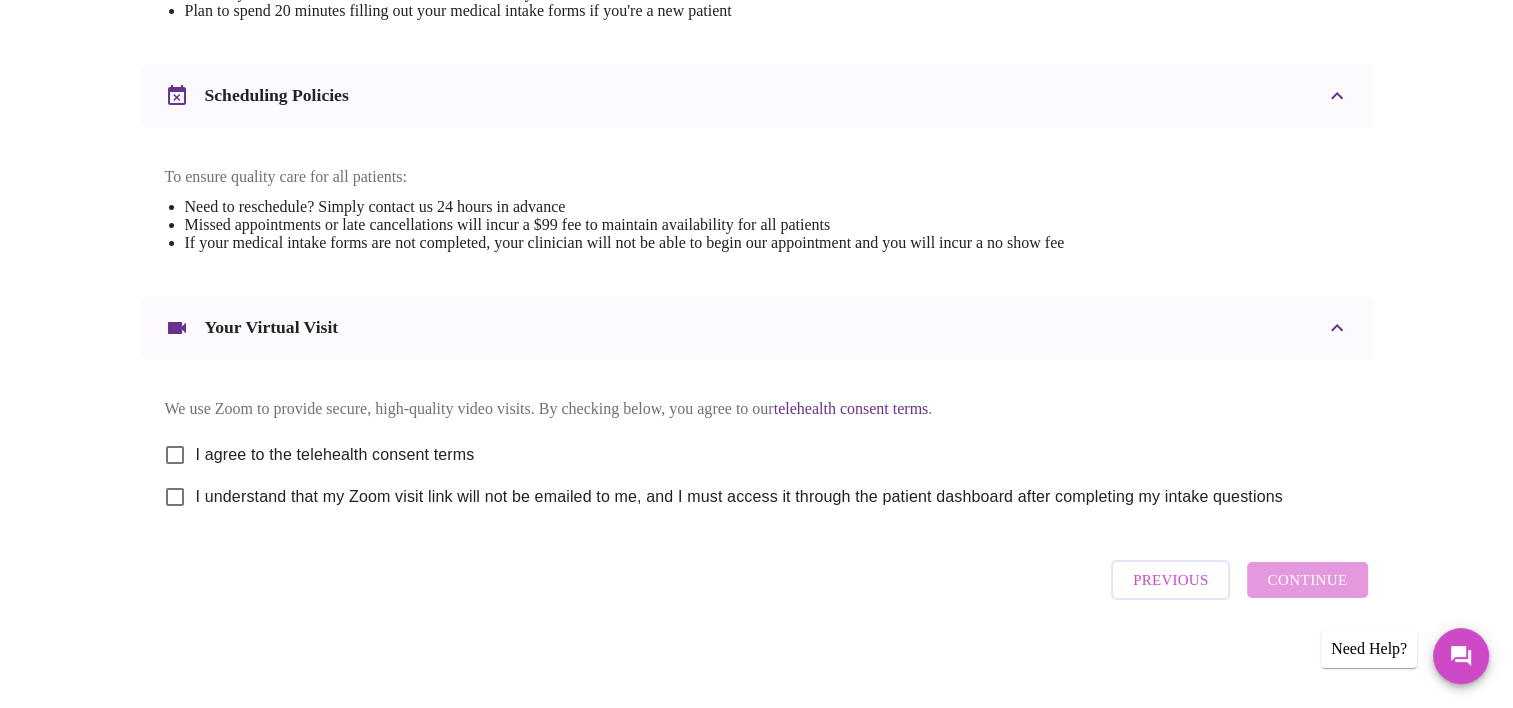 click on "I agree to the telehealth consent terms" at bounding box center (175, 455) 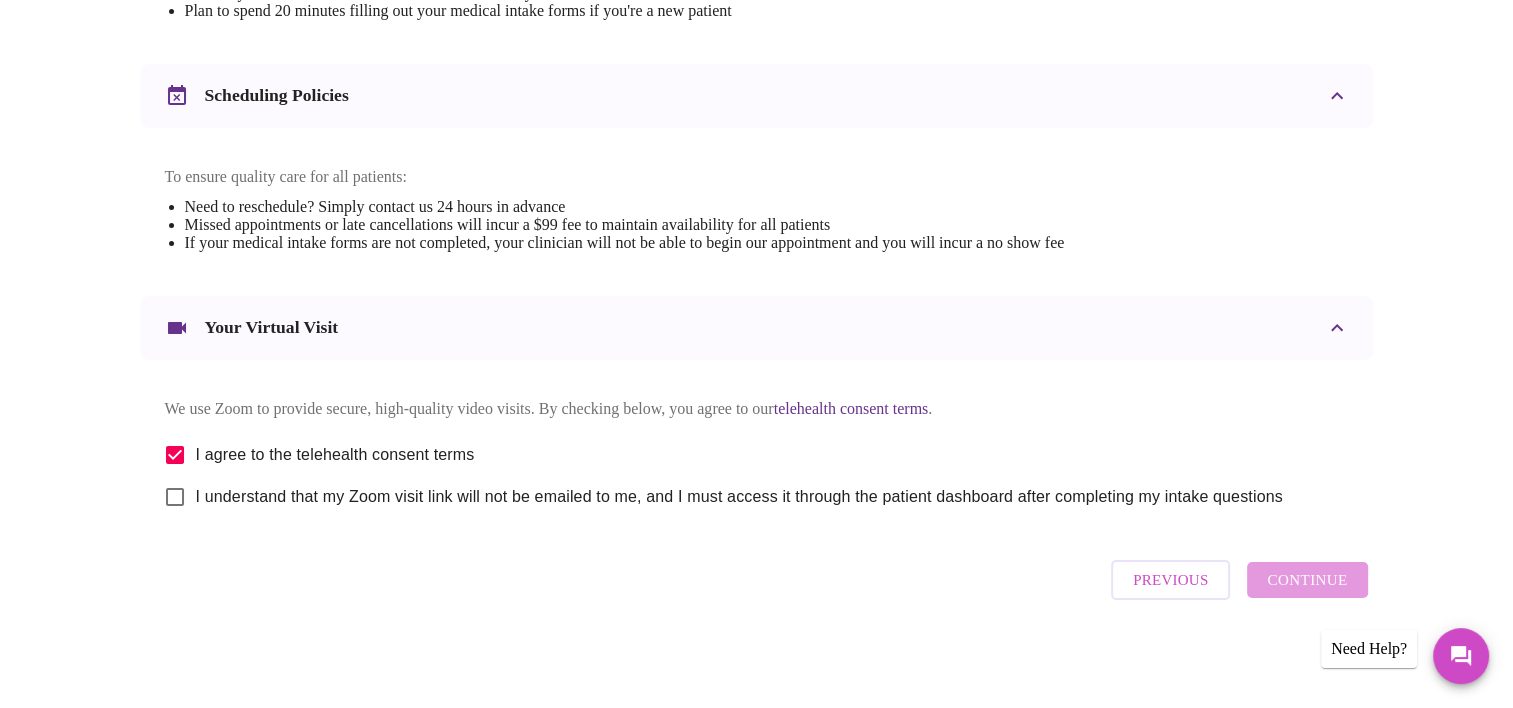 click on "I understand that my Zoom visit link will not be emailed to me, and I must access it through the patient dashboard after completing my intake questions" at bounding box center (175, 497) 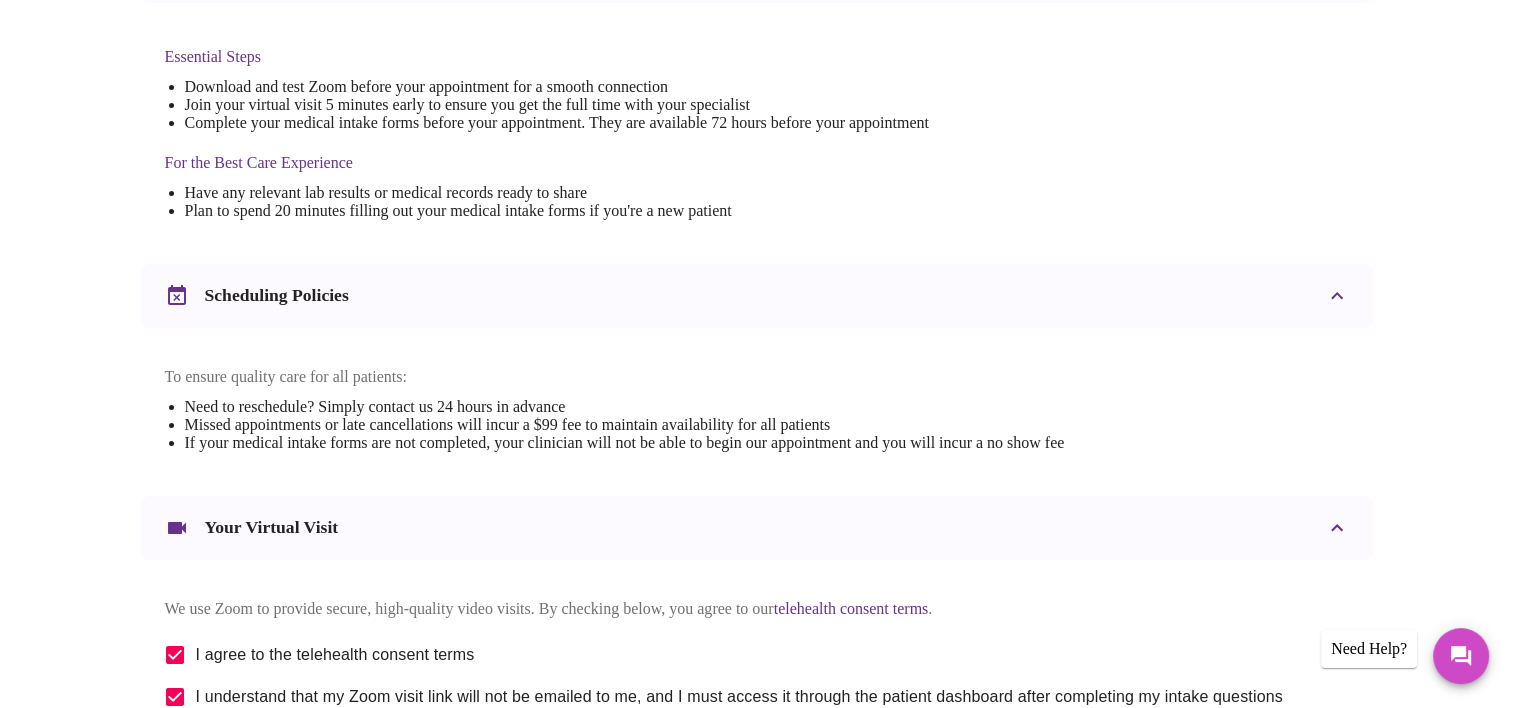 scroll, scrollTop: 716, scrollLeft: 0, axis: vertical 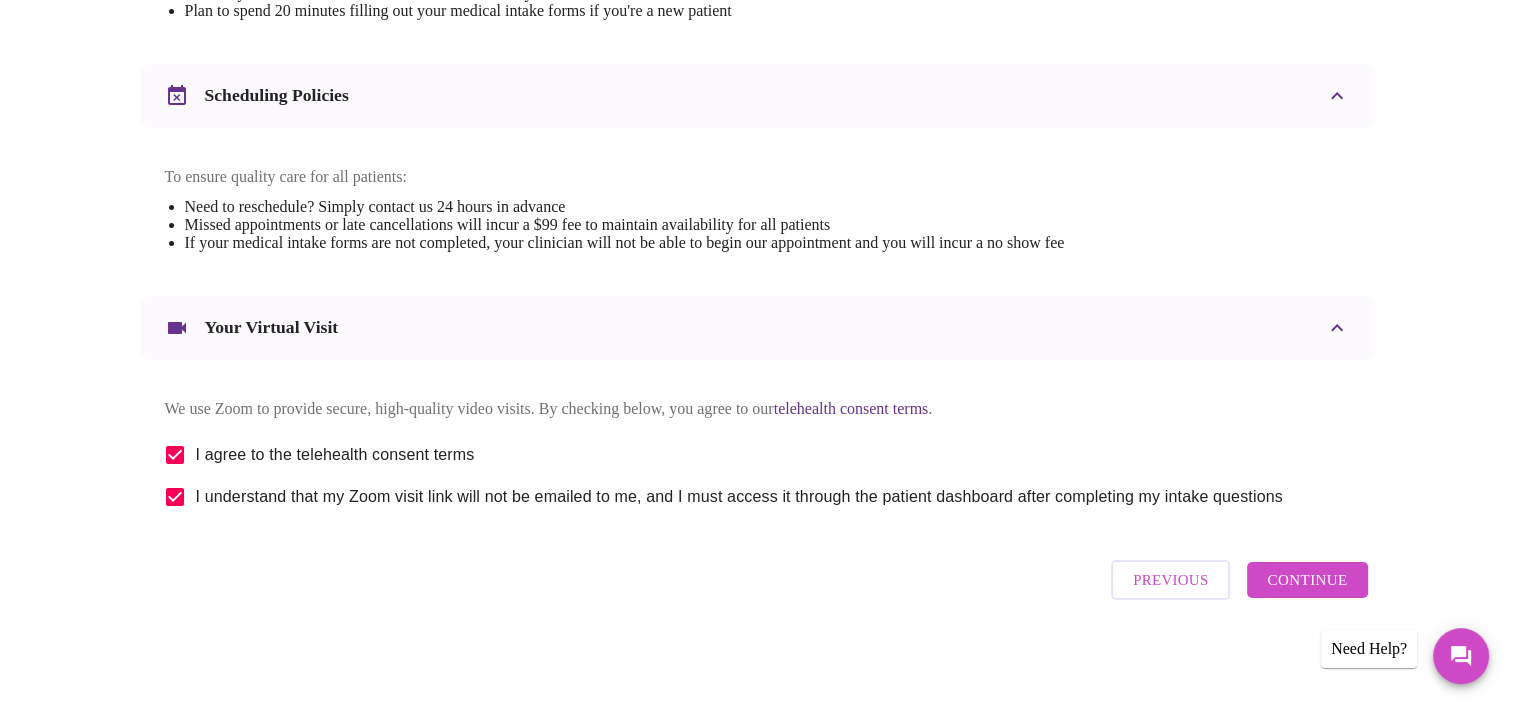 click on "Continue" at bounding box center [1307, 580] 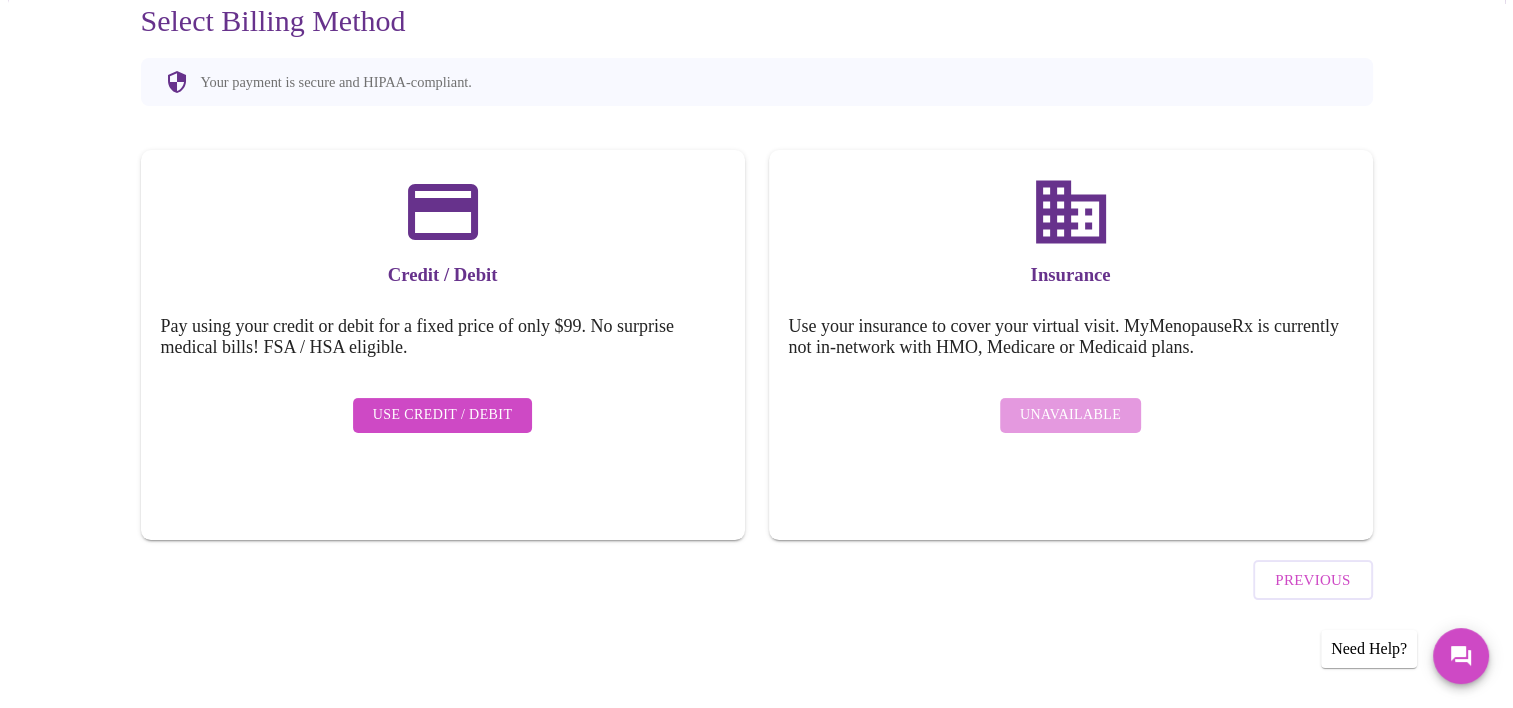 scroll, scrollTop: 142, scrollLeft: 0, axis: vertical 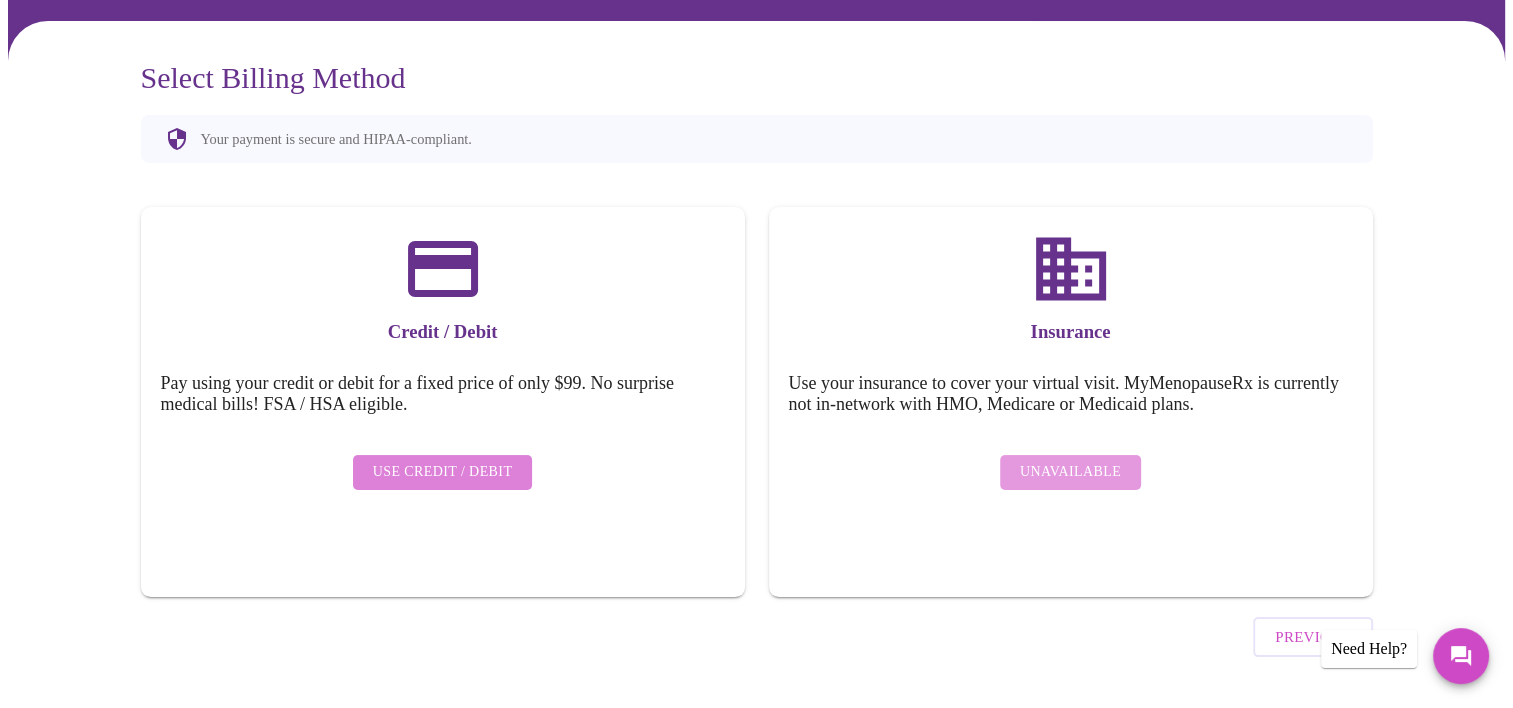 click on "Use Credit / Debit" at bounding box center [443, 472] 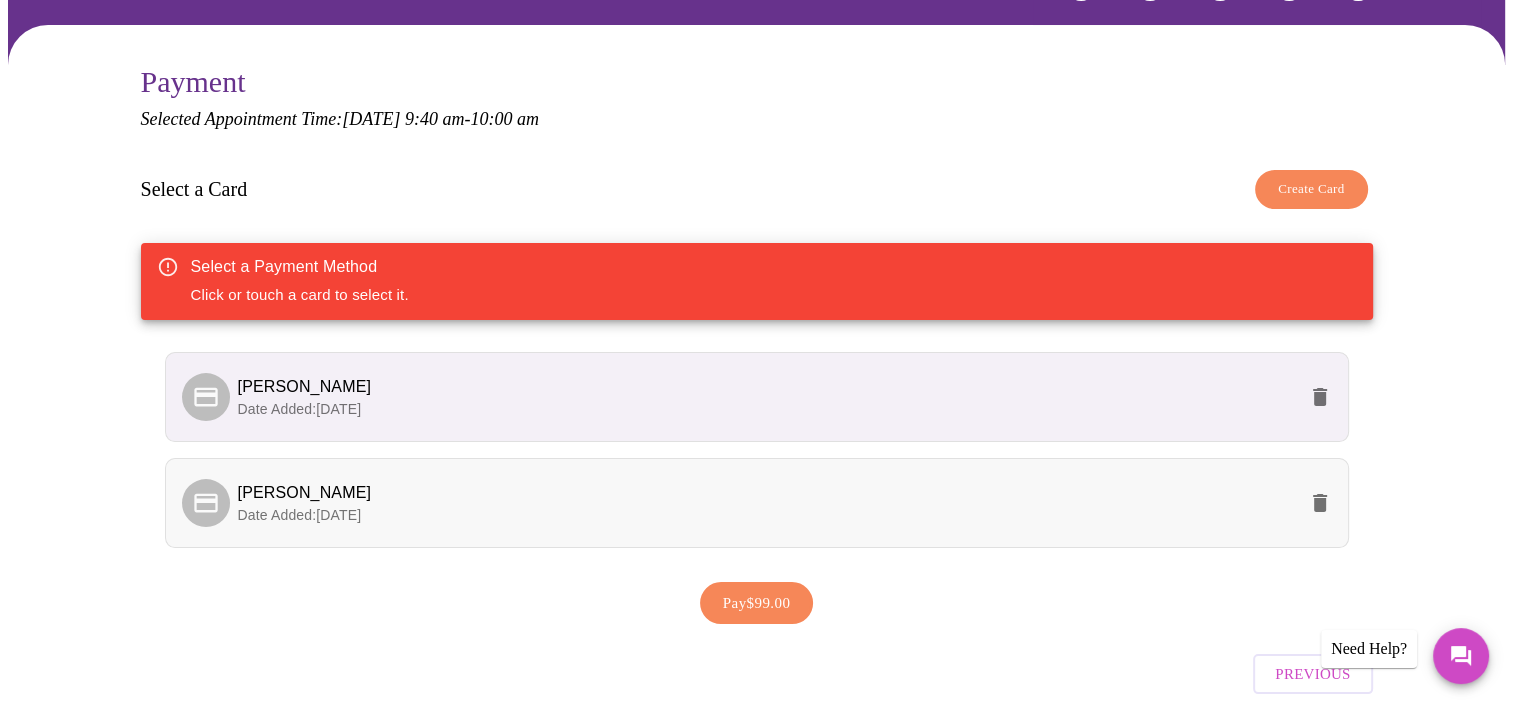 scroll, scrollTop: 200, scrollLeft: 0, axis: vertical 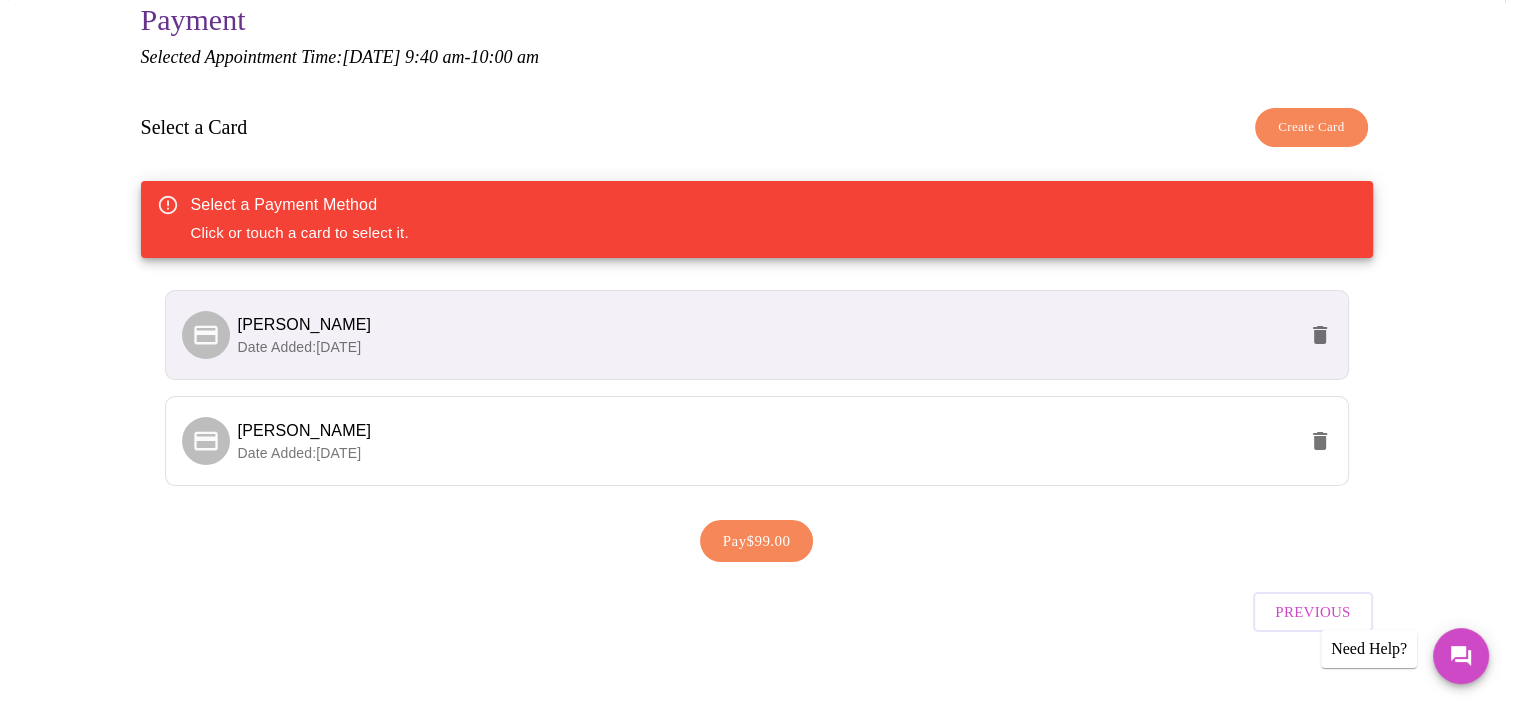 click on "Pay  $99.00" at bounding box center [757, 541] 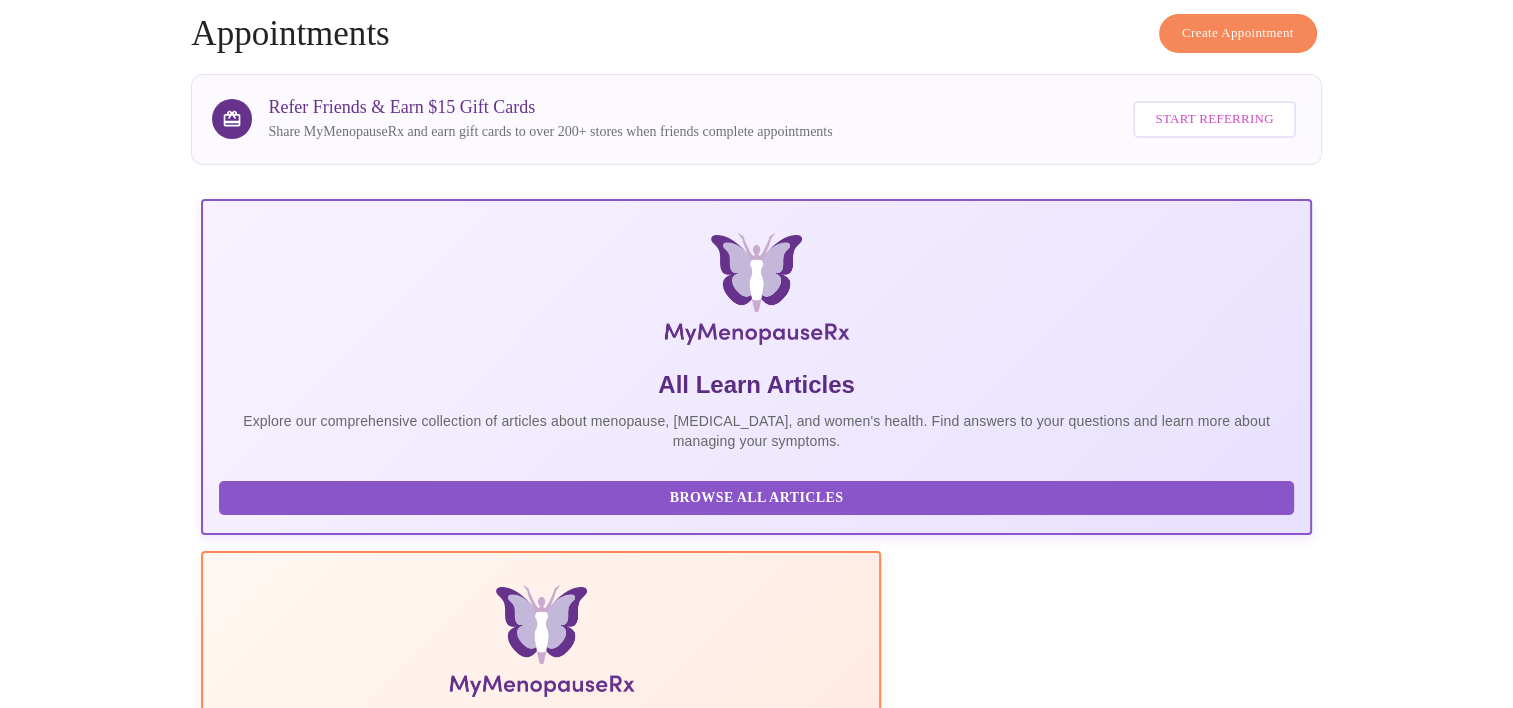 scroll, scrollTop: 0, scrollLeft: 0, axis: both 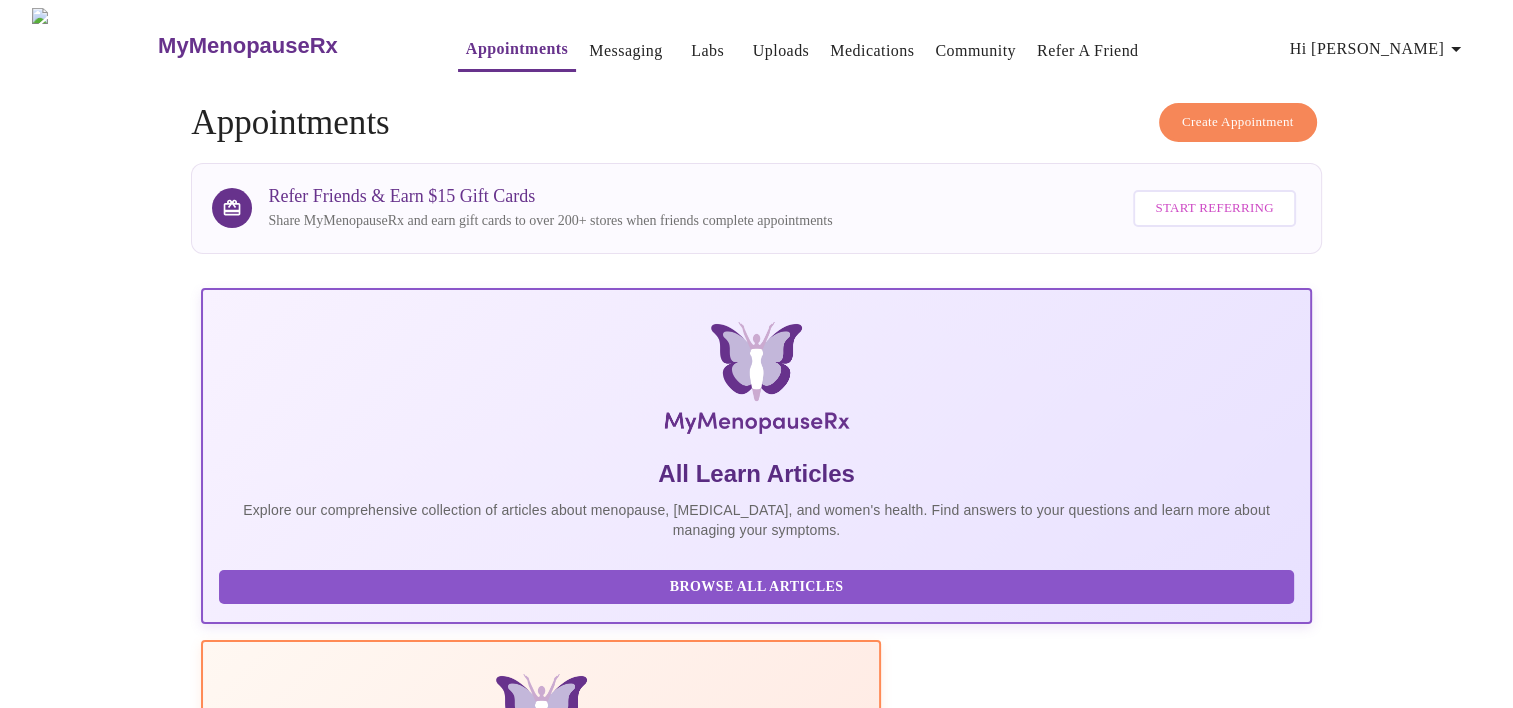 click on "Messaging" at bounding box center [625, 51] 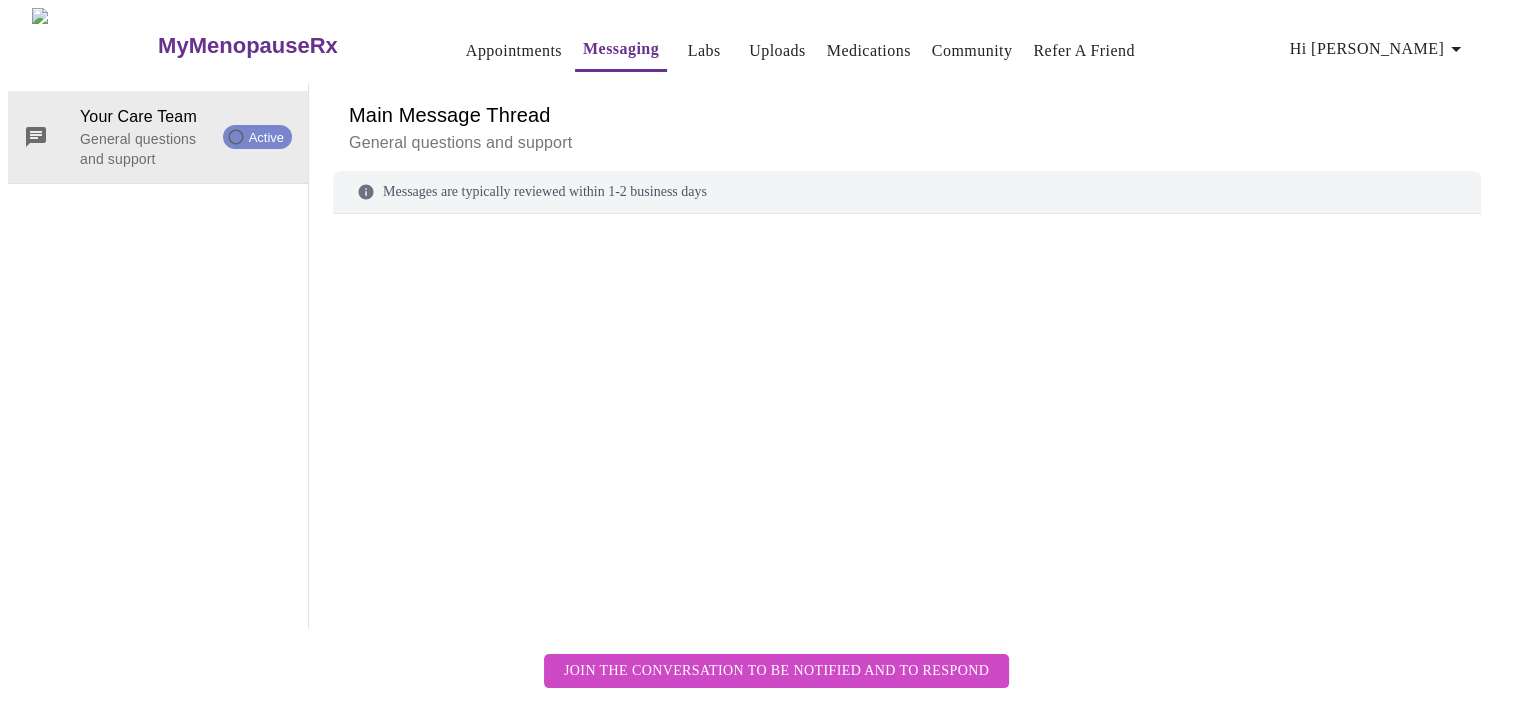 scroll, scrollTop: 75, scrollLeft: 0, axis: vertical 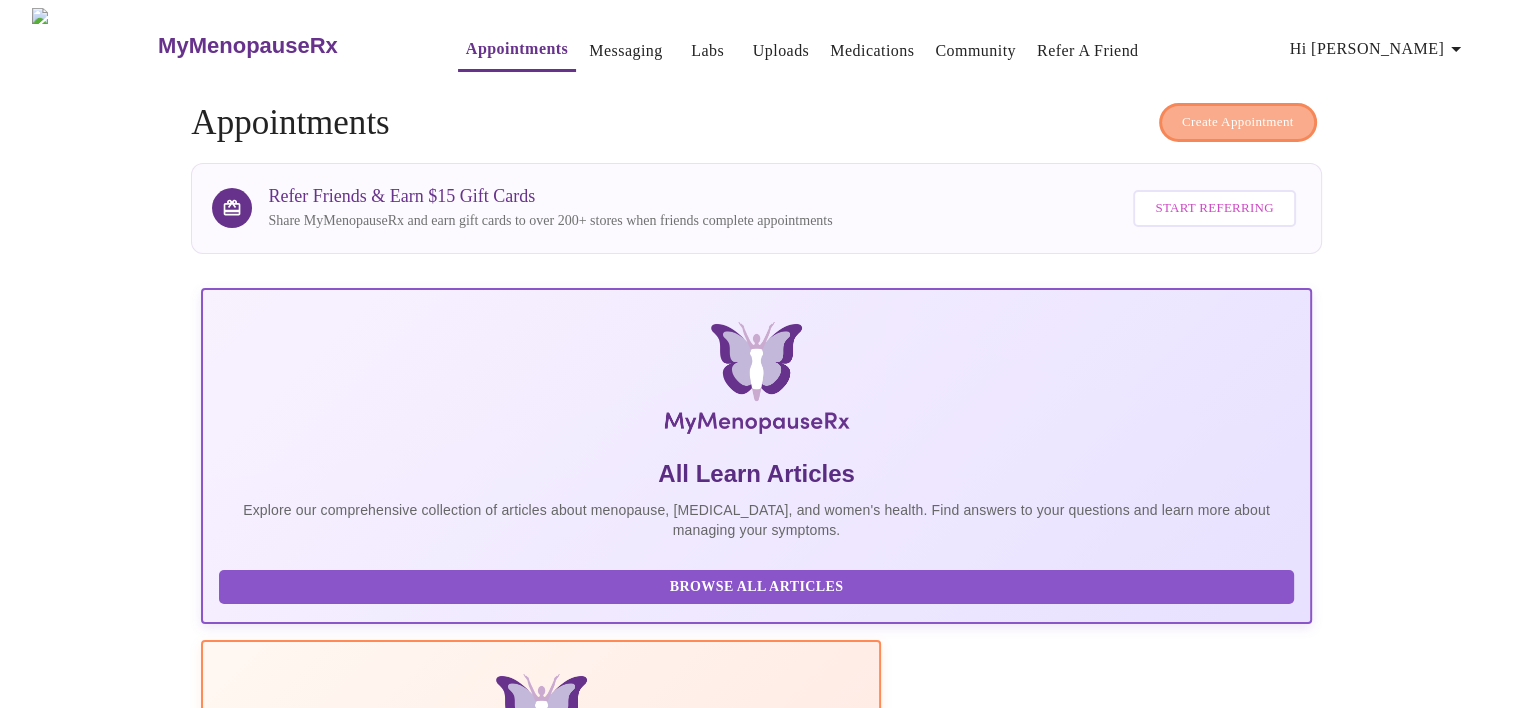 click on "Create Appointment" at bounding box center (1238, 122) 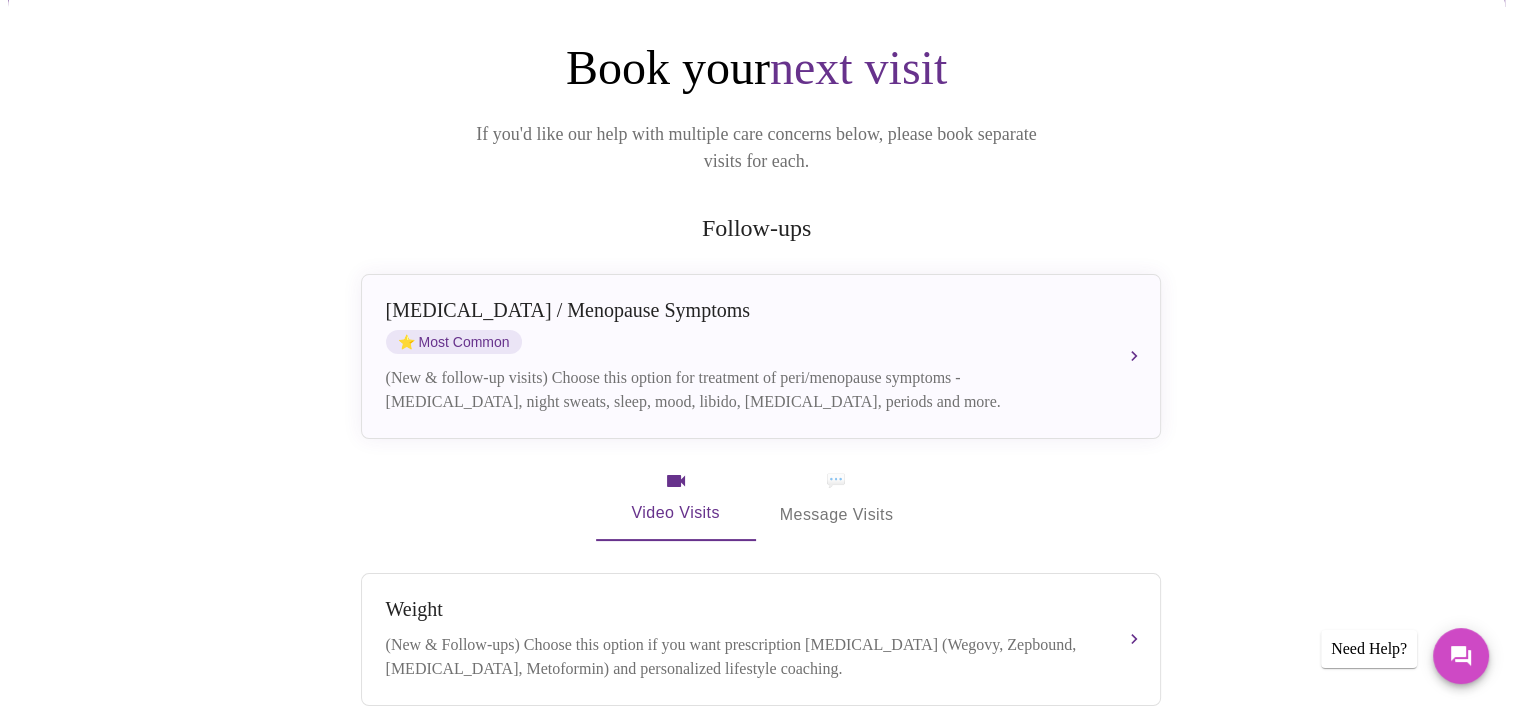 scroll, scrollTop: 200, scrollLeft: 0, axis: vertical 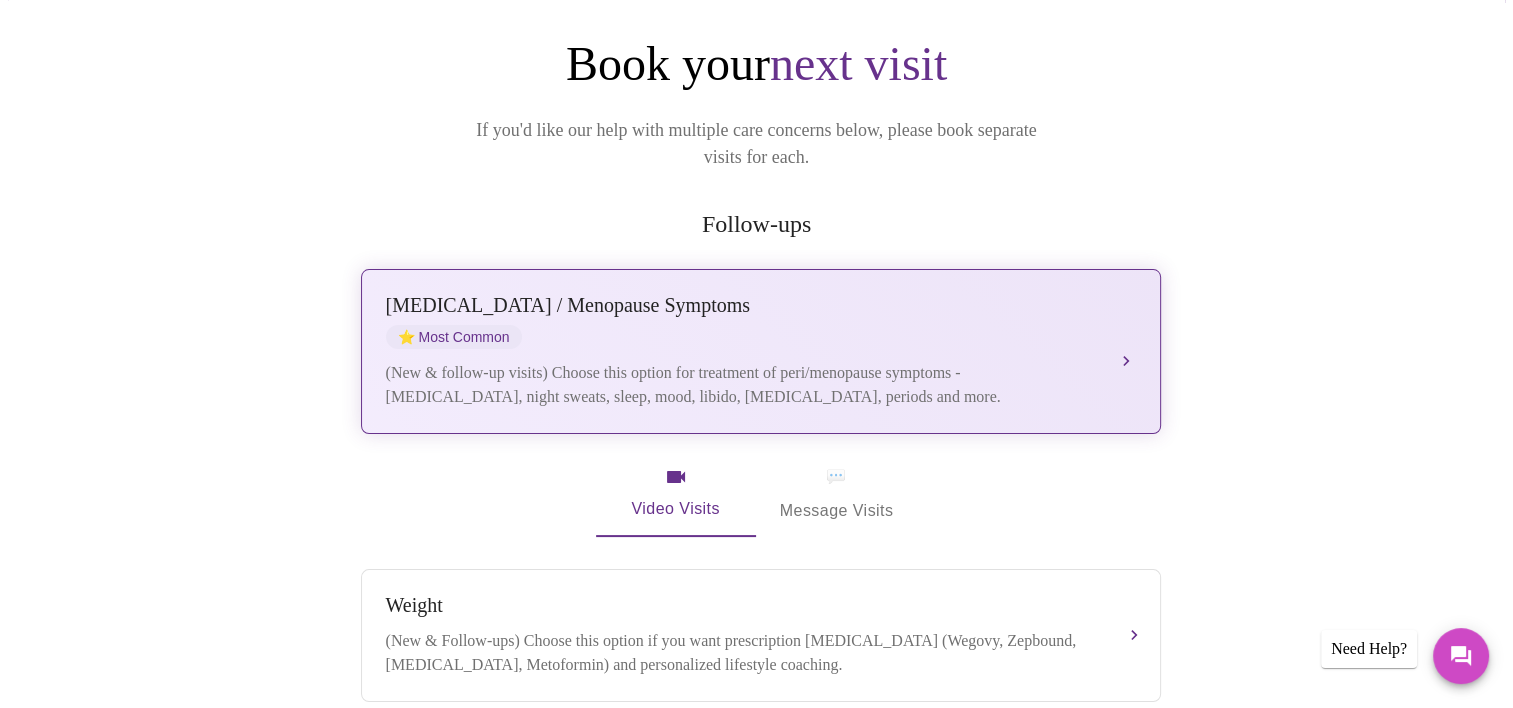 click on "(New & follow-up visits) Choose this option for treatment of peri/menopause symptoms - [MEDICAL_DATA], night sweats, sleep, mood, libido, [MEDICAL_DATA], periods and more." at bounding box center (741, 385) 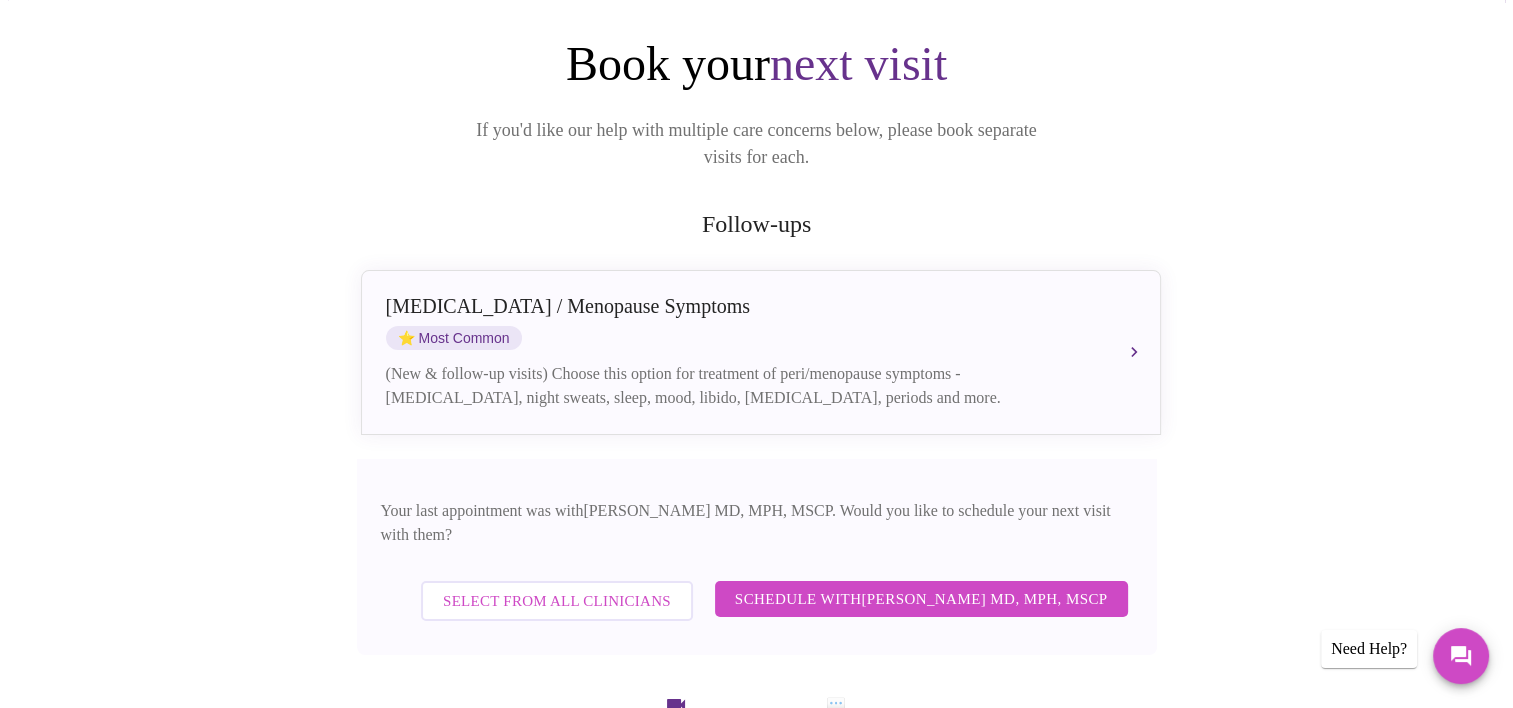click on "Select from All Clinicians" at bounding box center [557, 601] 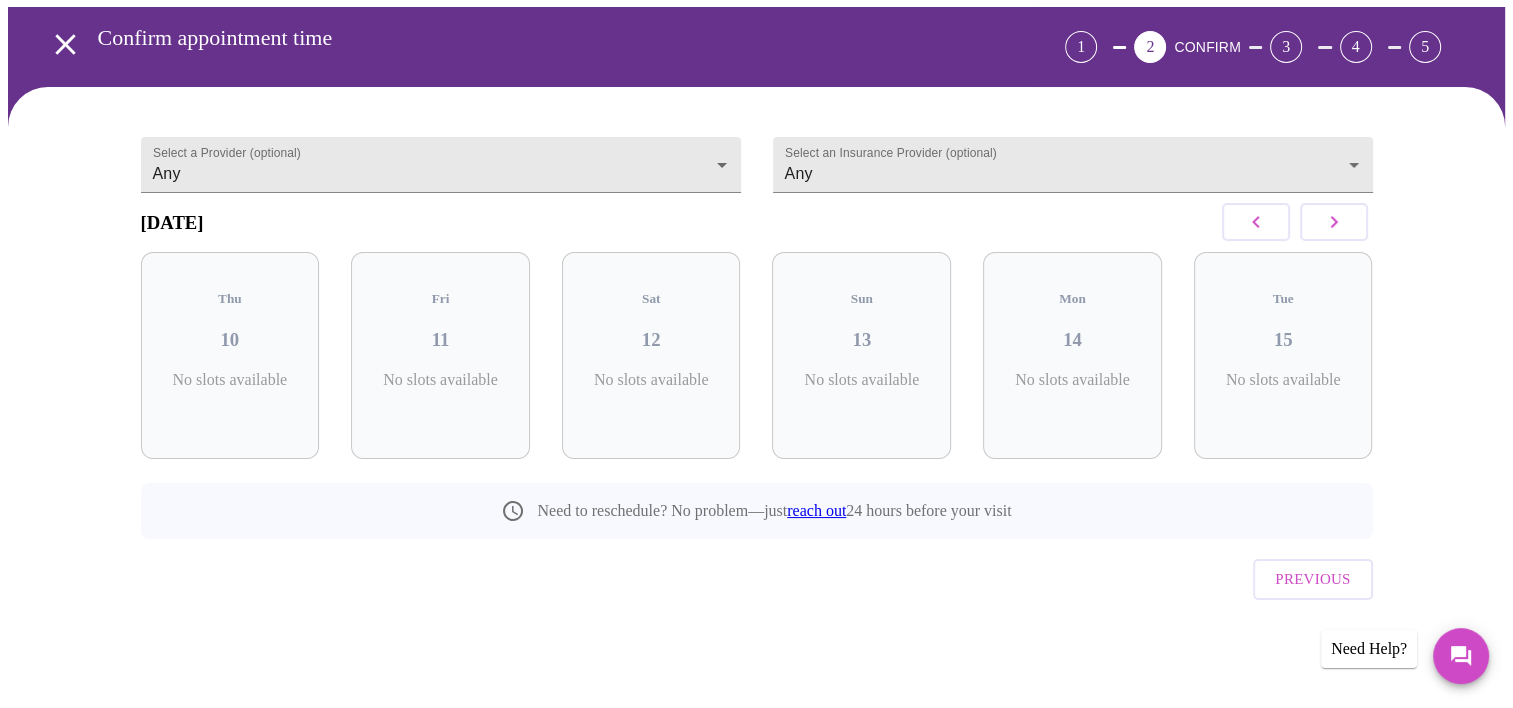 scroll, scrollTop: 42, scrollLeft: 0, axis: vertical 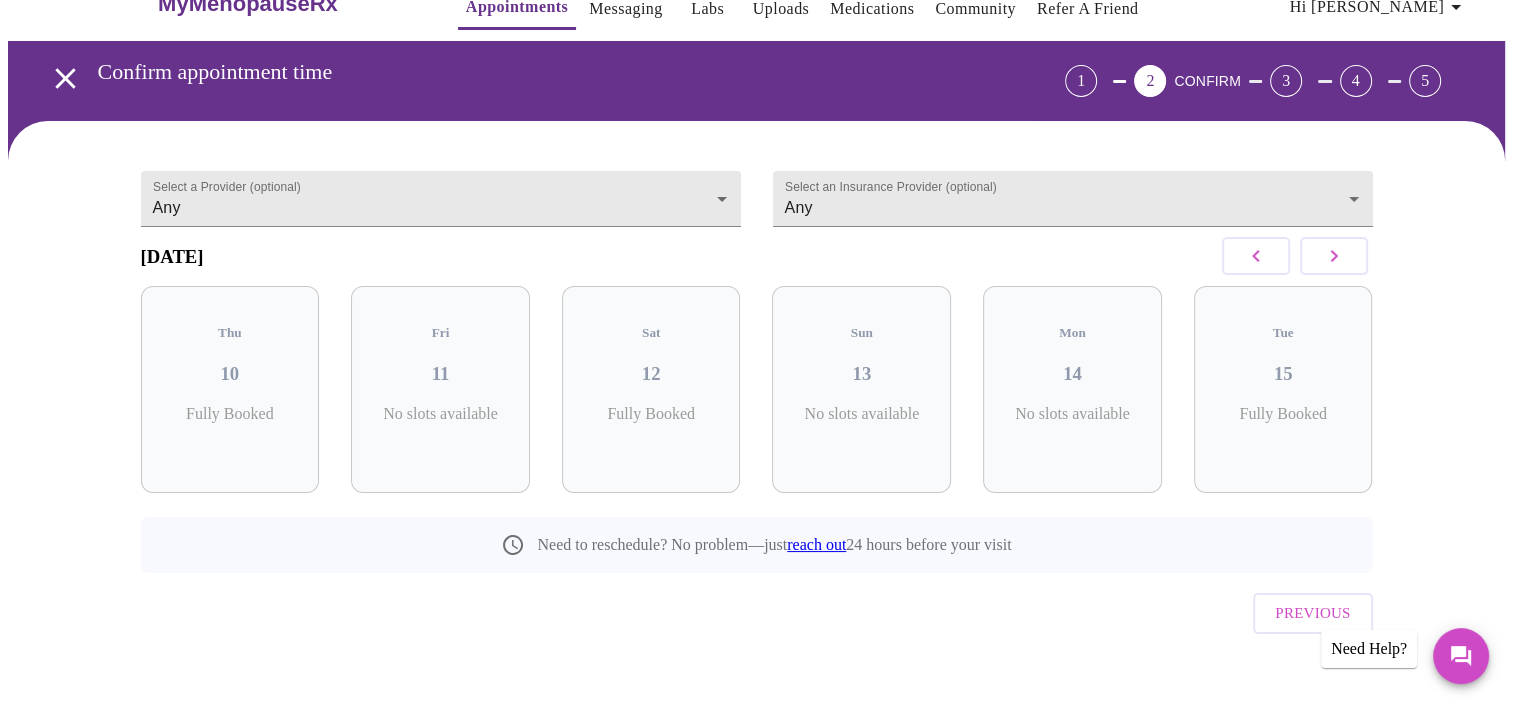 click 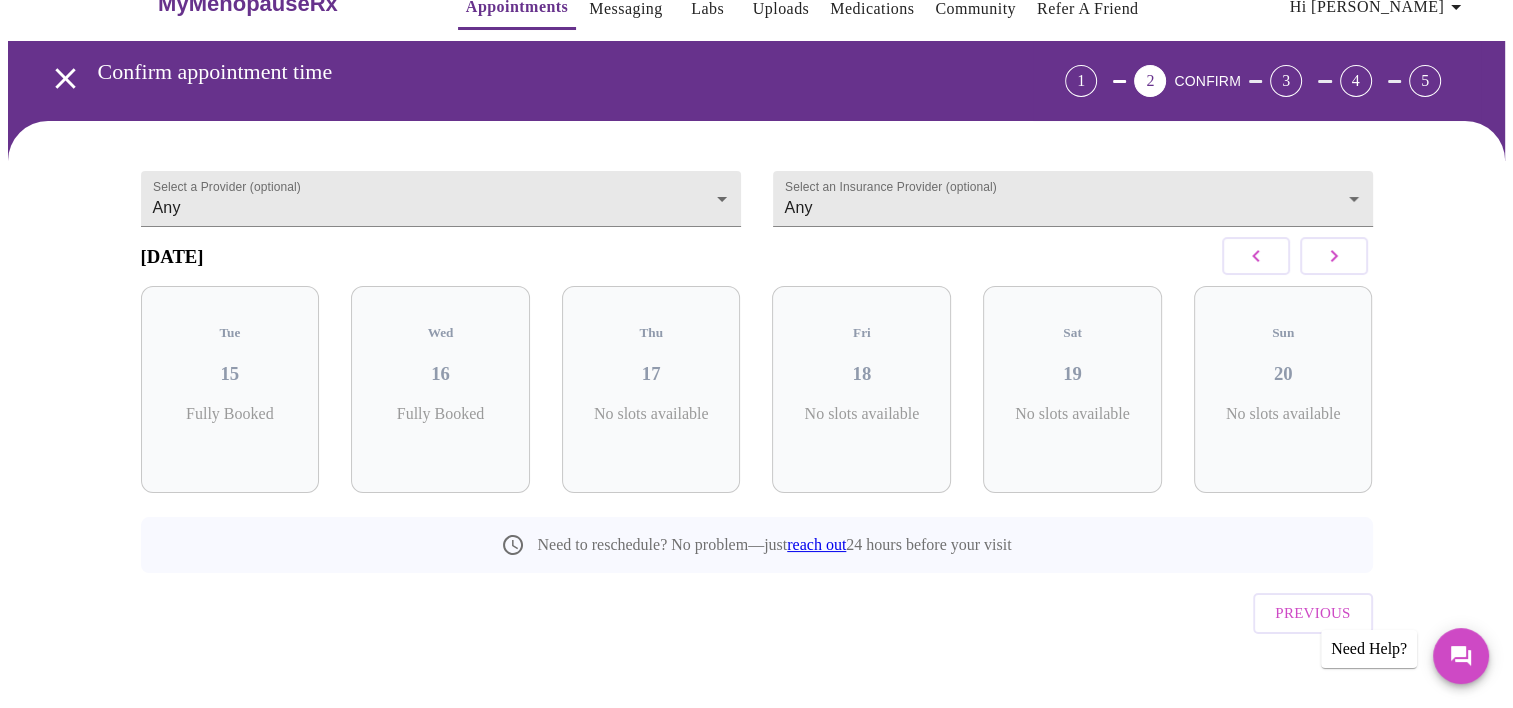 click 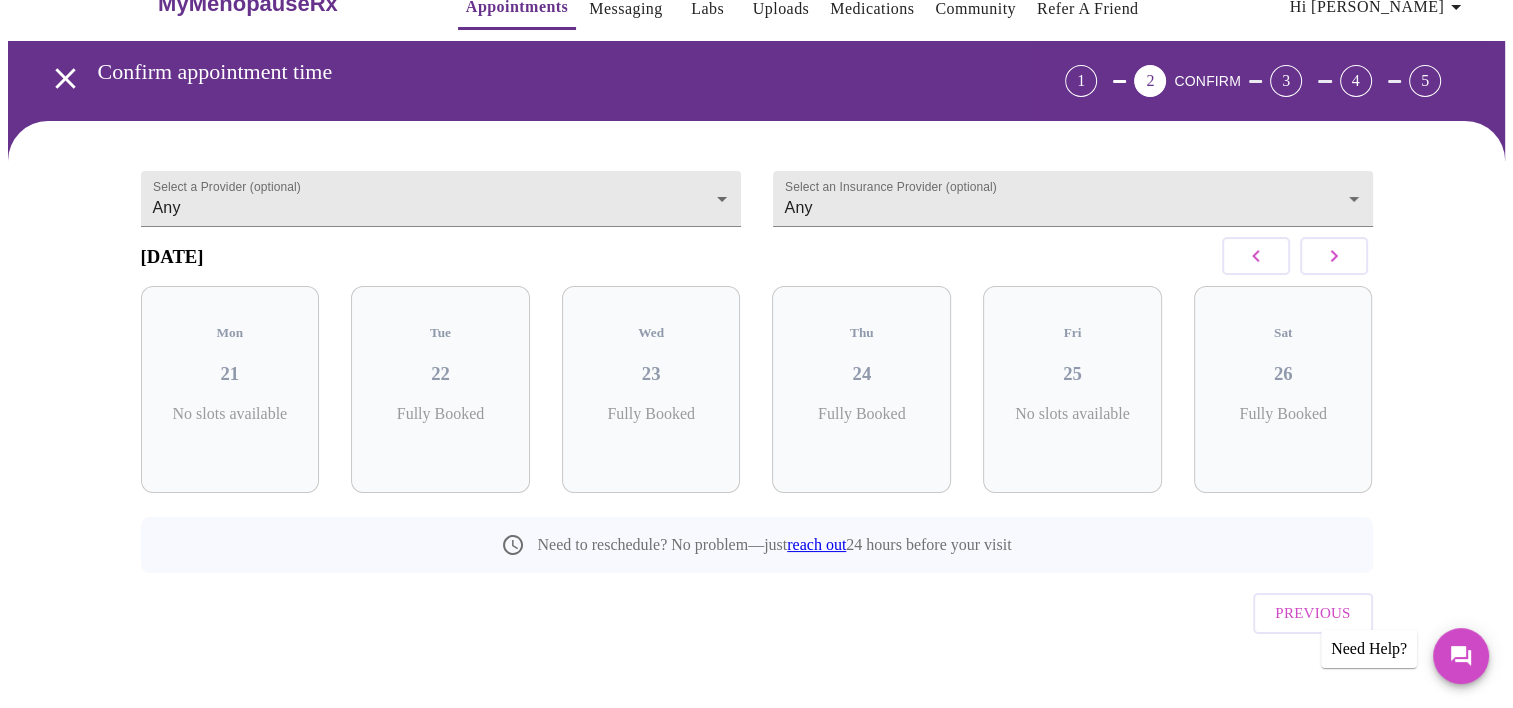 click 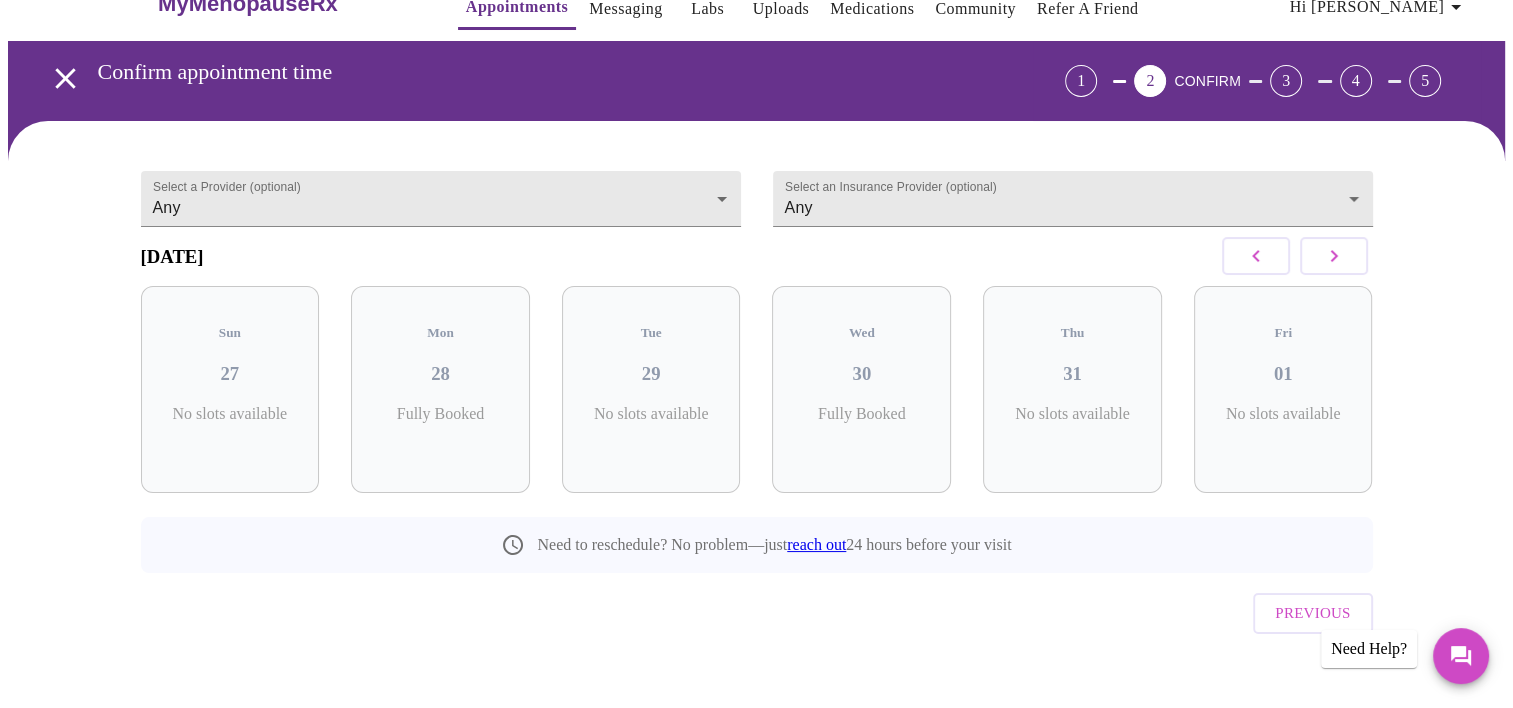 click 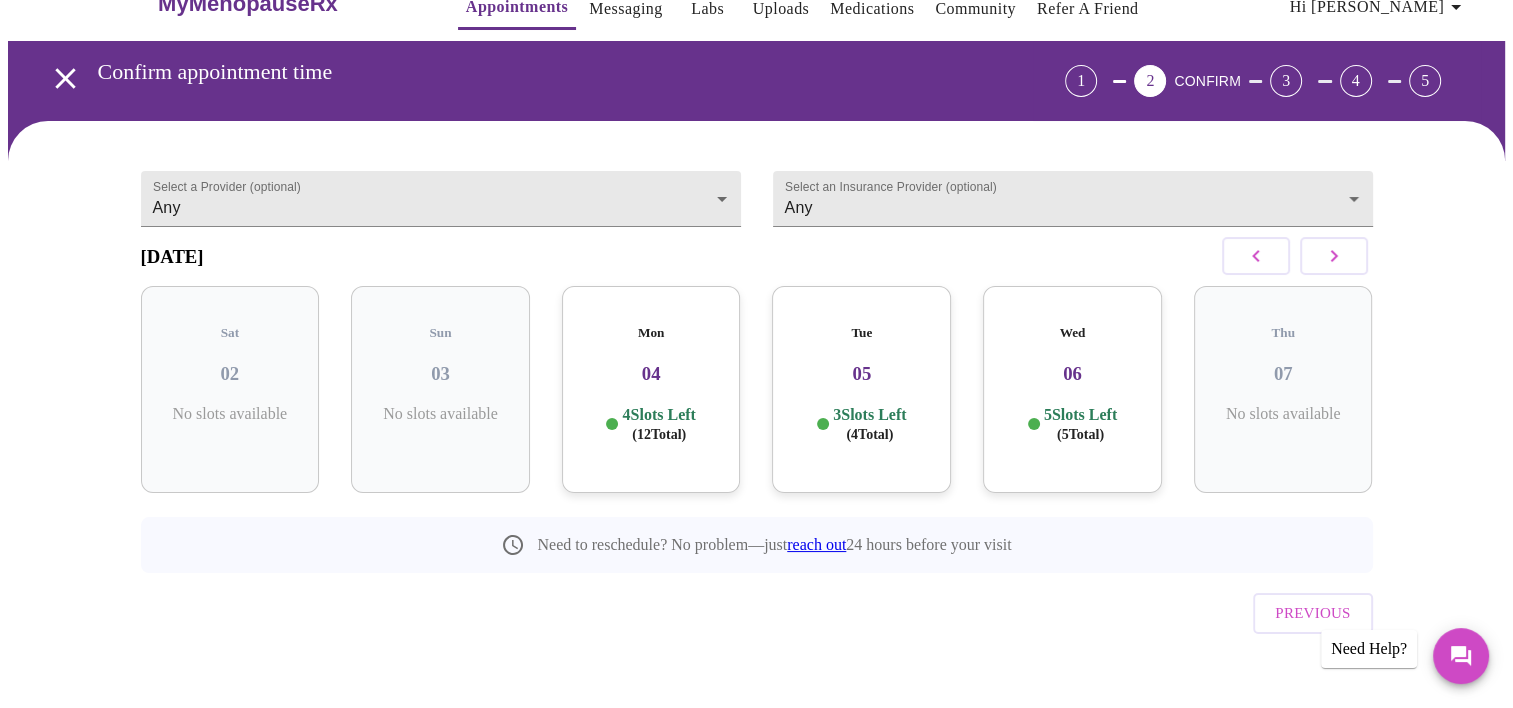 click 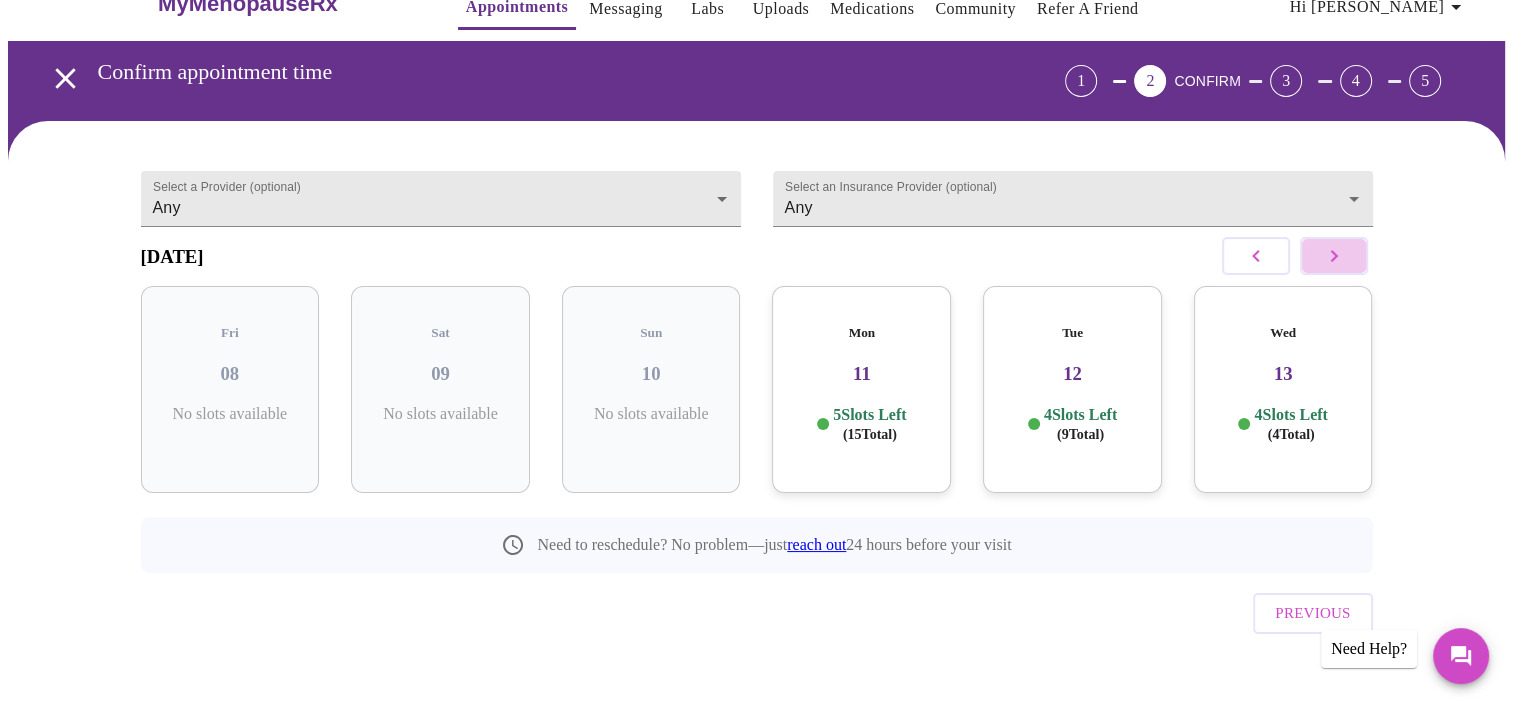 click 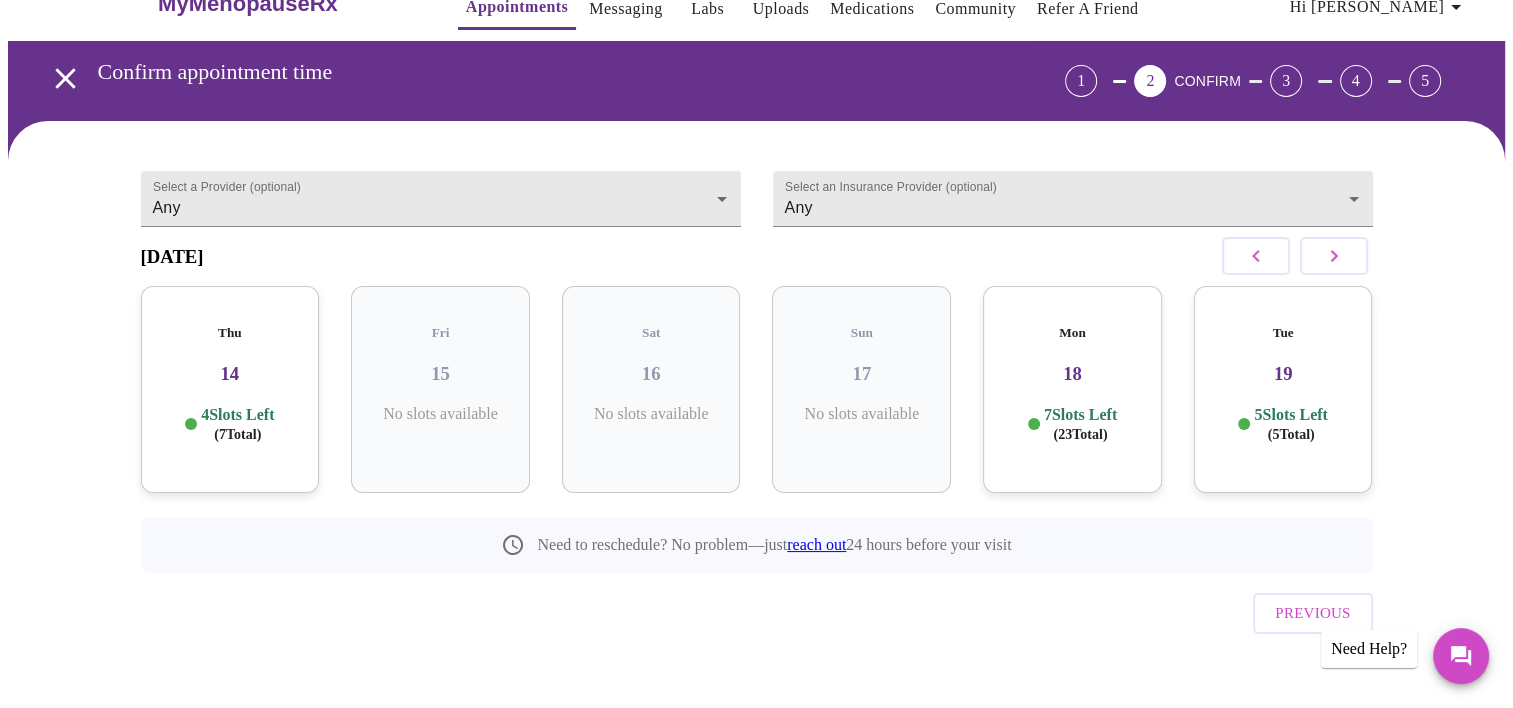 click 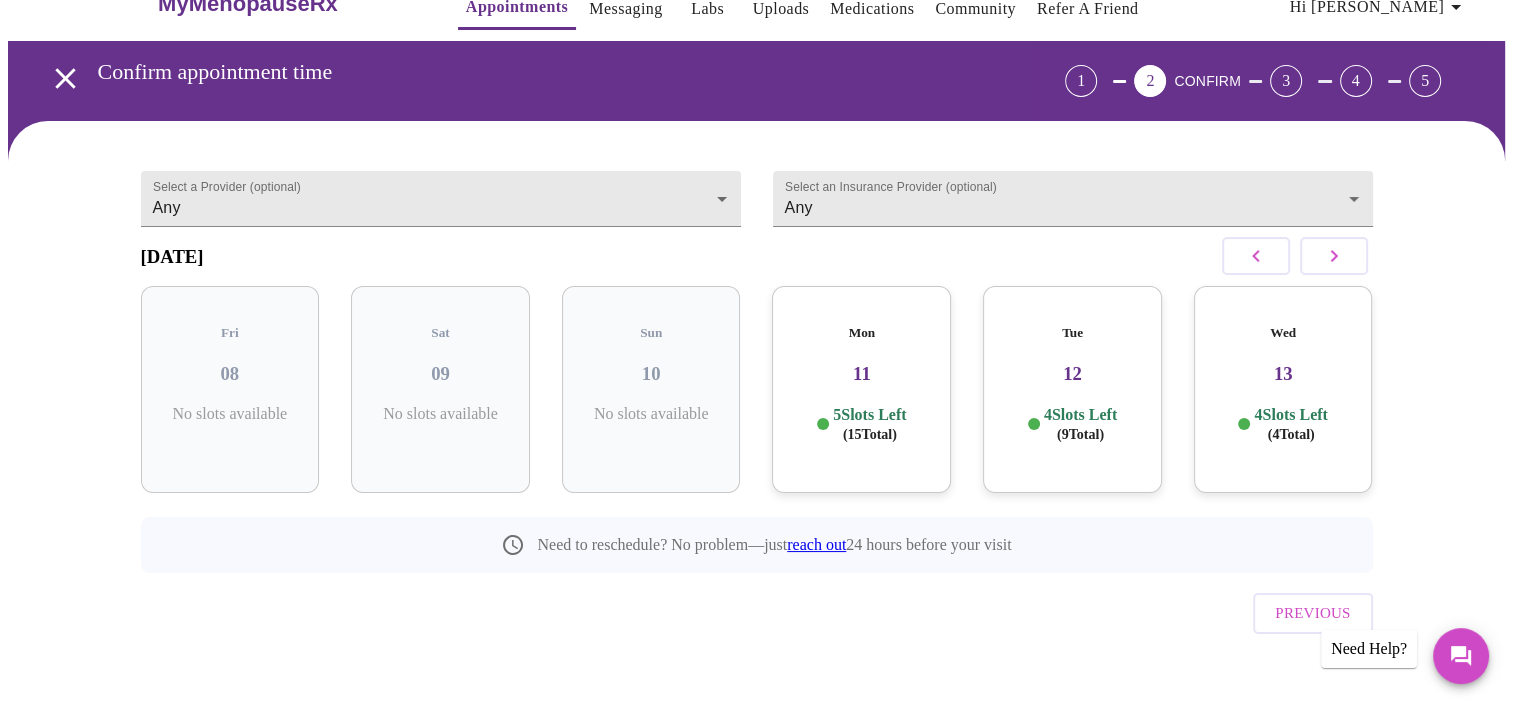 click 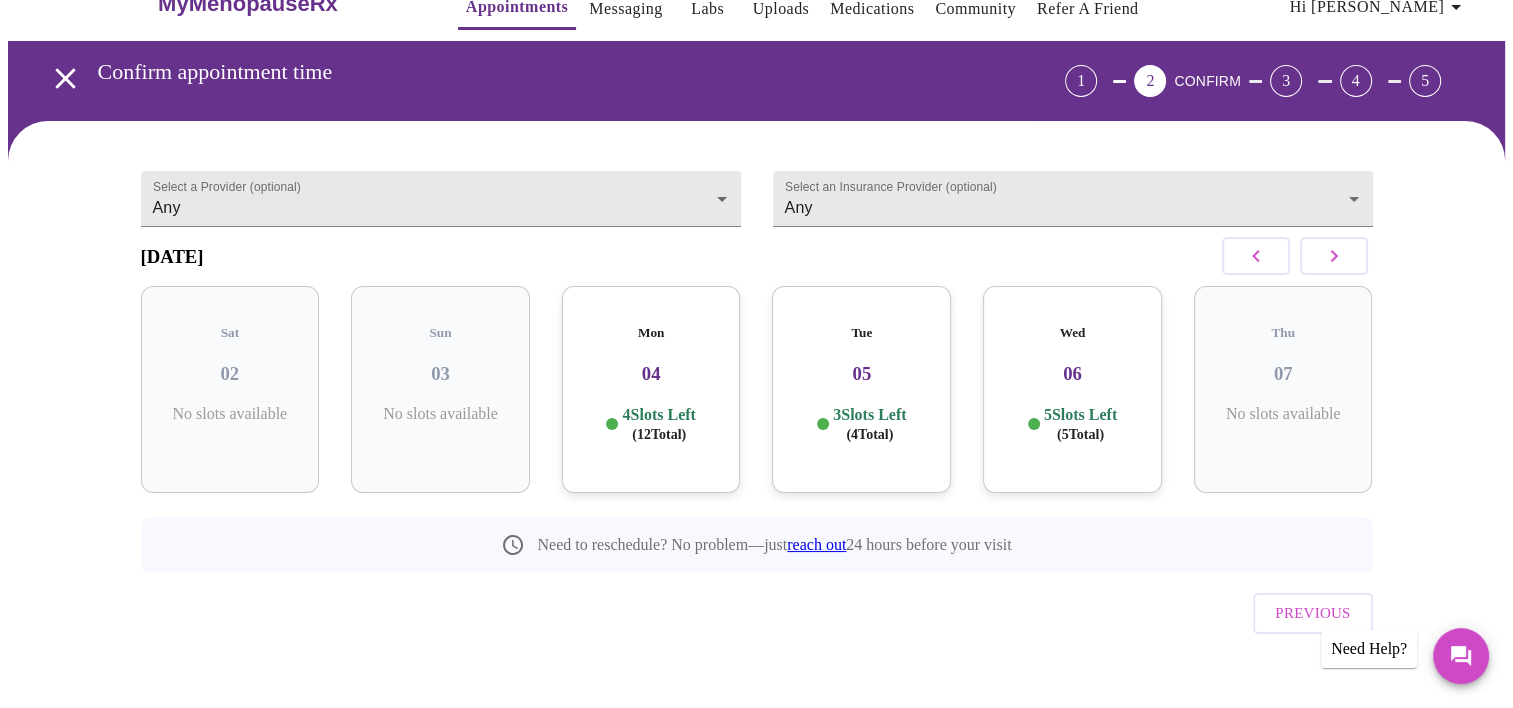 click at bounding box center (1256, 256) 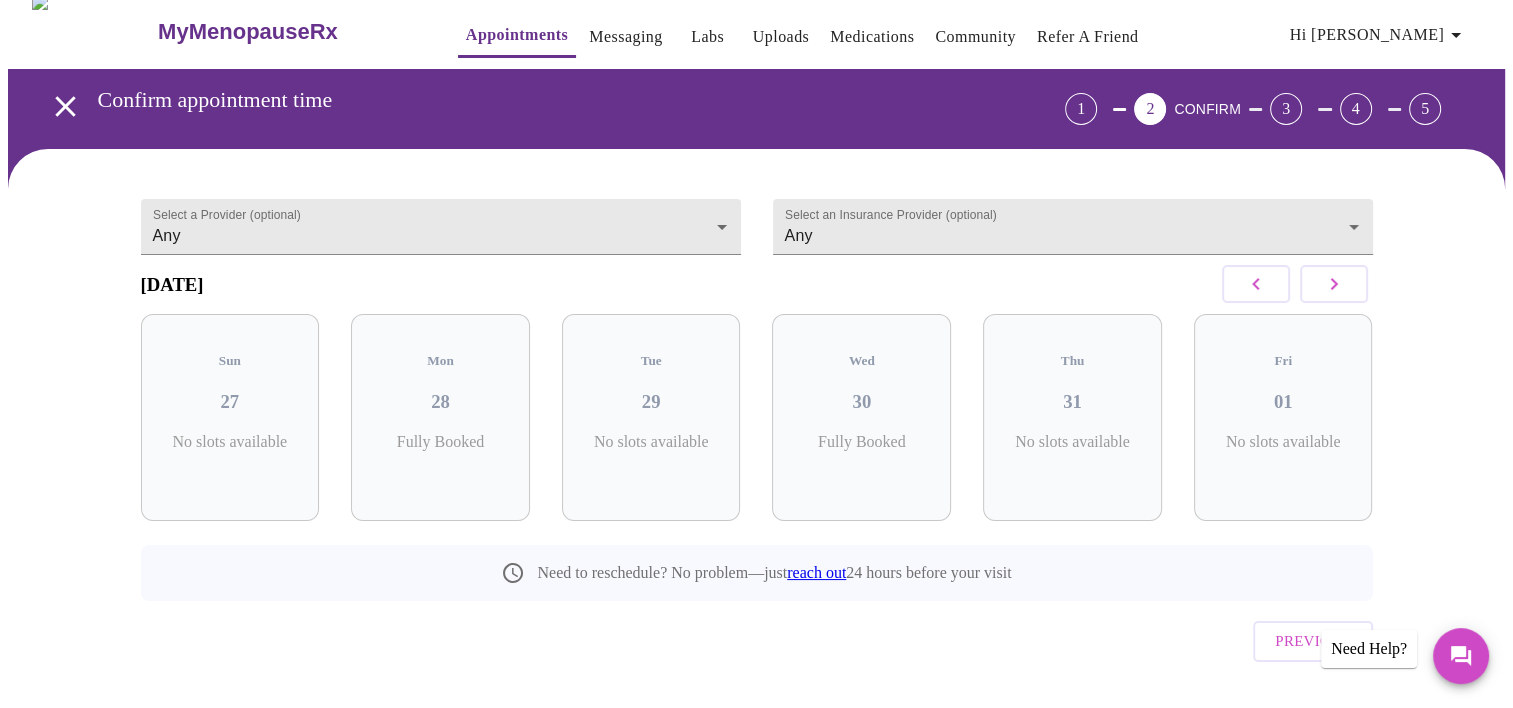 scroll, scrollTop: 0, scrollLeft: 0, axis: both 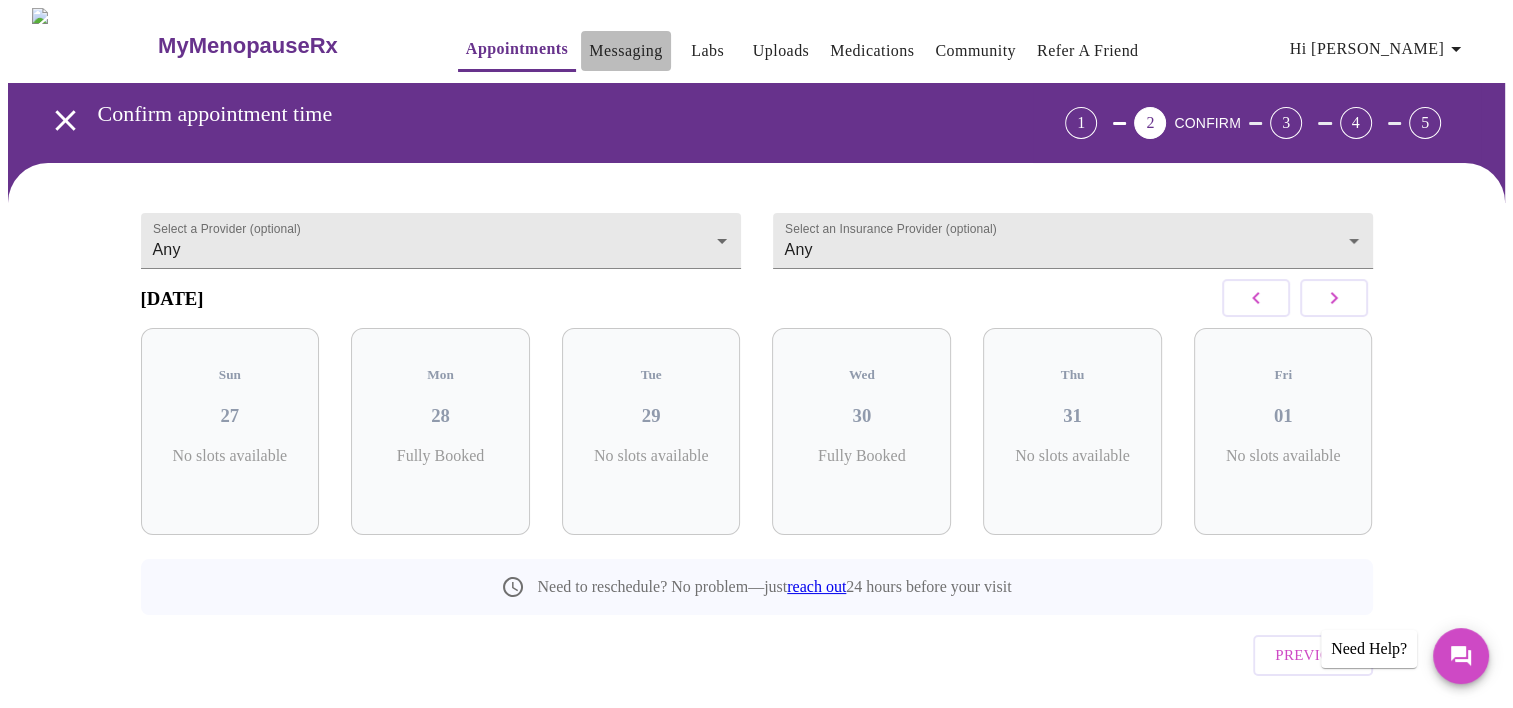 click on "Messaging" at bounding box center (625, 51) 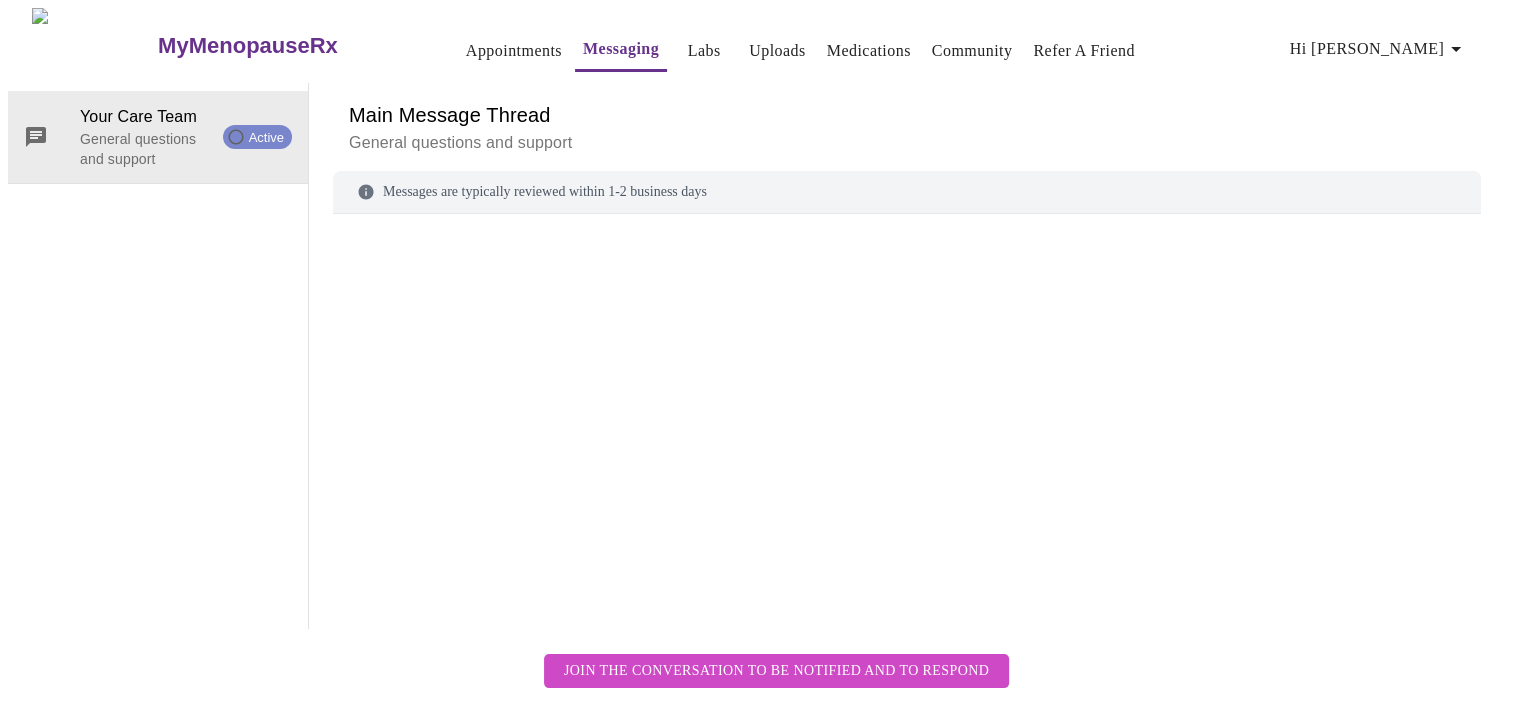 scroll, scrollTop: 75, scrollLeft: 0, axis: vertical 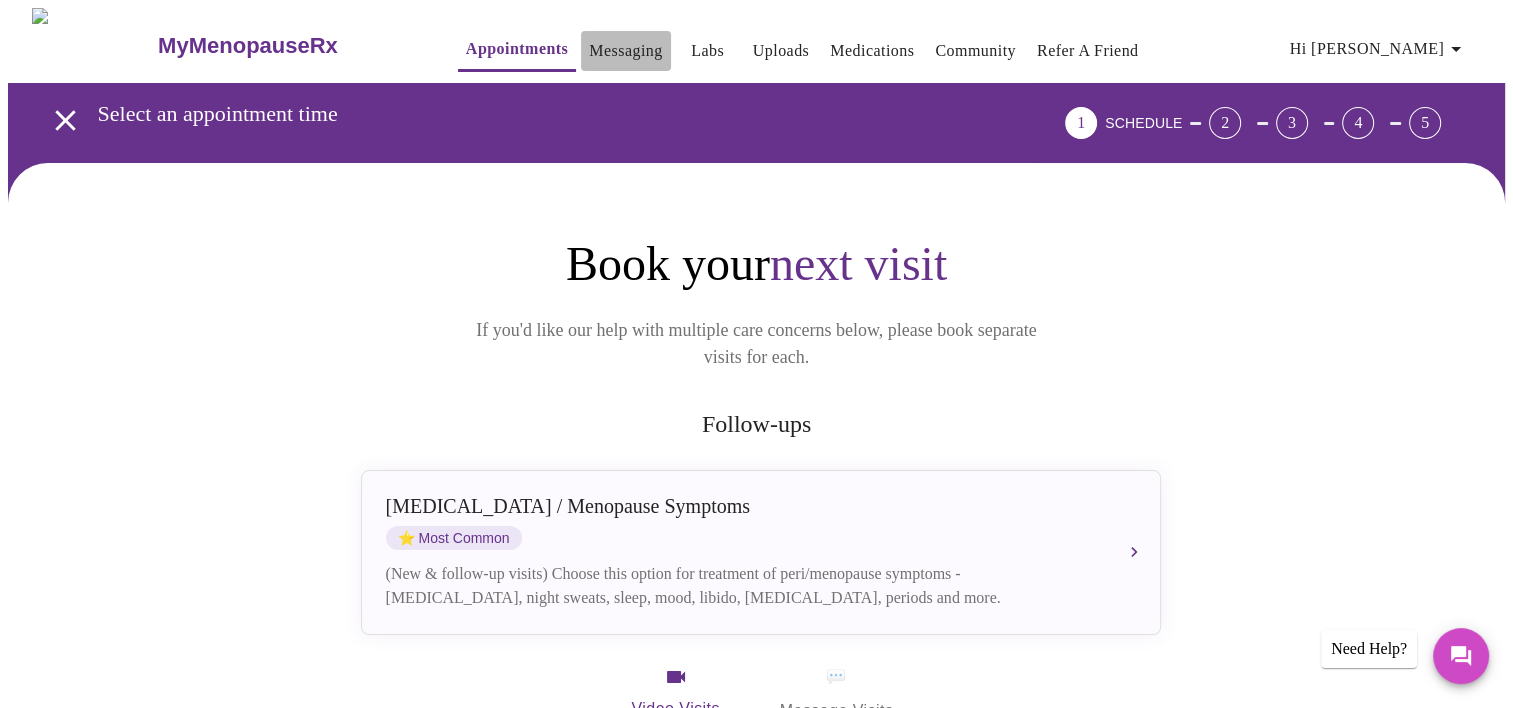 click on "Messaging" at bounding box center [625, 51] 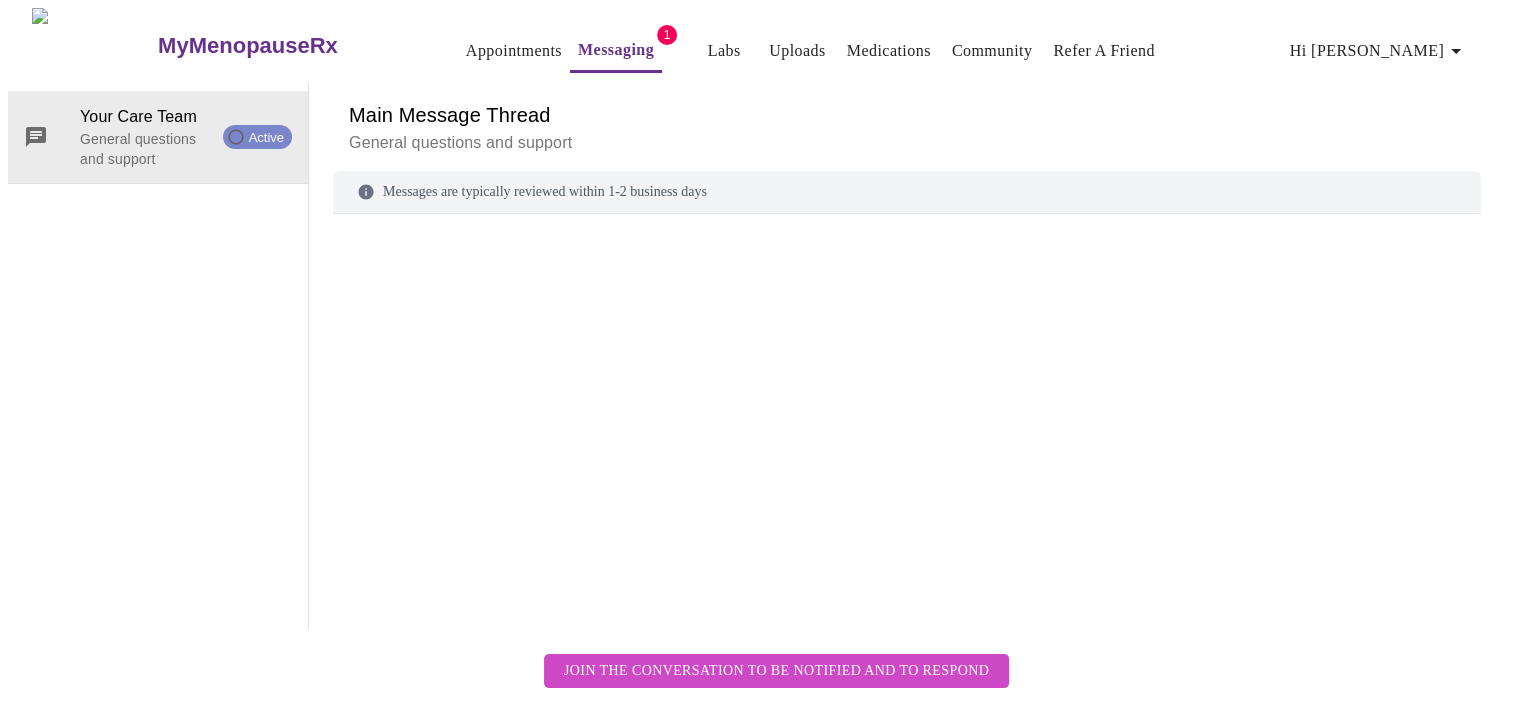 scroll, scrollTop: 75, scrollLeft: 0, axis: vertical 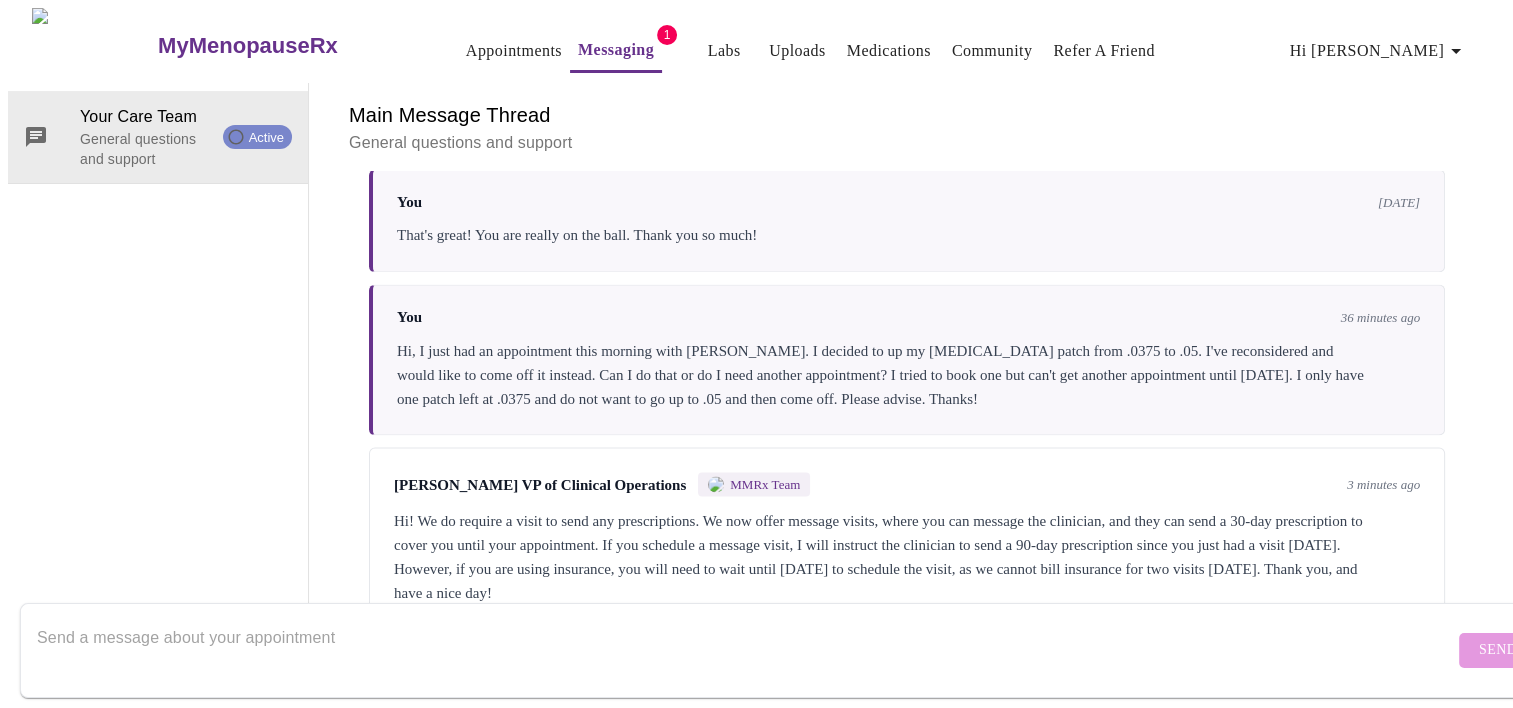 click at bounding box center (745, 650) 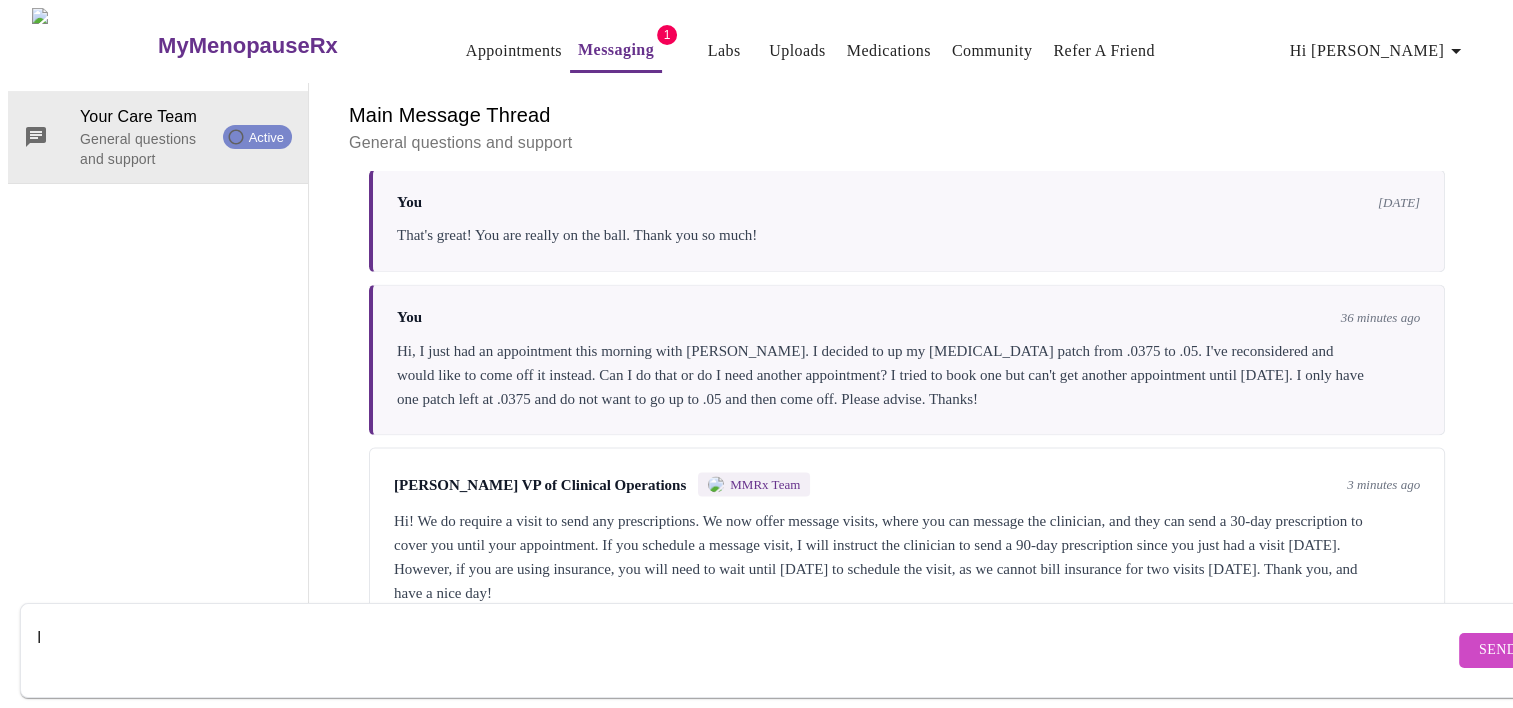 type on "I" 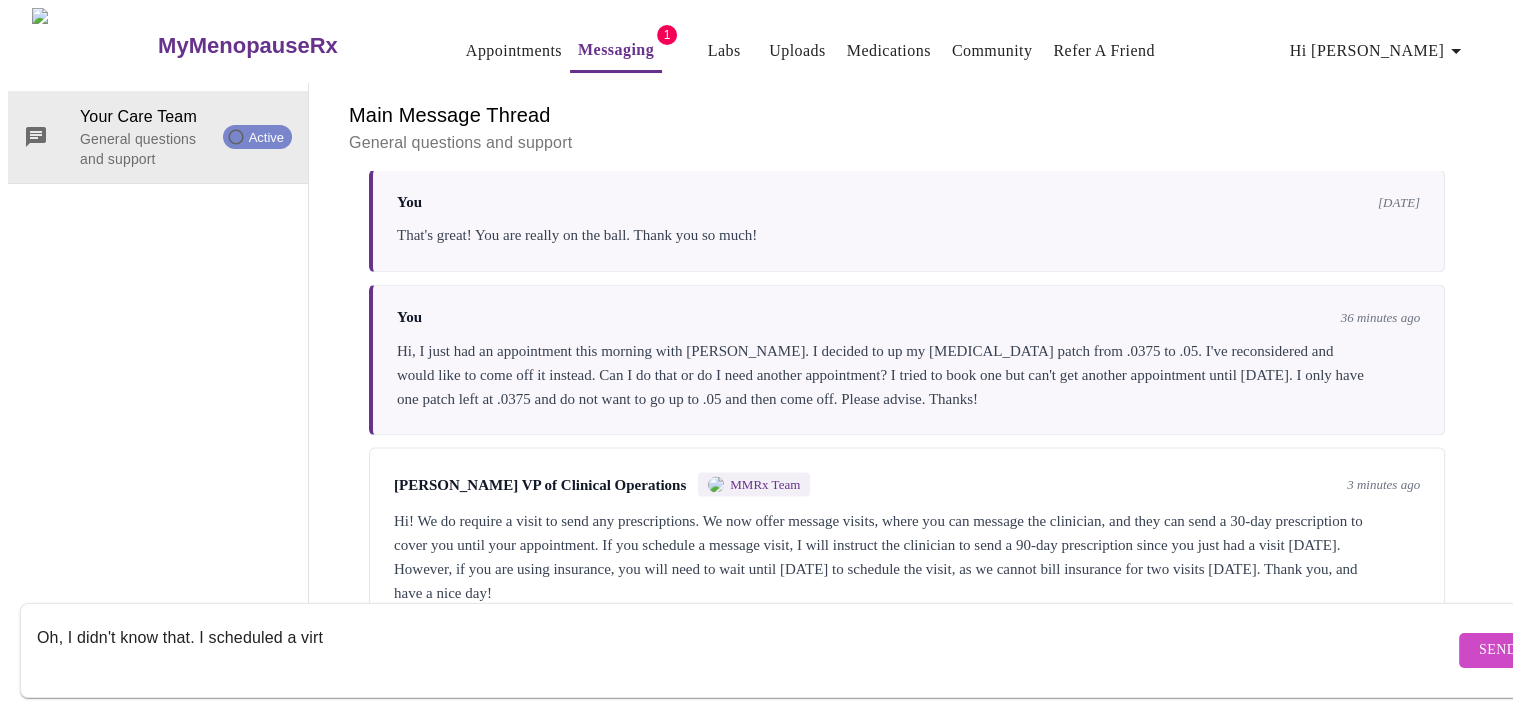 type on "Oh, I didn't know that. I scheduled a virtu" 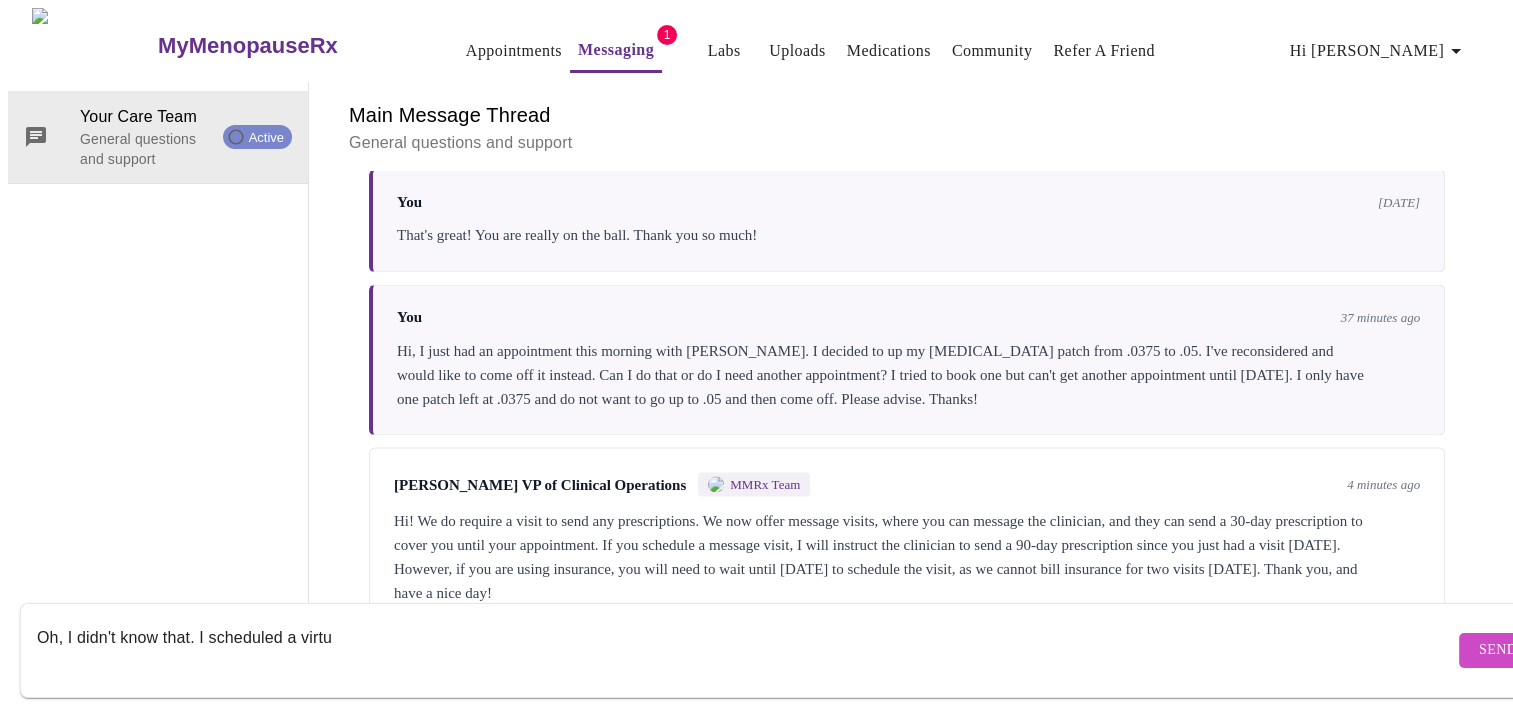 scroll, scrollTop: 3738, scrollLeft: 0, axis: vertical 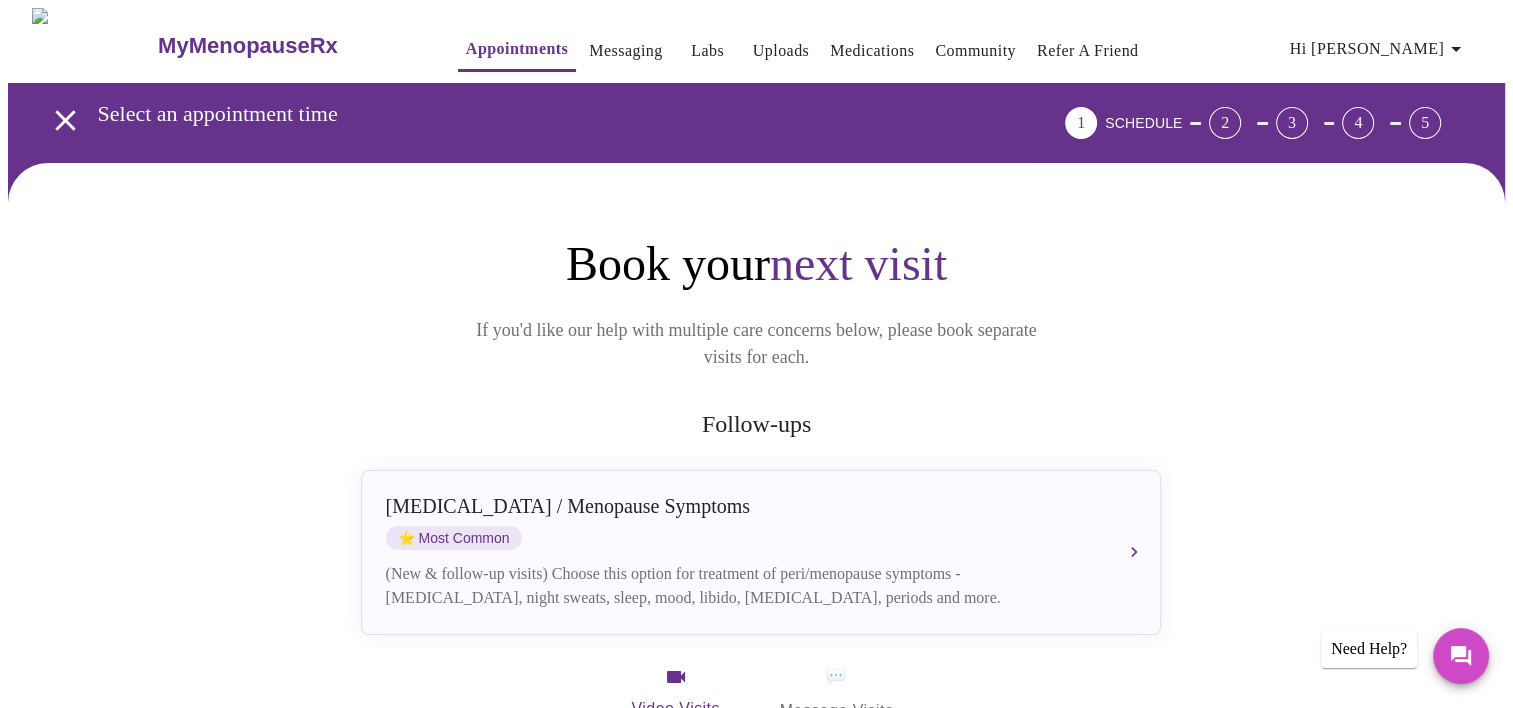click on "Appointments" at bounding box center (517, 49) 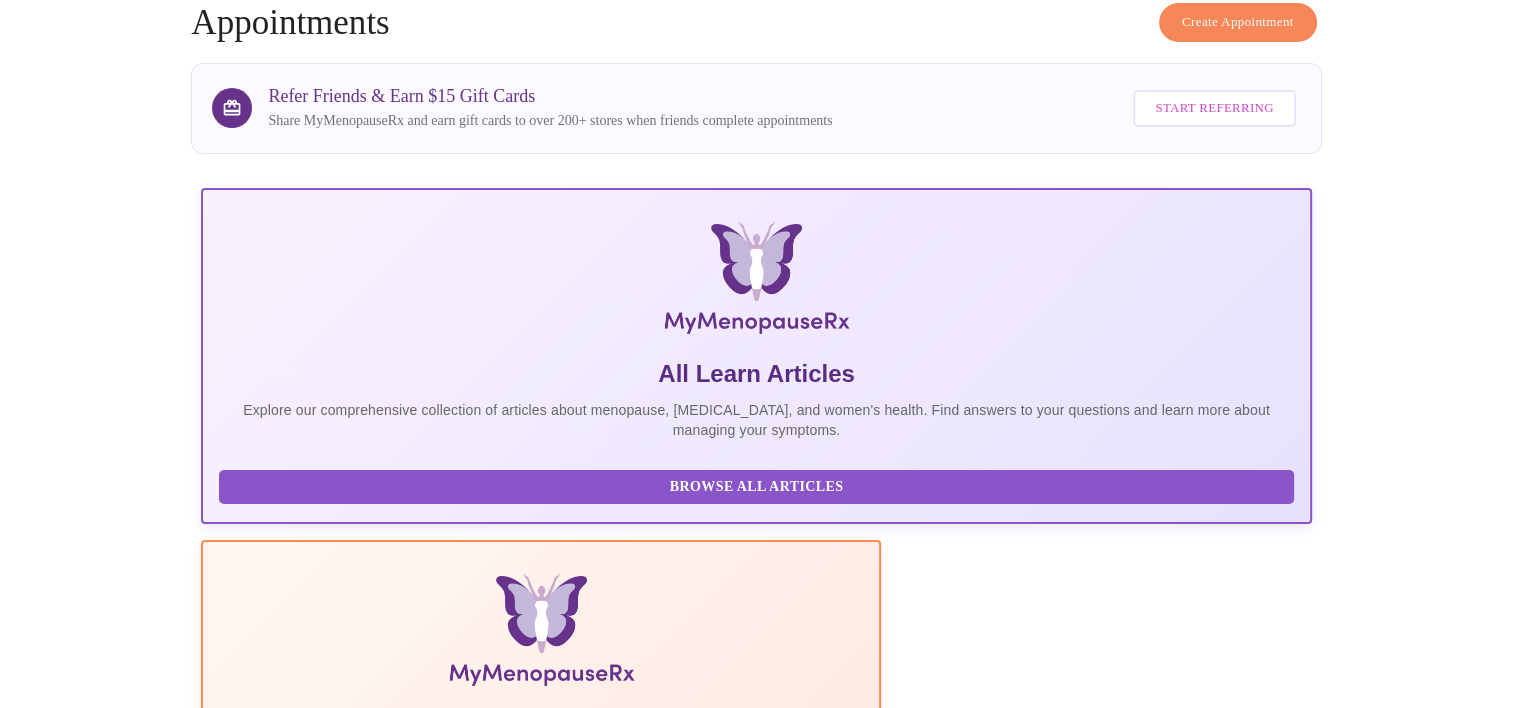 scroll, scrollTop: 0, scrollLeft: 0, axis: both 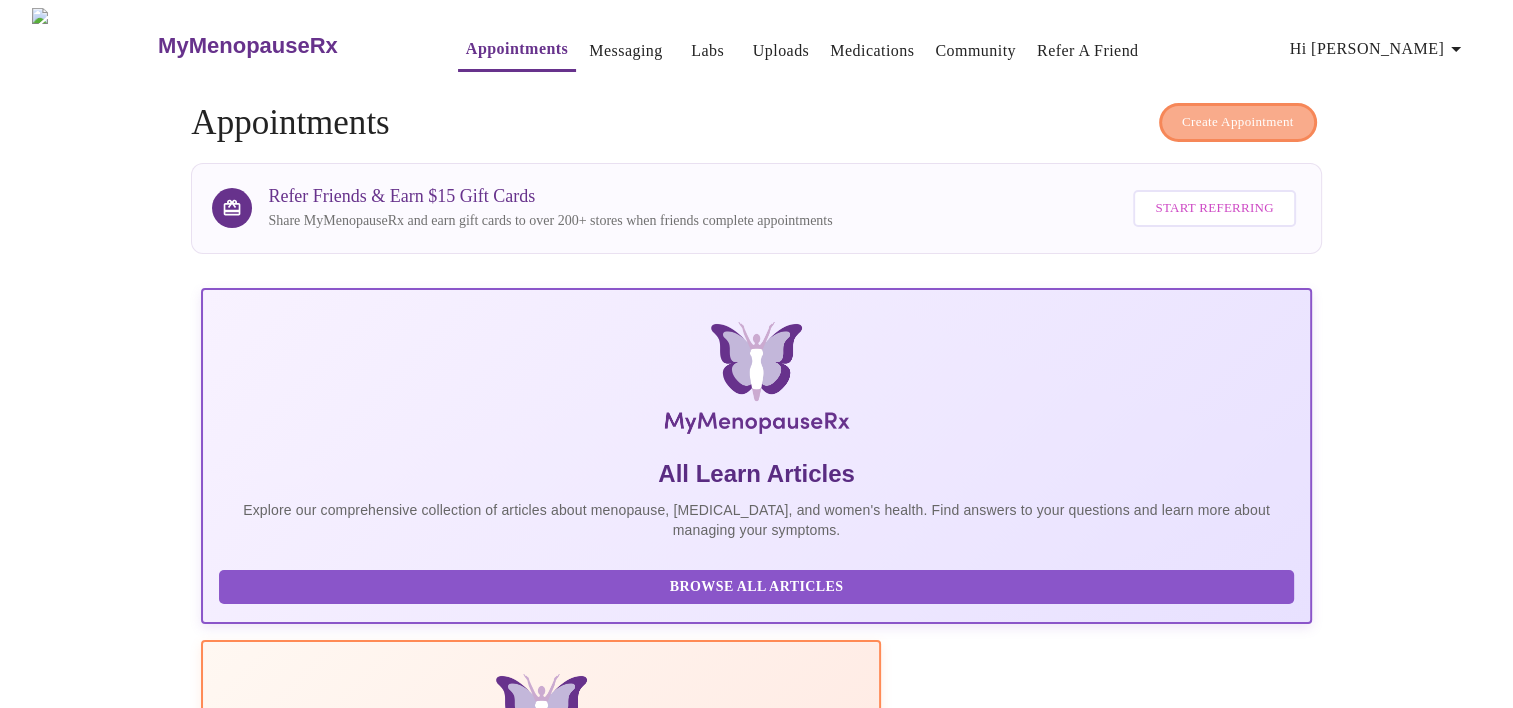 click on "Create Appointment" at bounding box center [1238, 122] 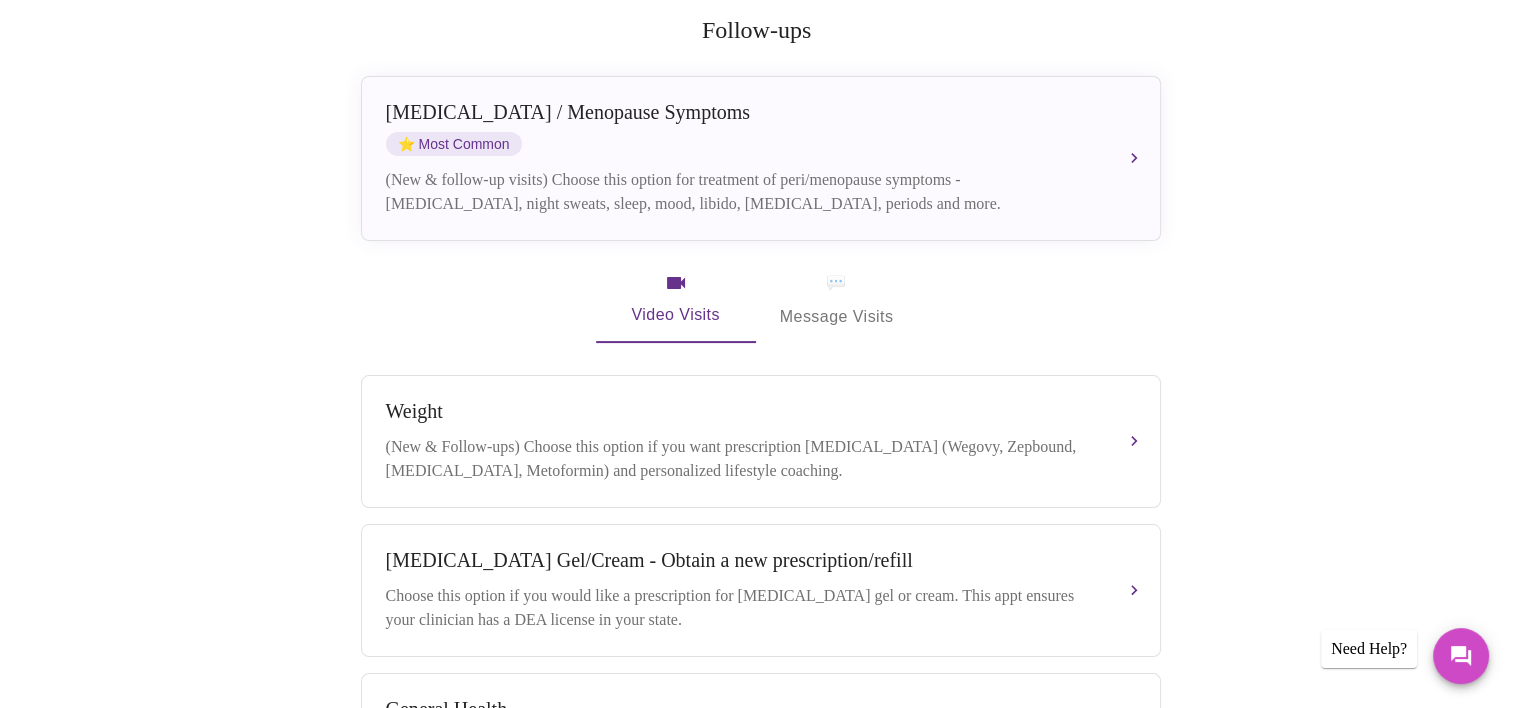 scroll, scrollTop: 400, scrollLeft: 0, axis: vertical 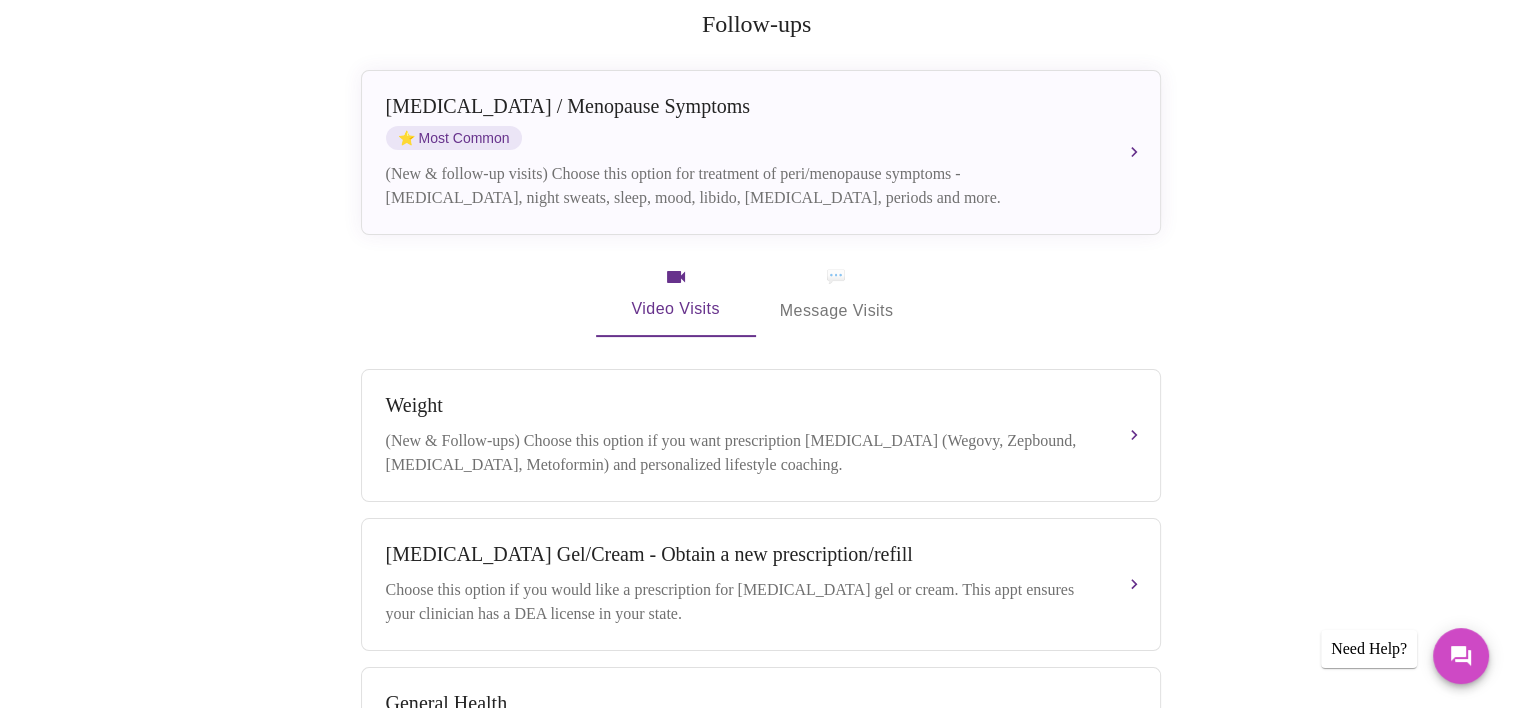 click on "💬 Message Visits" at bounding box center (837, 294) 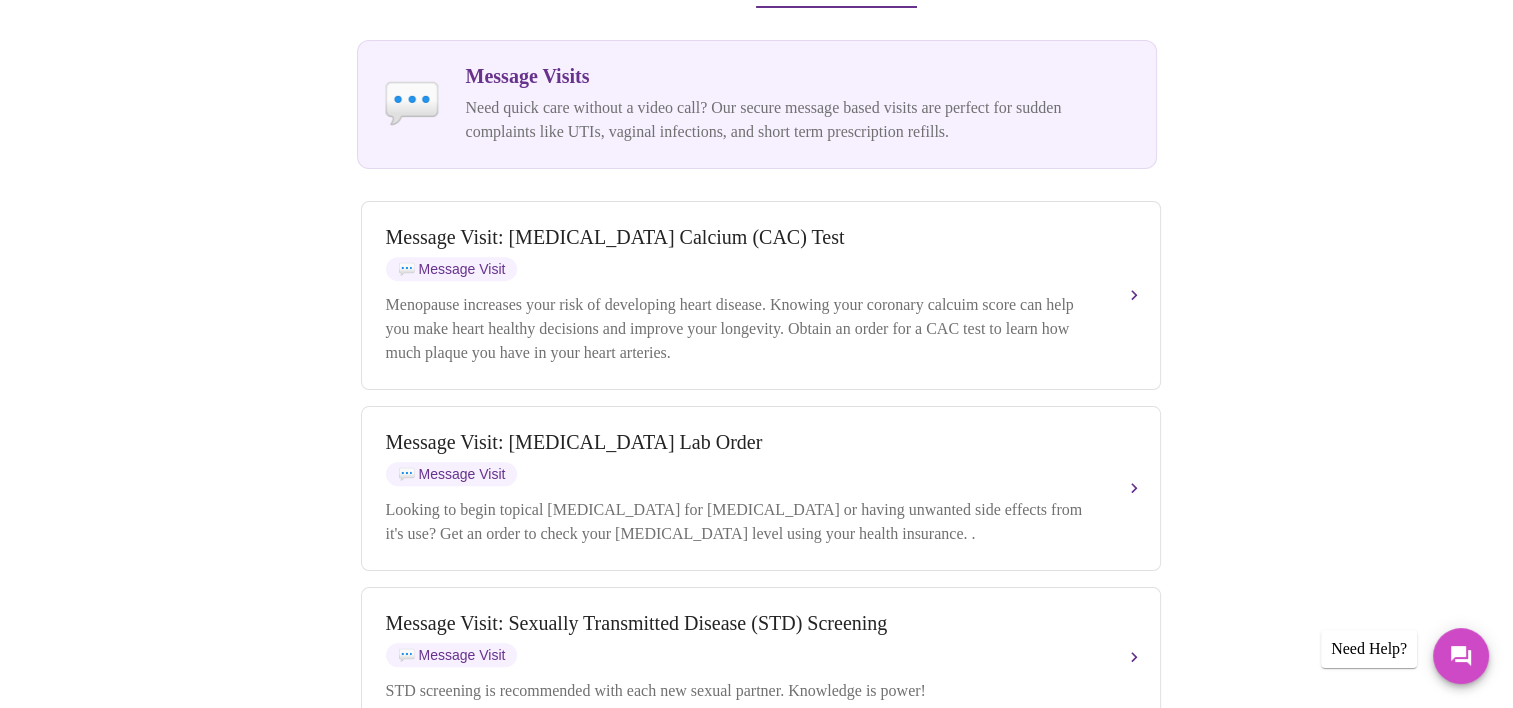 scroll, scrollTop: 600, scrollLeft: 0, axis: vertical 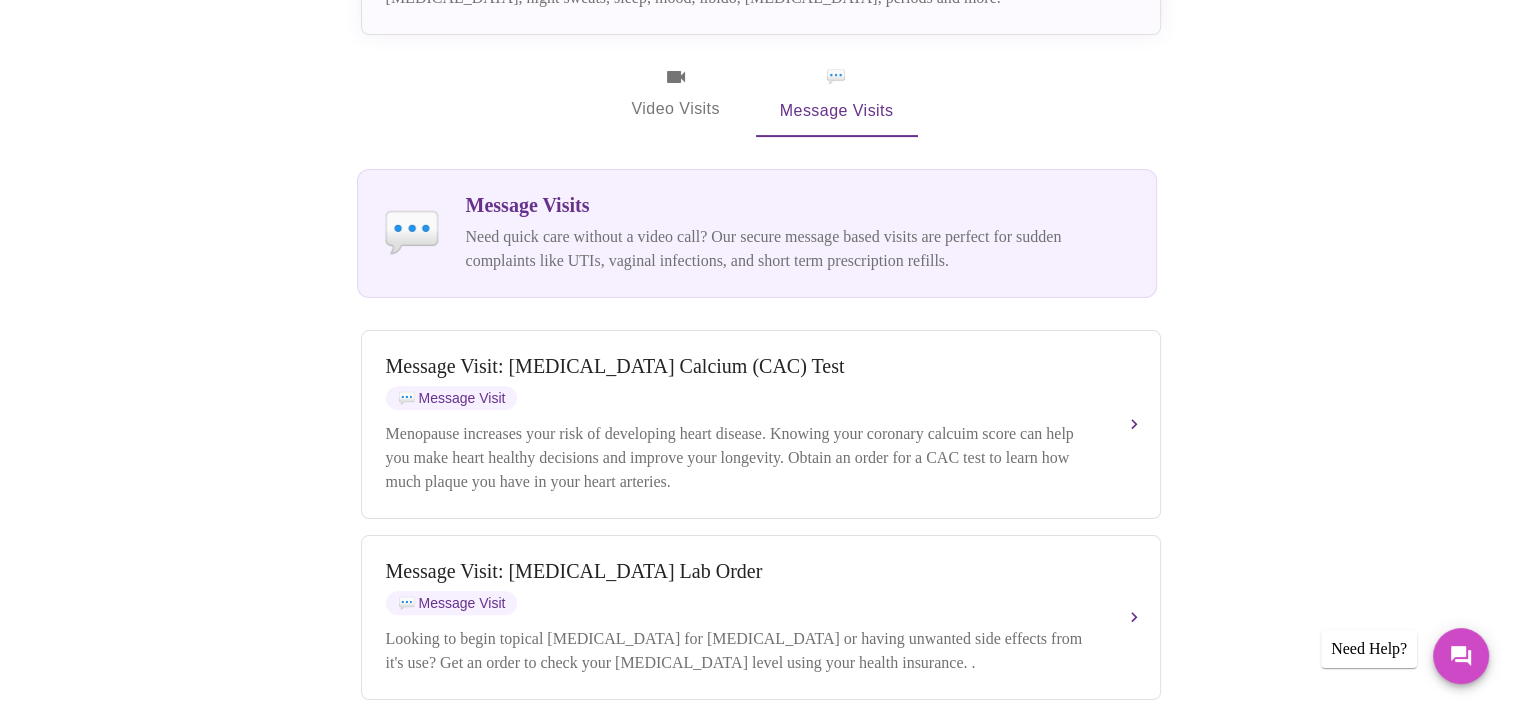 click on "Need quick care without a video call? Our secure message based visits are perfect for sudden complaints like UTIs, vaginal infections, and short term prescription refills." at bounding box center (799, 249) 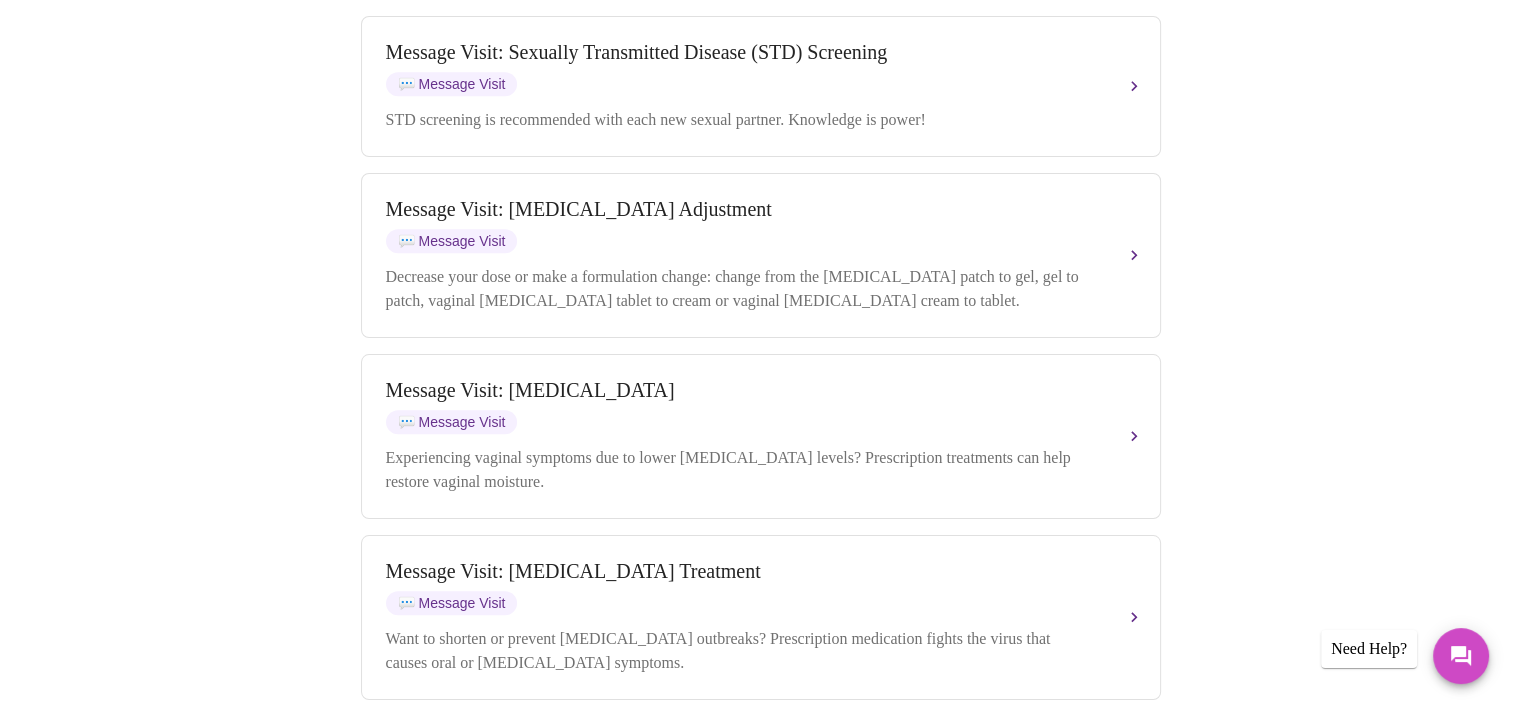 scroll, scrollTop: 1400, scrollLeft: 0, axis: vertical 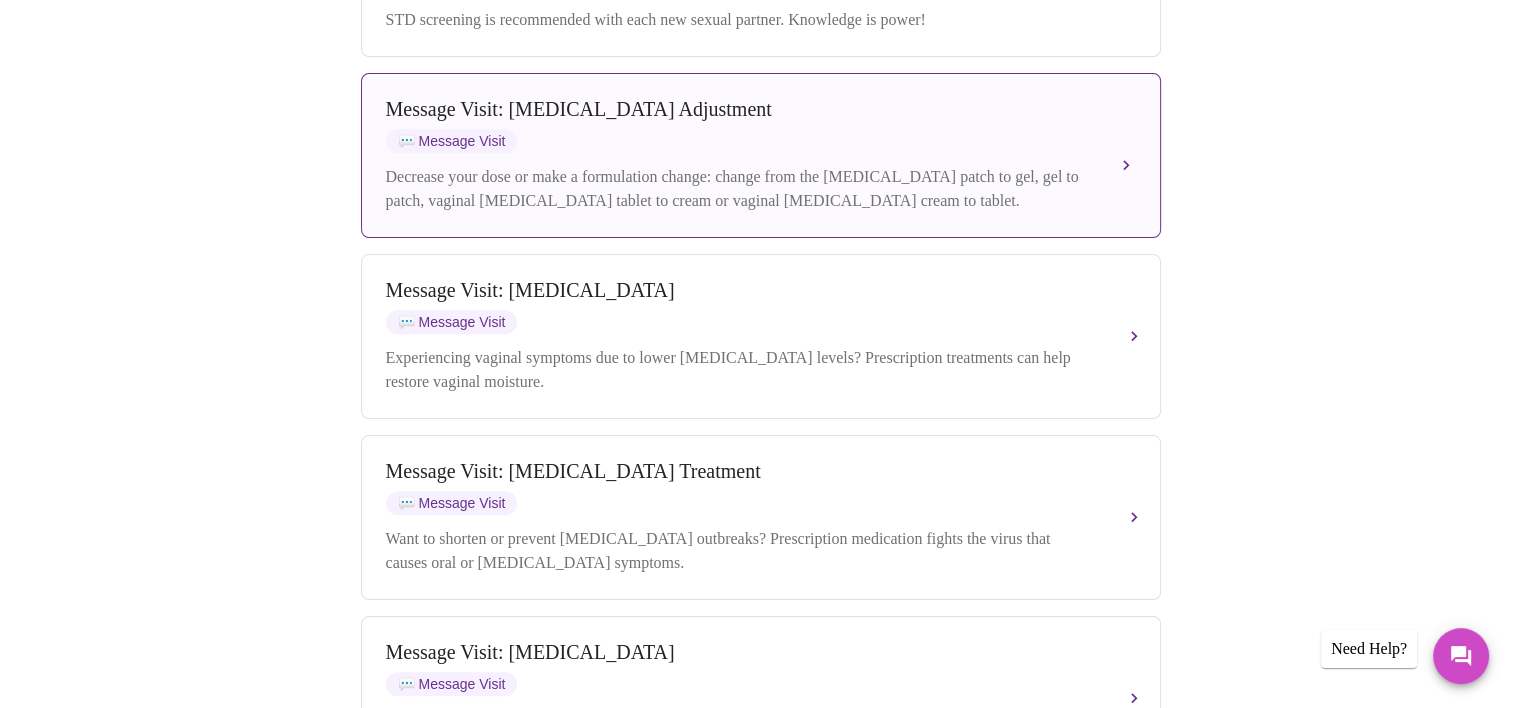 click on "Decrease your dose or make a formulation change: change from the [MEDICAL_DATA] patch to gel, gel to patch,  vaginal [MEDICAL_DATA] tablet to cream or vaginal [MEDICAL_DATA] cream to tablet." at bounding box center [741, 189] 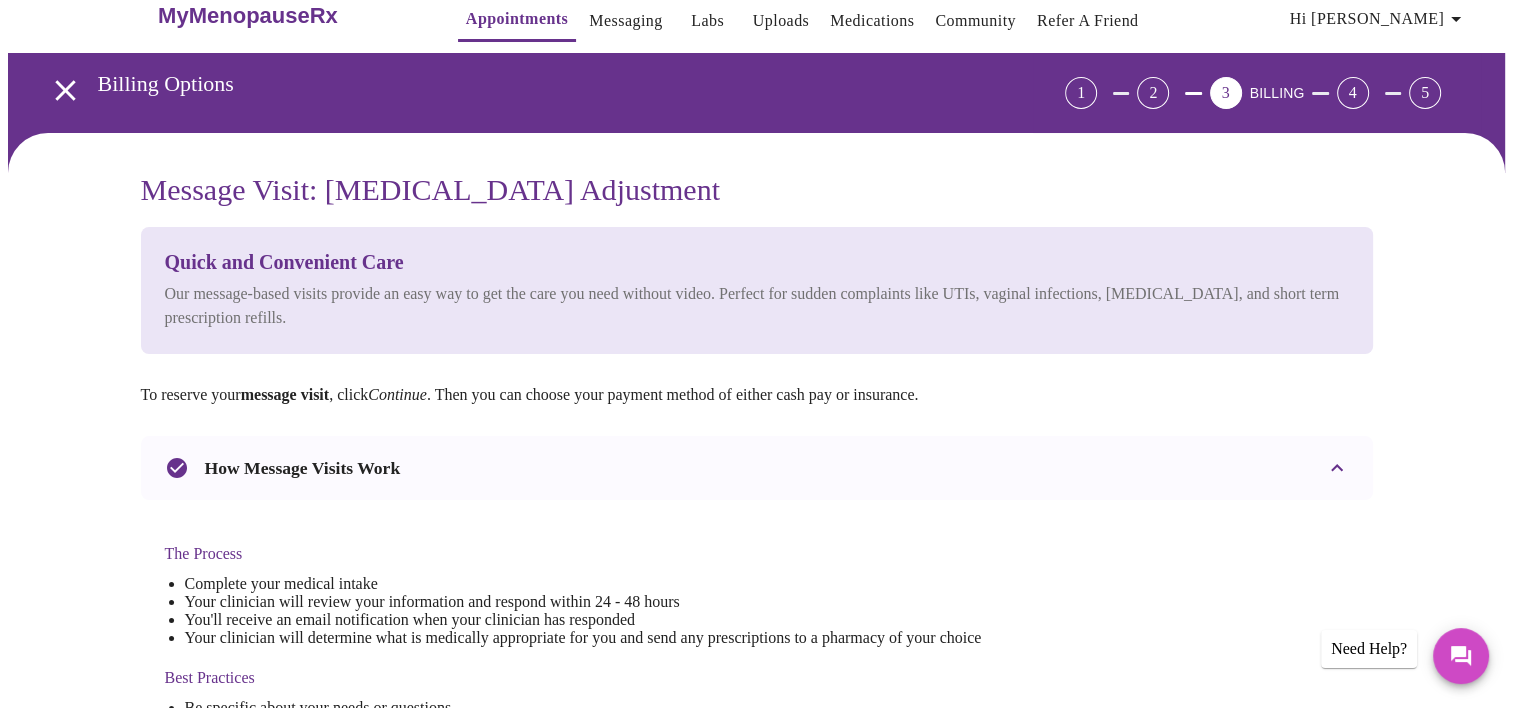 scroll, scrollTop: 0, scrollLeft: 0, axis: both 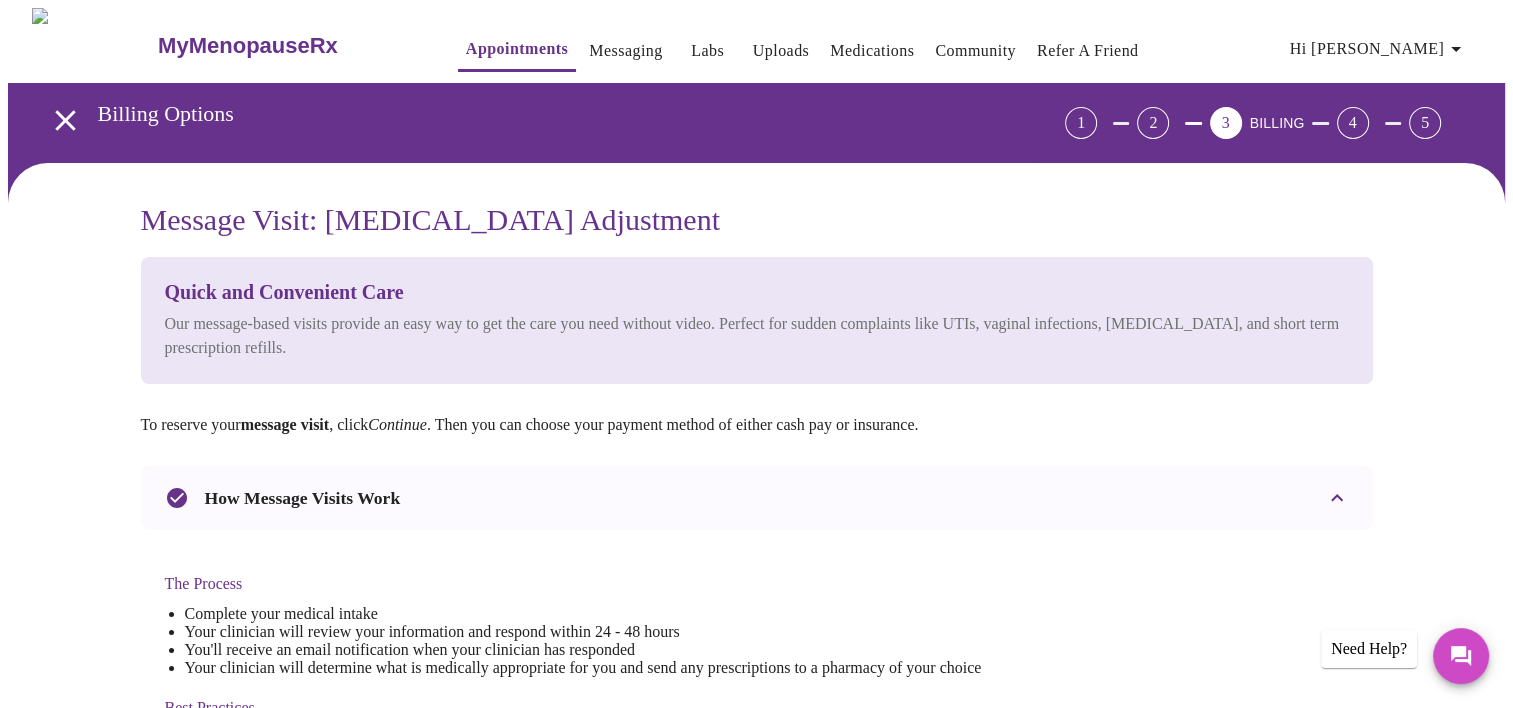 click on "Messaging" at bounding box center [625, 51] 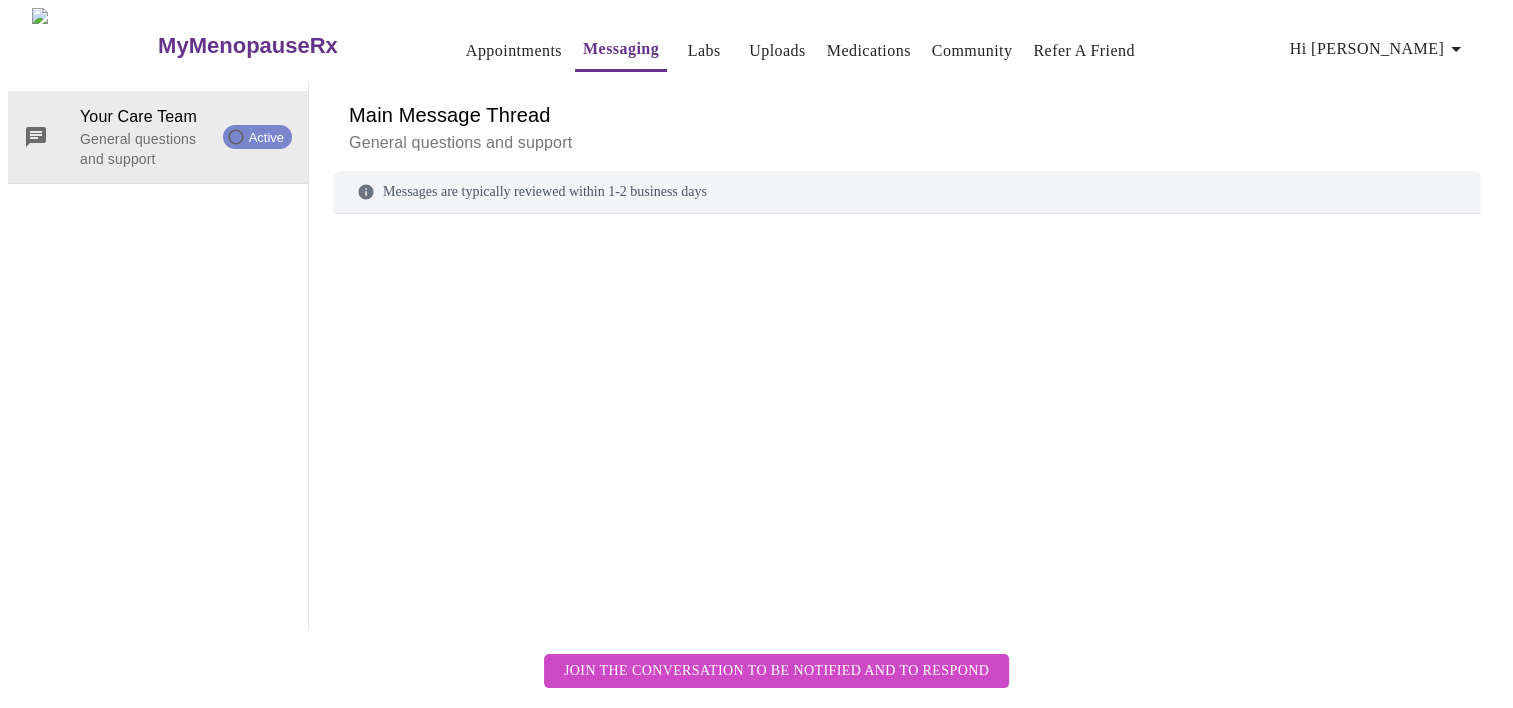 scroll, scrollTop: 75, scrollLeft: 0, axis: vertical 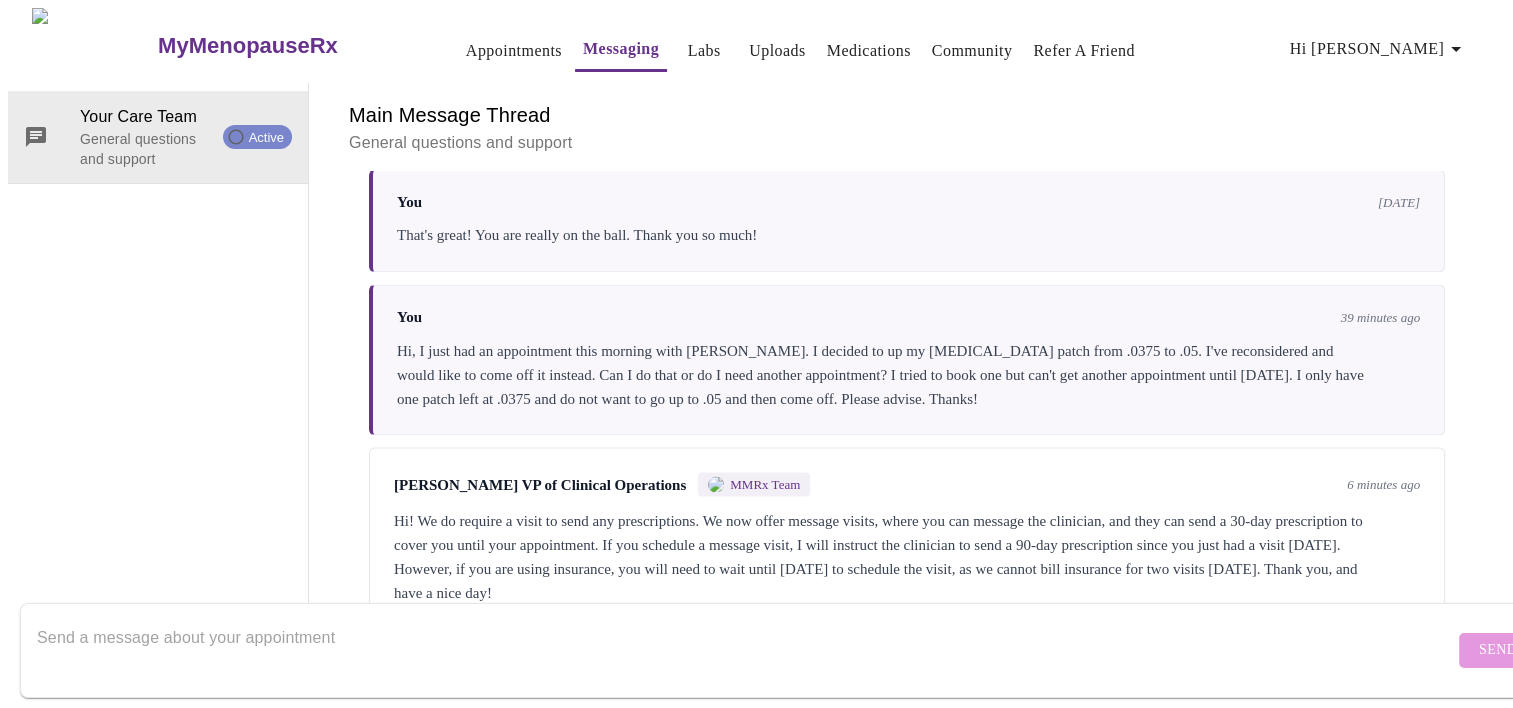 click at bounding box center [745, 650] 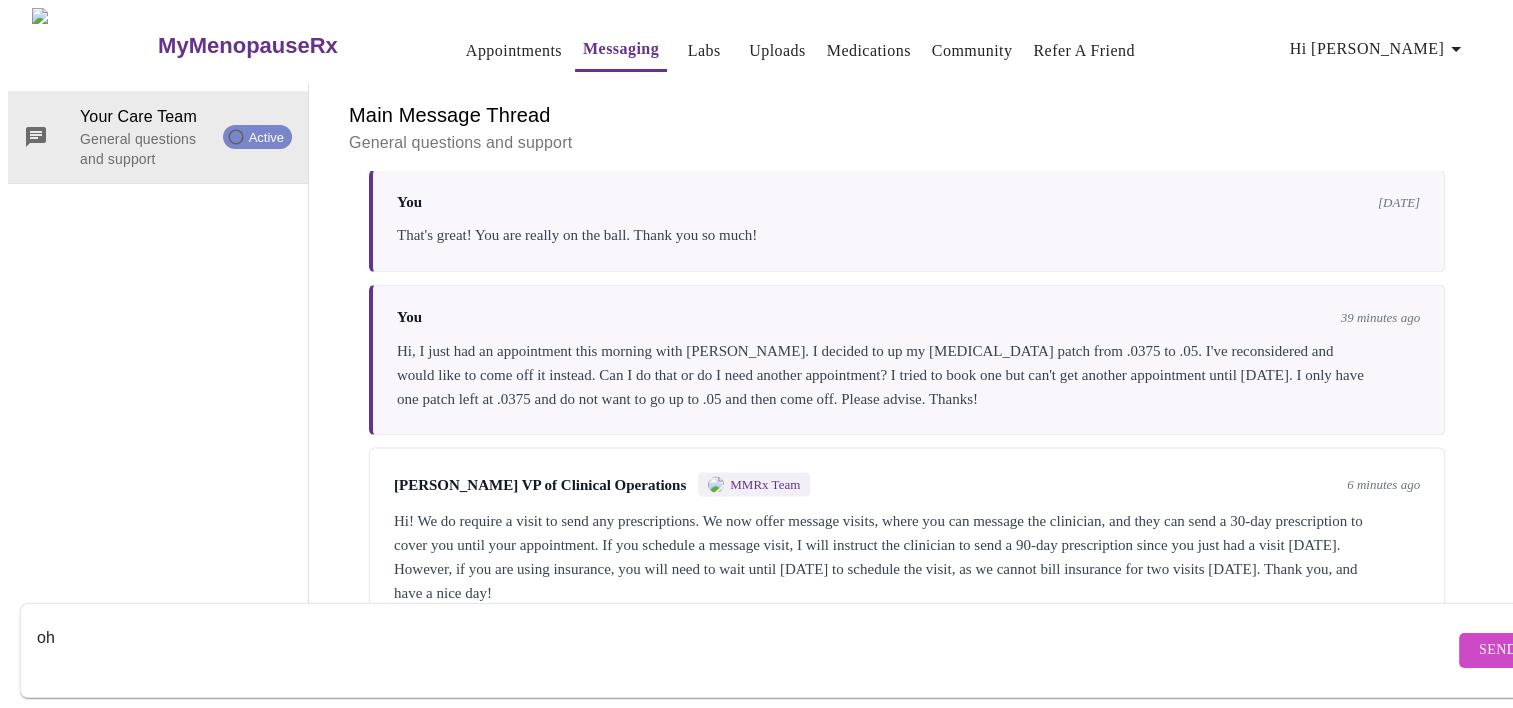 type on "o" 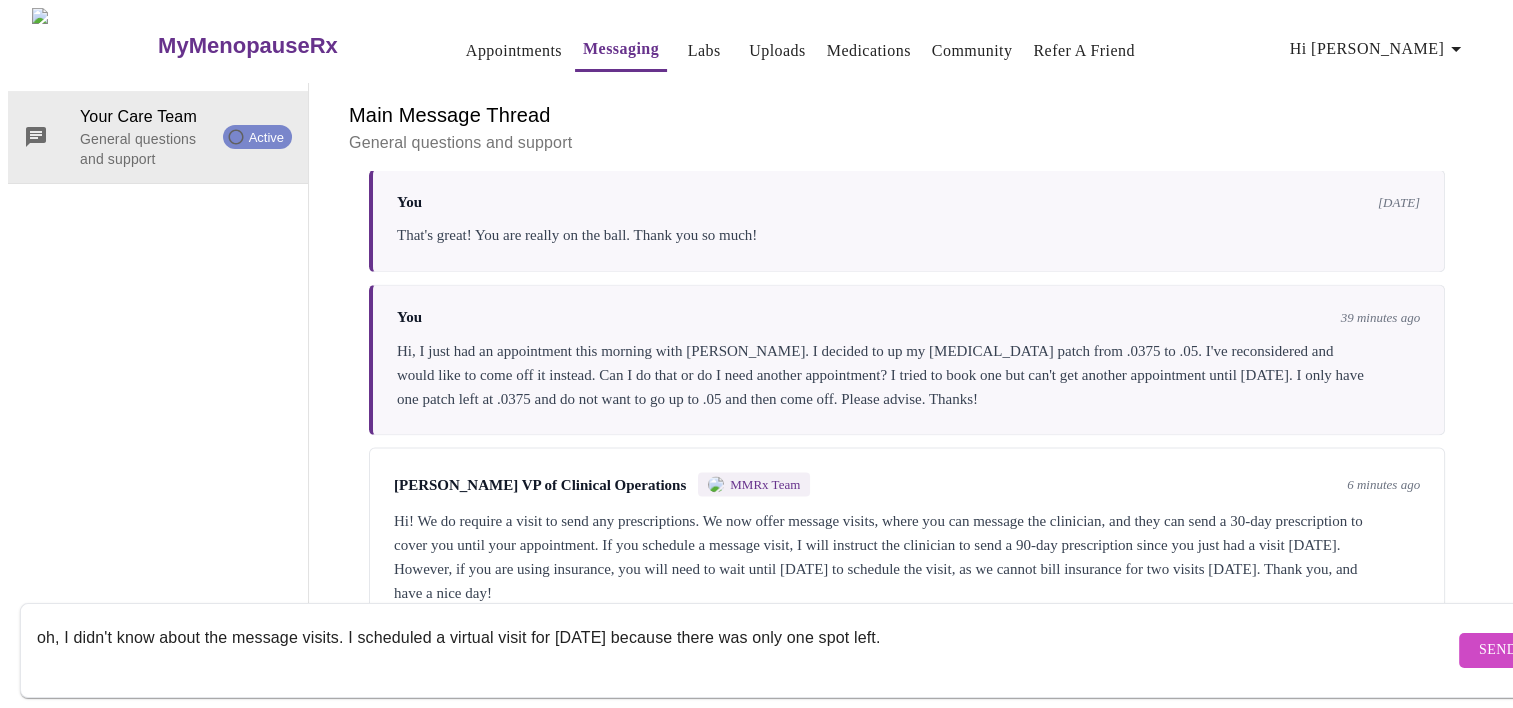 click on "oh, I didn't know about the message visits. I scheduled a virtual visit for [DATE] because there was only one spot left." at bounding box center (745, 650) 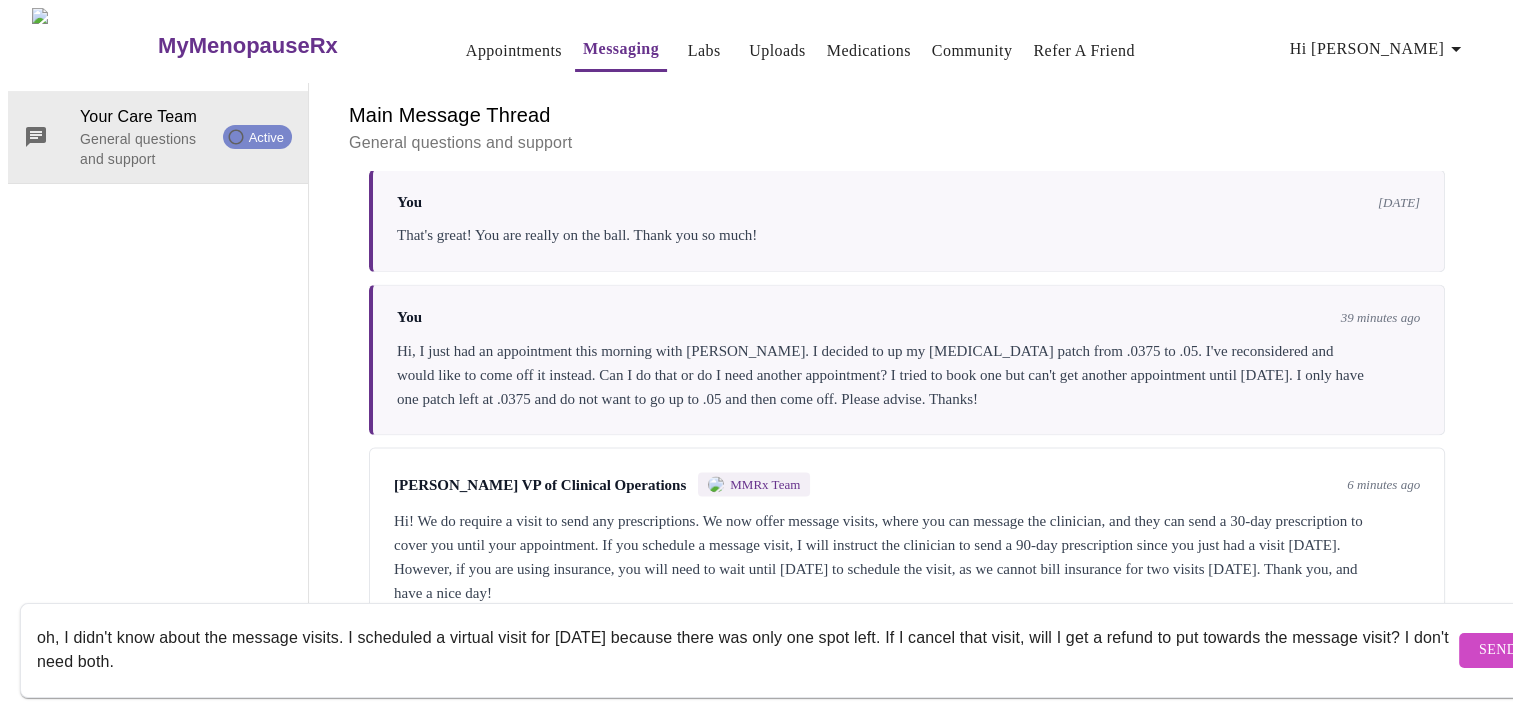 click on "oh, I didn't know about the message visits. I scheduled a virtual visit for [DATE] because there was only one spot left. If I cancel that visit, will I get a refund to put towards the message visit? I don't need both." at bounding box center (745, 650) 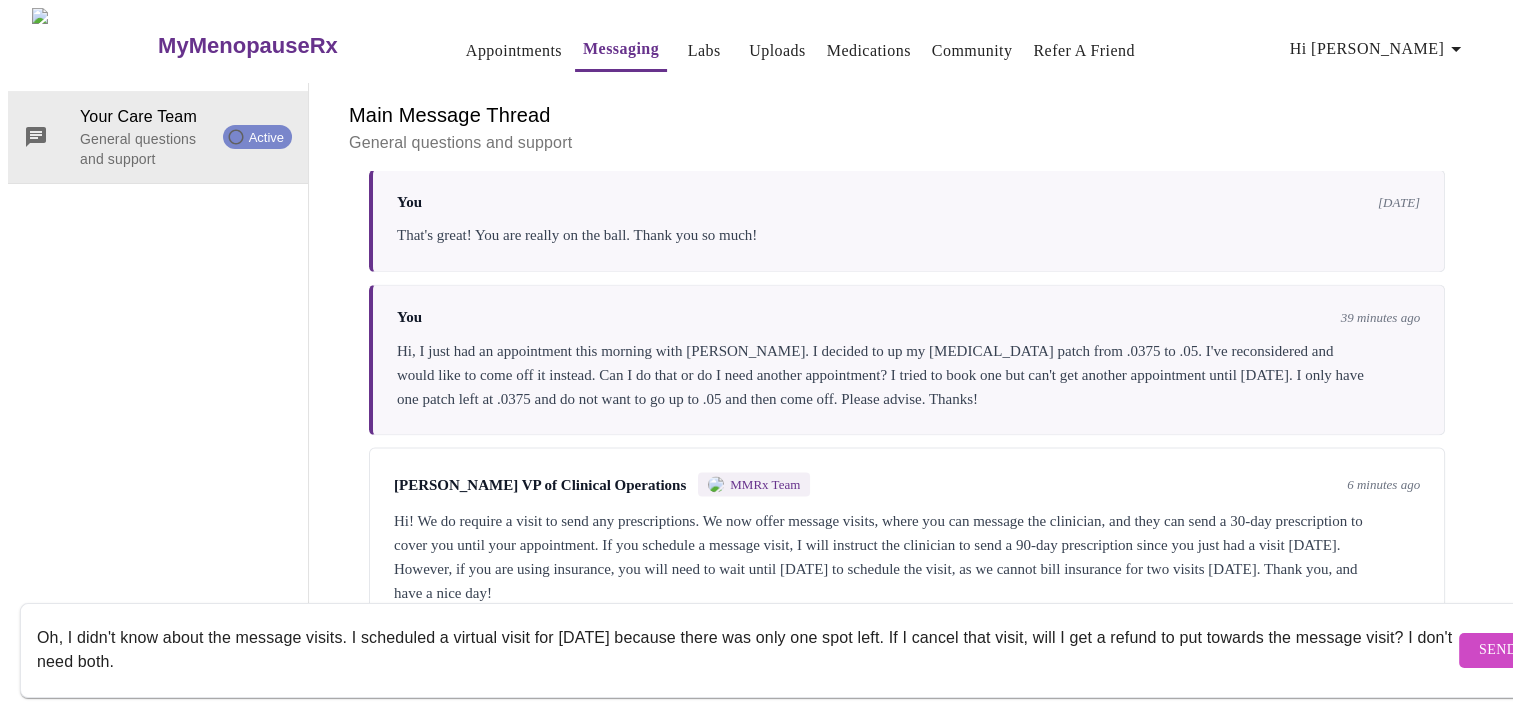click on "Oh, I didn't know about the message visits. I scheduled a virtual visit for [DATE] because there was only one spot left. If I cancel that visit, will I get a refund to put towards the message visit? I don't need both." at bounding box center (745, 650) 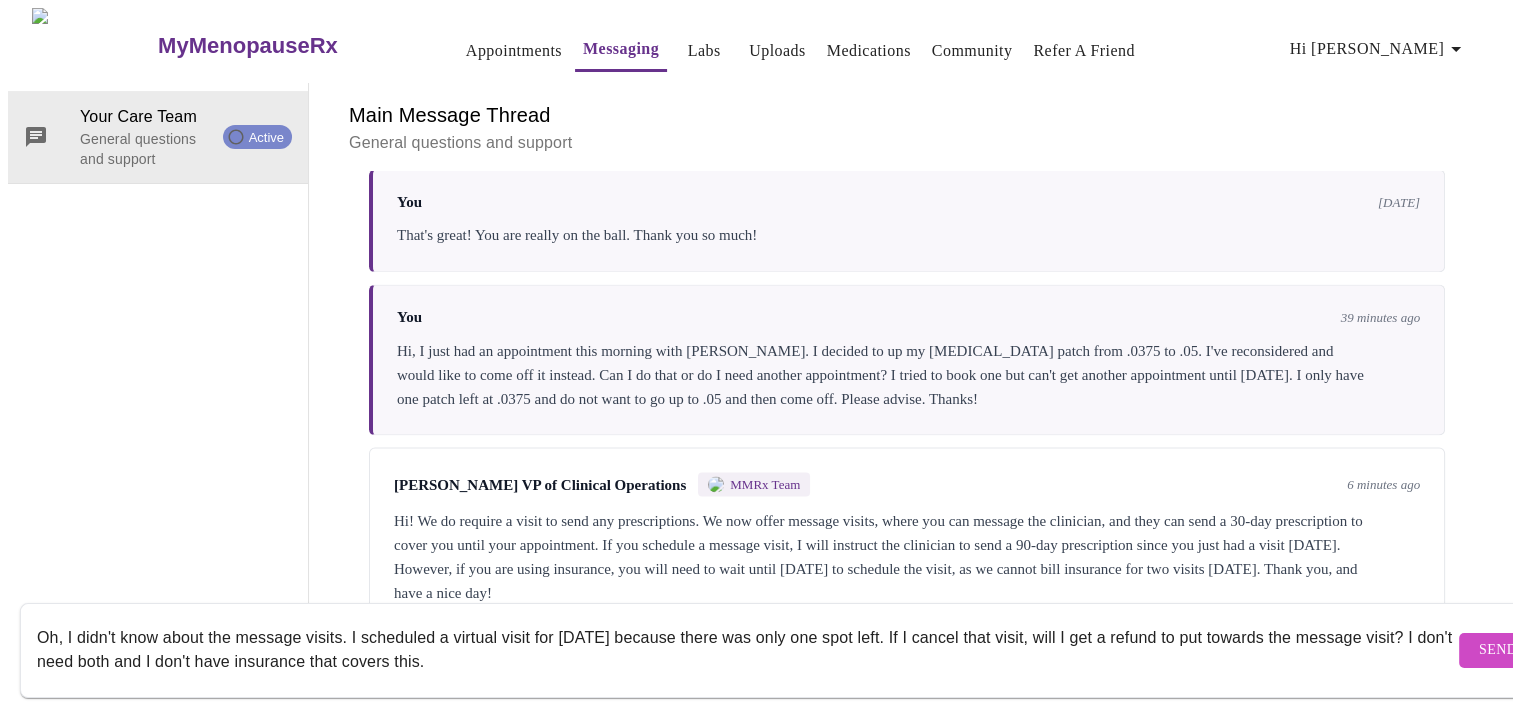type on "Oh, I didn't know about the message visits. I scheduled a virtual visit for [DATE] because there was only one spot left. If I cancel that visit, will I get a refund to put towards the message visit? I don't need both and I don't have insurance that covers this." 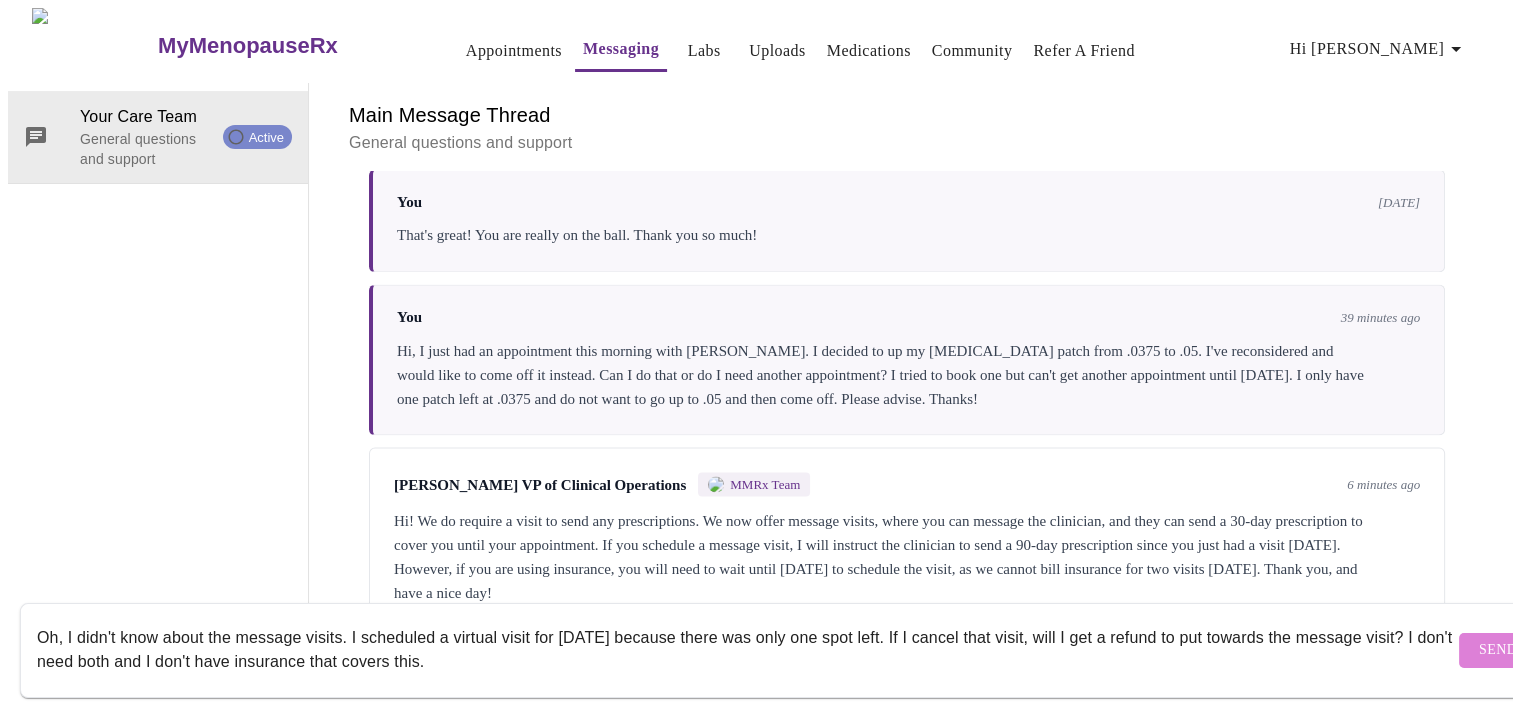 click on "Send" at bounding box center (1498, 650) 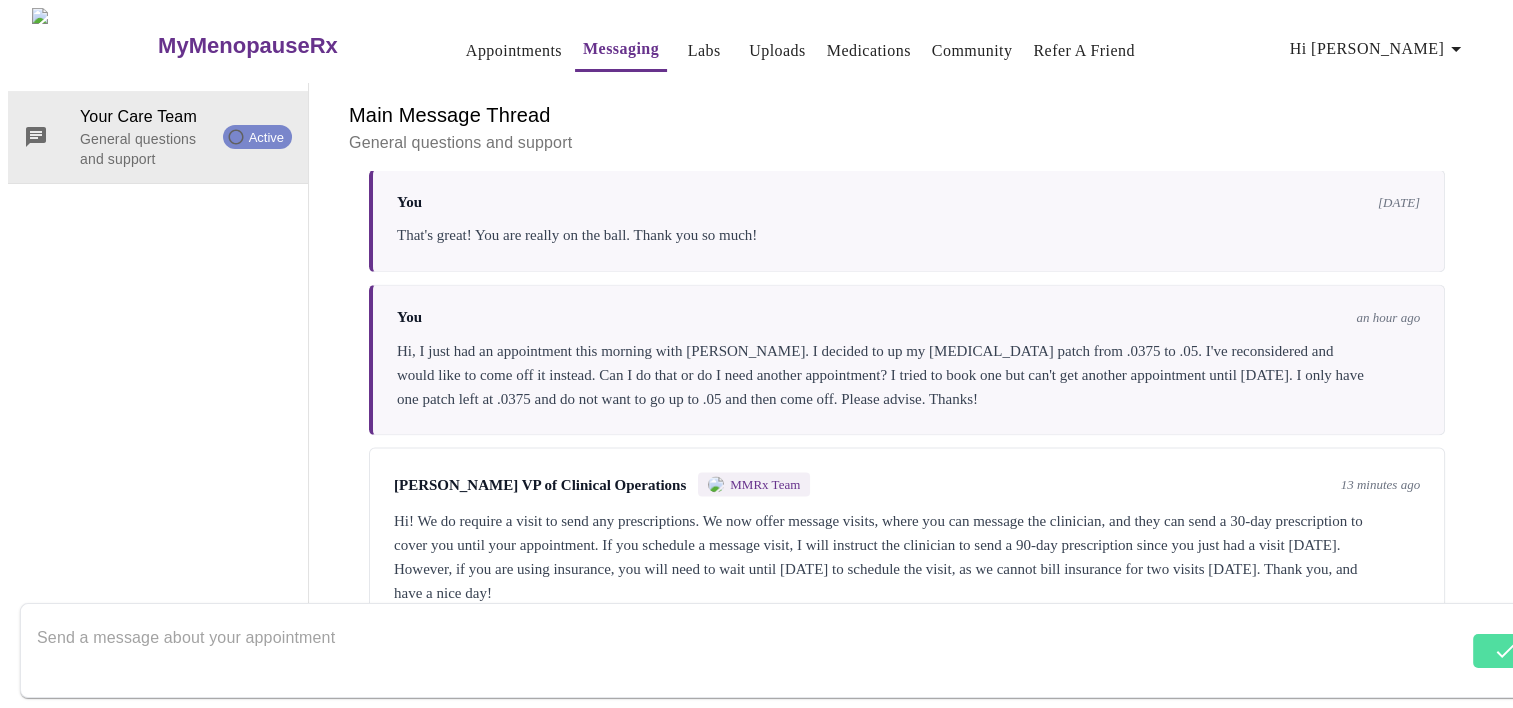 scroll, scrollTop: 63, scrollLeft: 0, axis: vertical 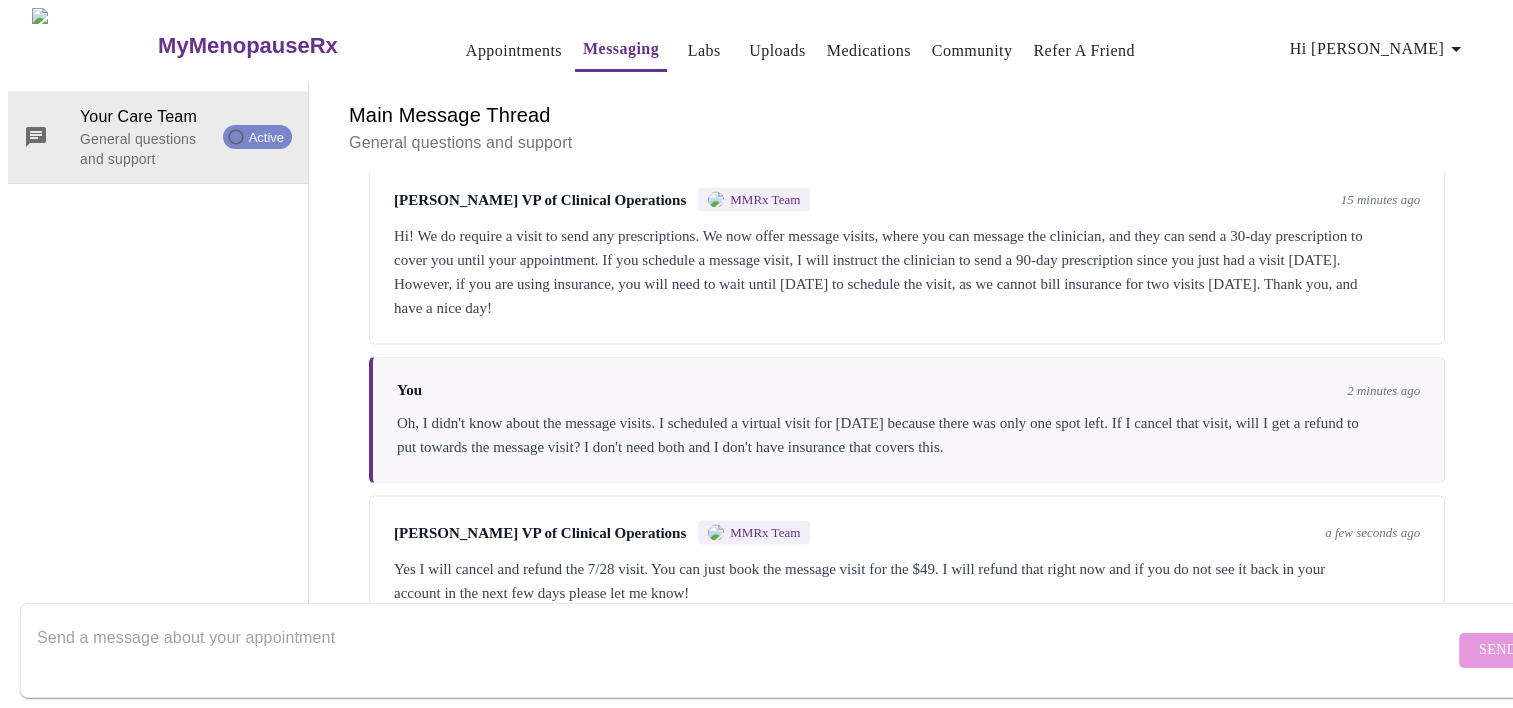click at bounding box center [745, 650] 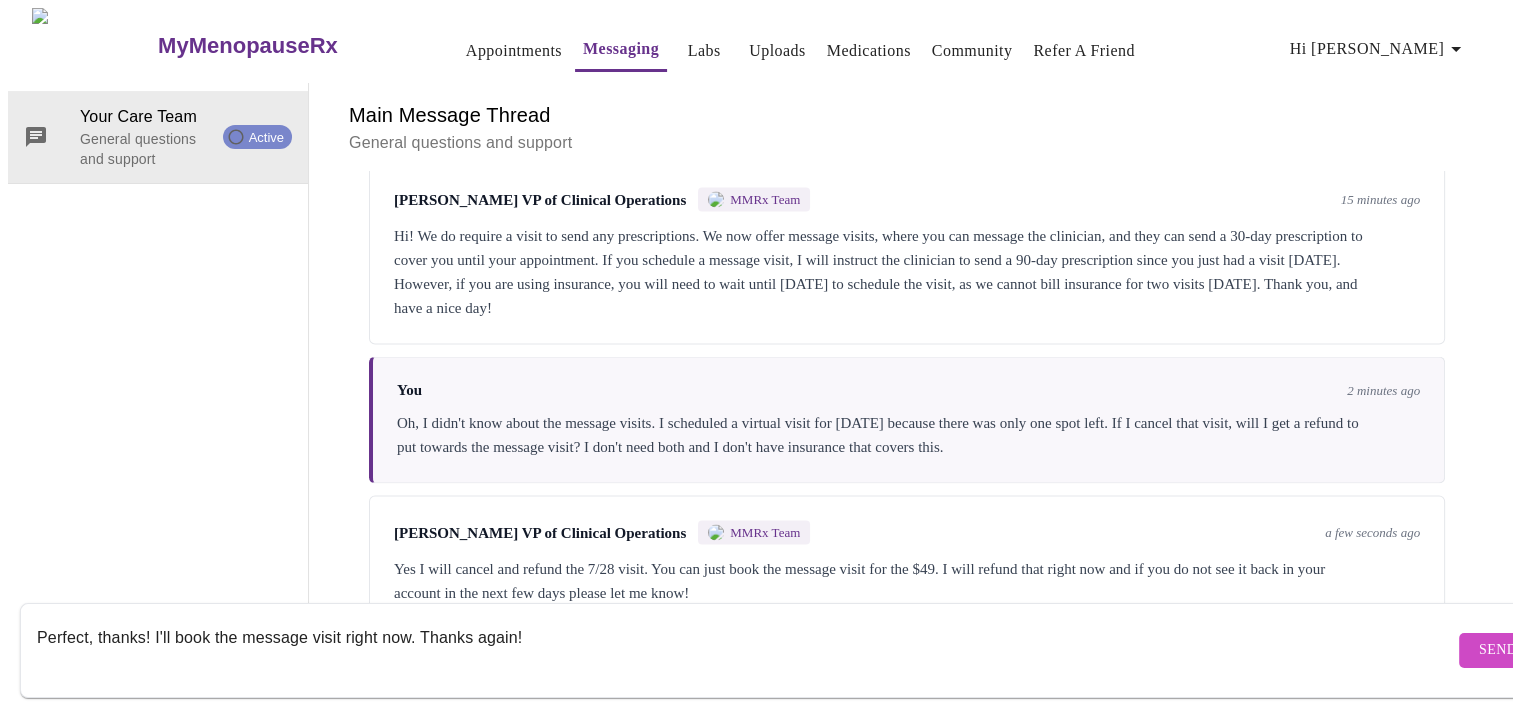 click on "Perfect, thanks! I'll book the message visit right now. Thanks again!" at bounding box center (745, 650) 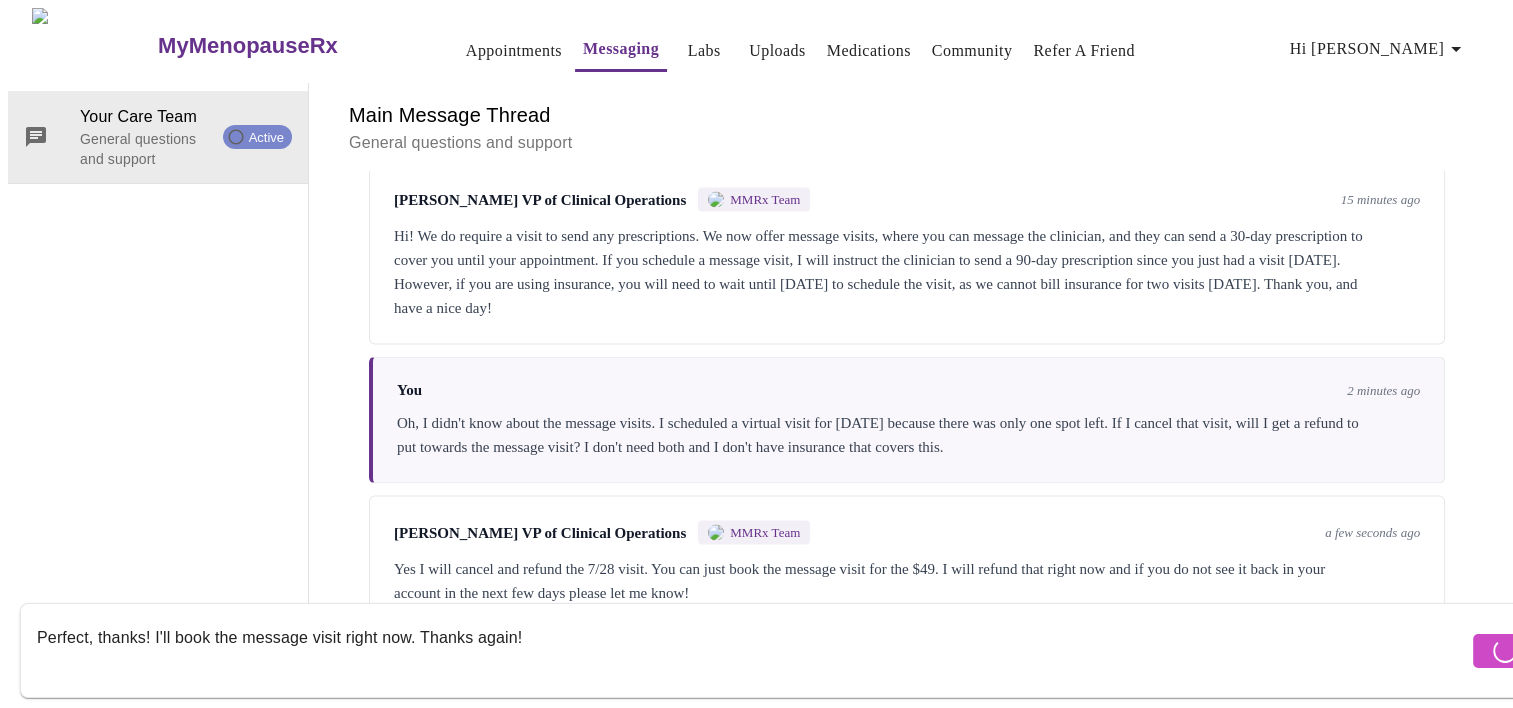 type 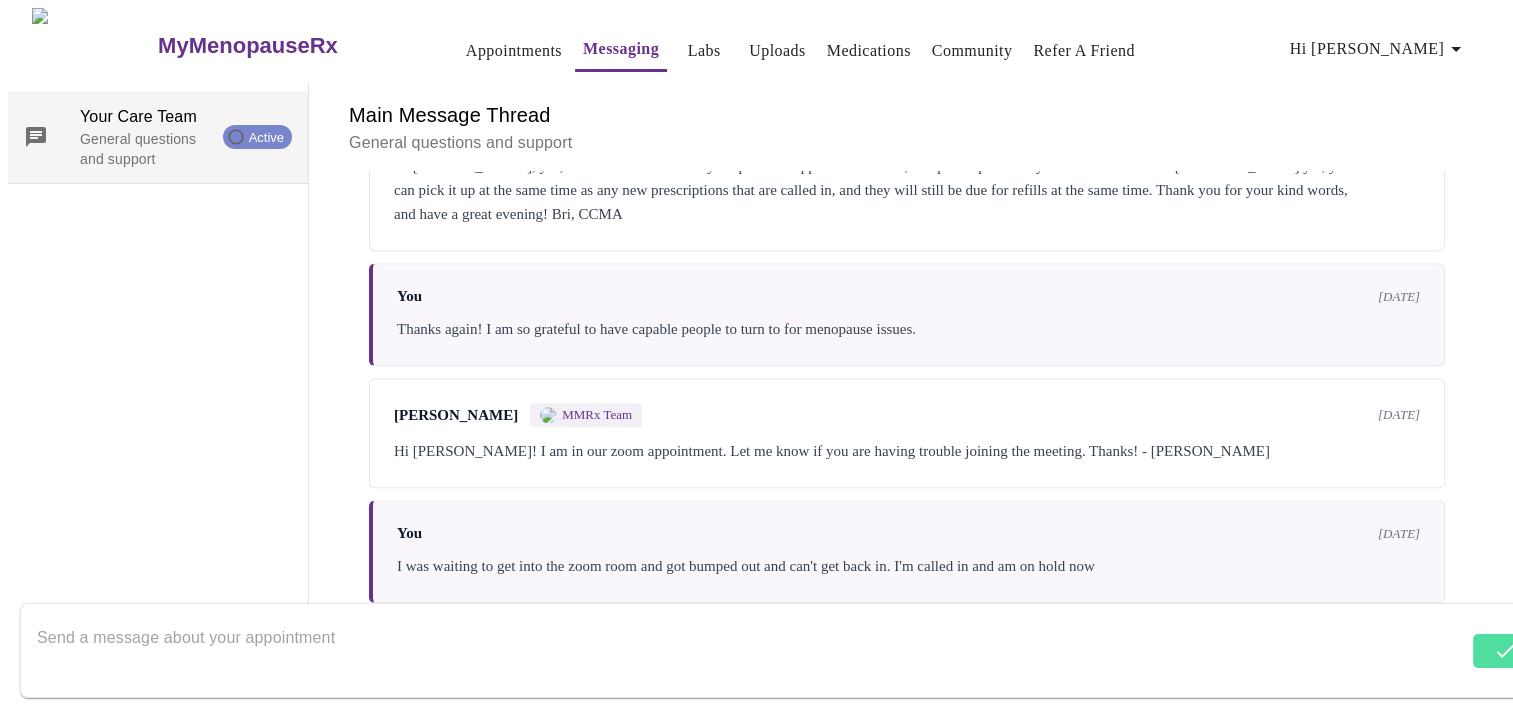 scroll, scrollTop: 2251, scrollLeft: 0, axis: vertical 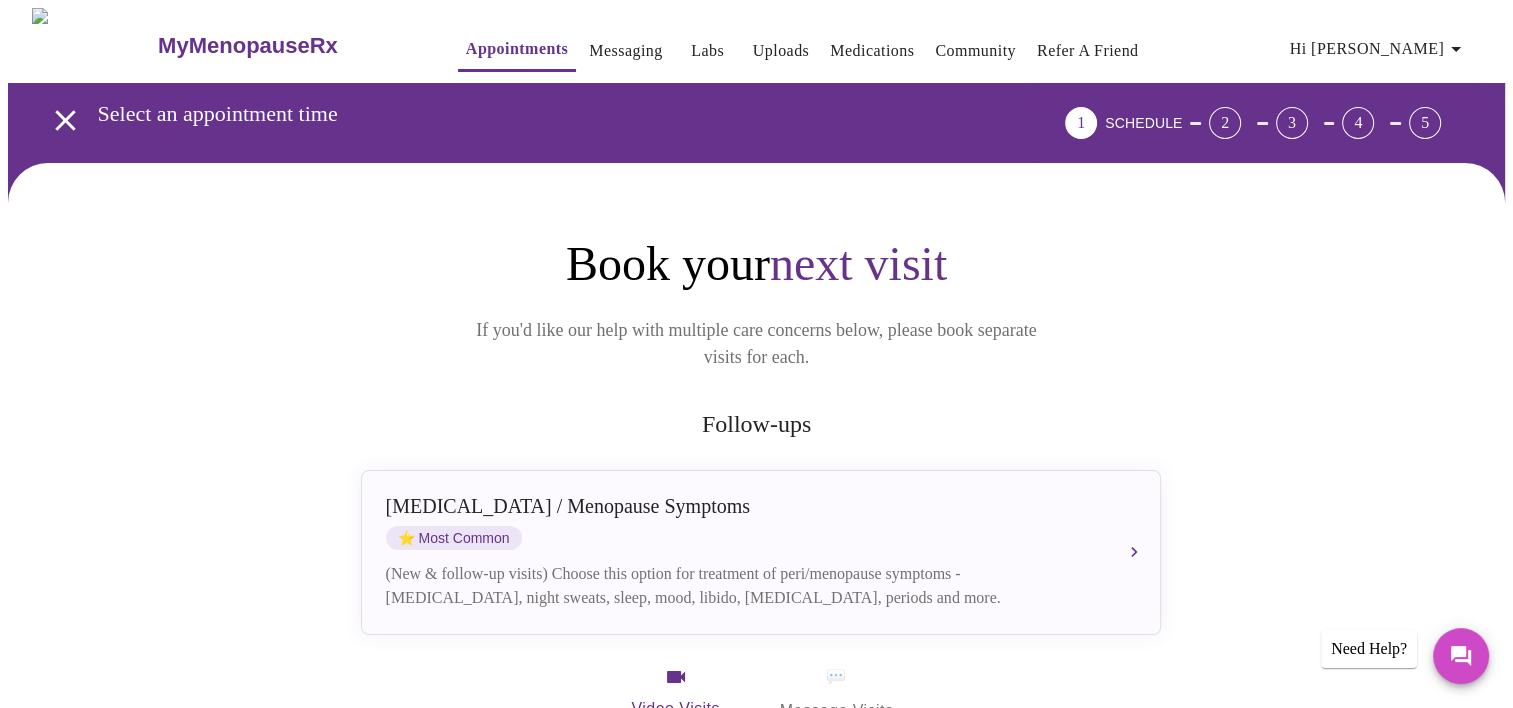 click on "💬 Message Visits" at bounding box center (837, 694) 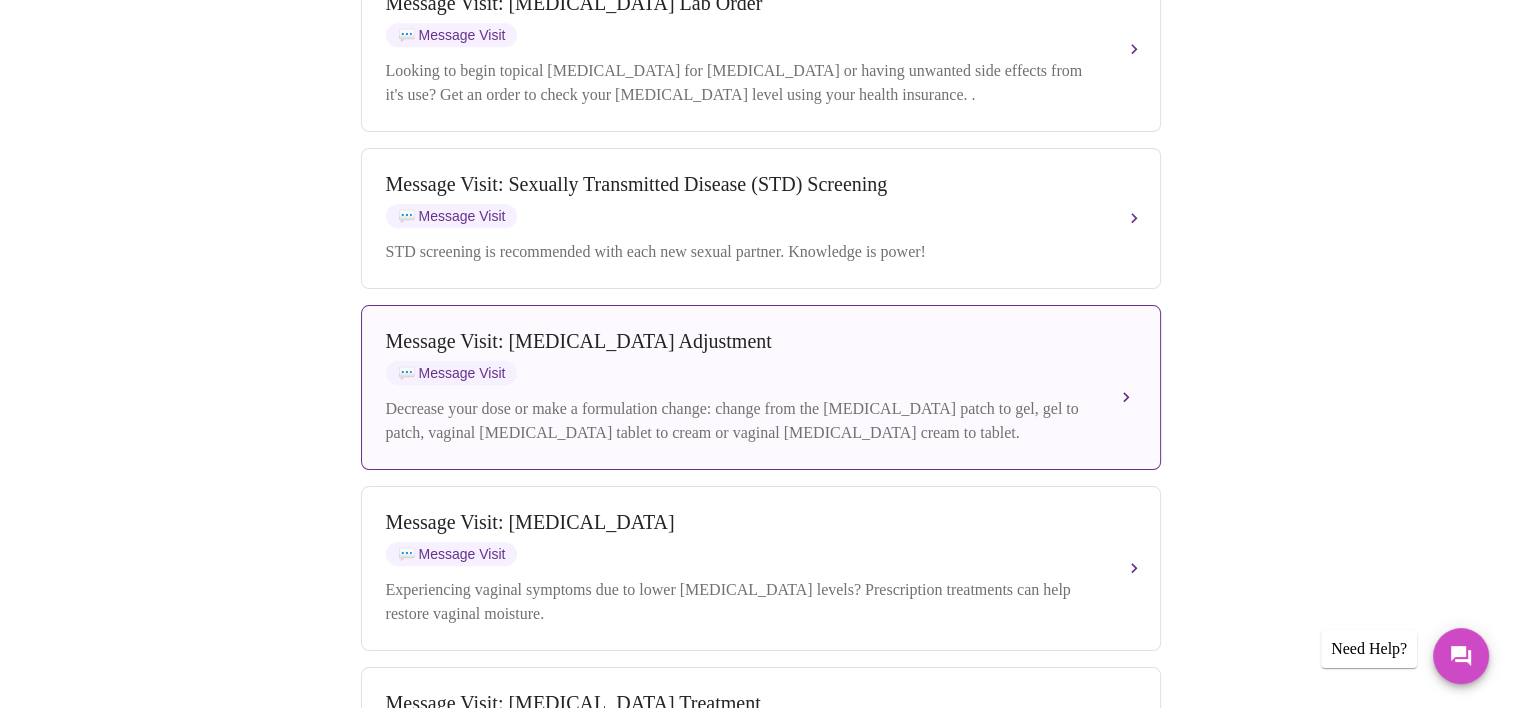 scroll, scrollTop: 1200, scrollLeft: 0, axis: vertical 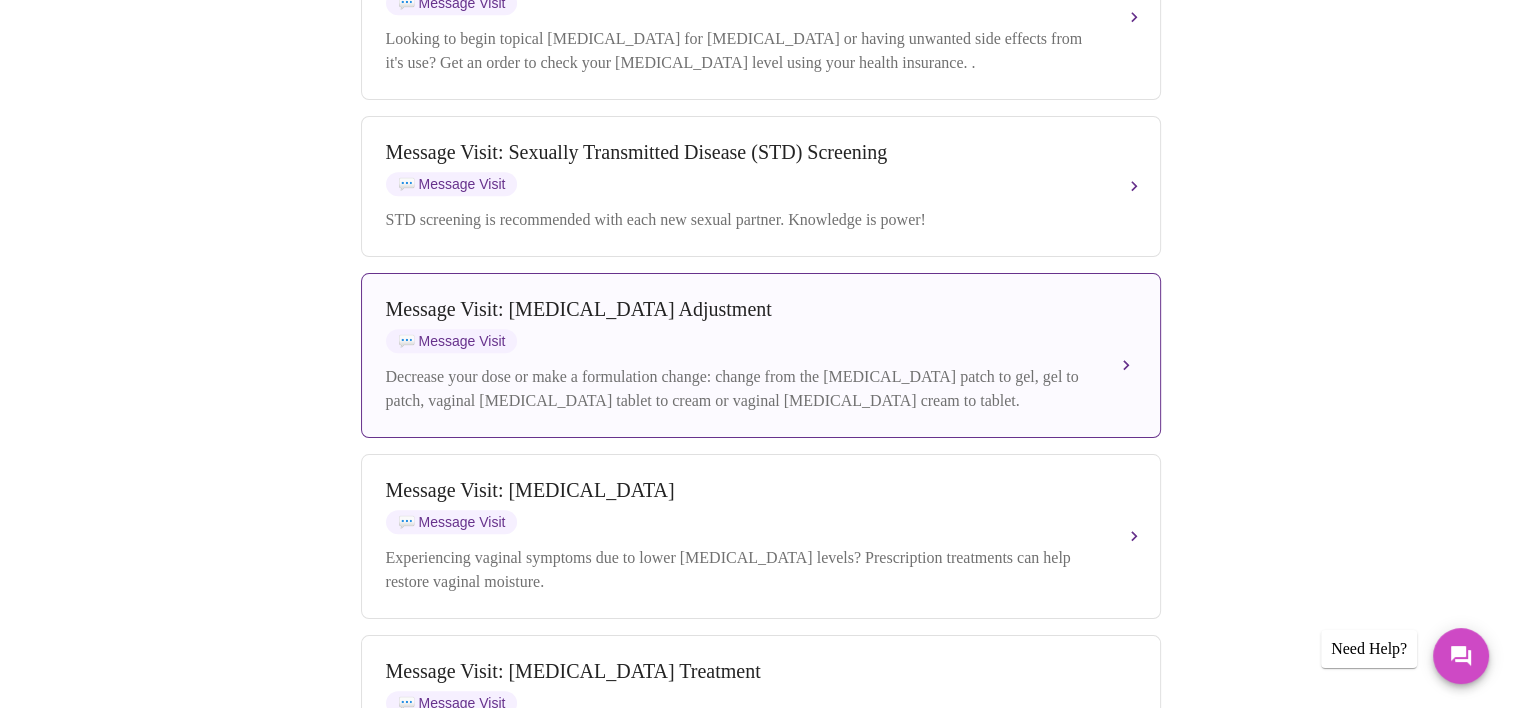 click on "Message Visit: [MEDICAL_DATA] Adjustment 💬  Message Visit Decrease your dose or make a formulation change: change from the [MEDICAL_DATA] patch to gel, gel to patch,  vaginal [MEDICAL_DATA] tablet to cream or vaginal [MEDICAL_DATA] cream to tablet." at bounding box center [761, 355] 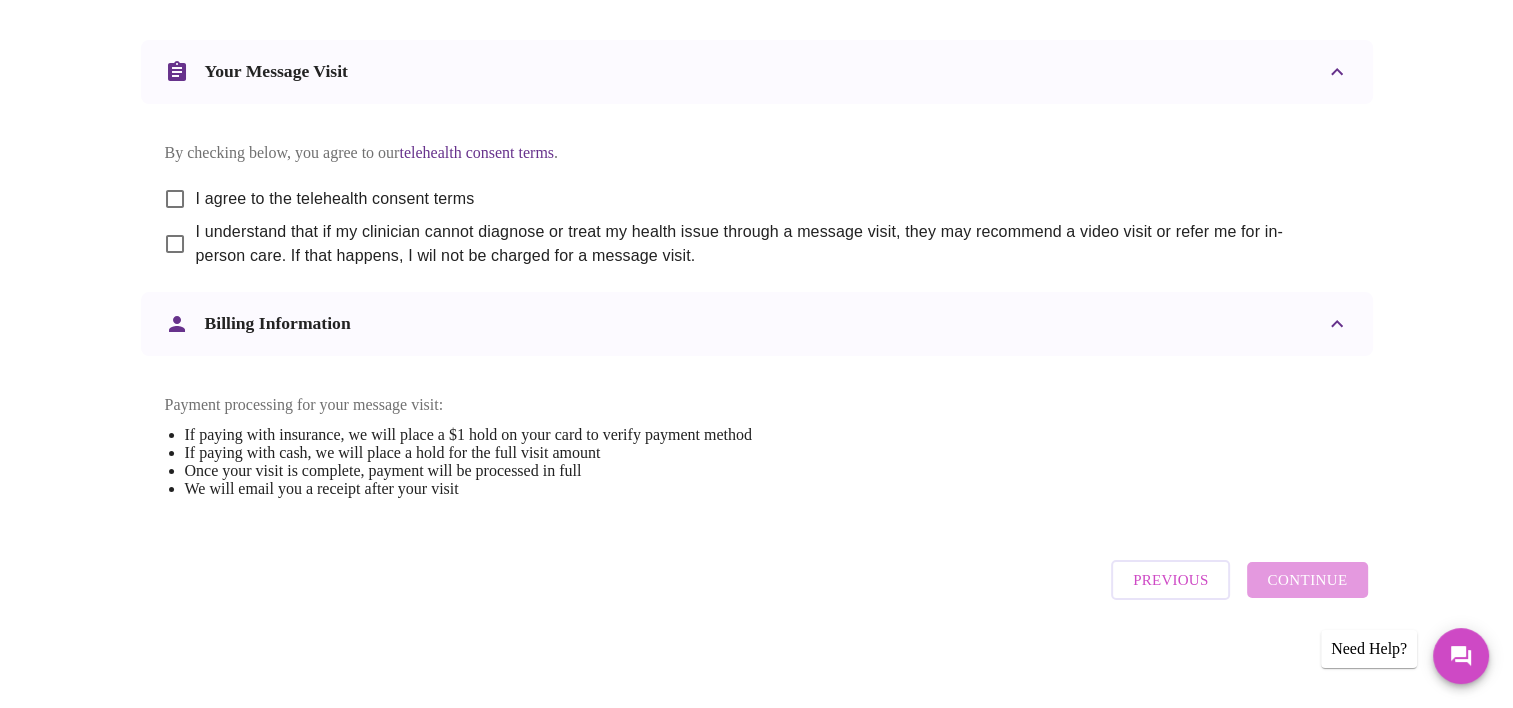 scroll, scrollTop: 1059, scrollLeft: 0, axis: vertical 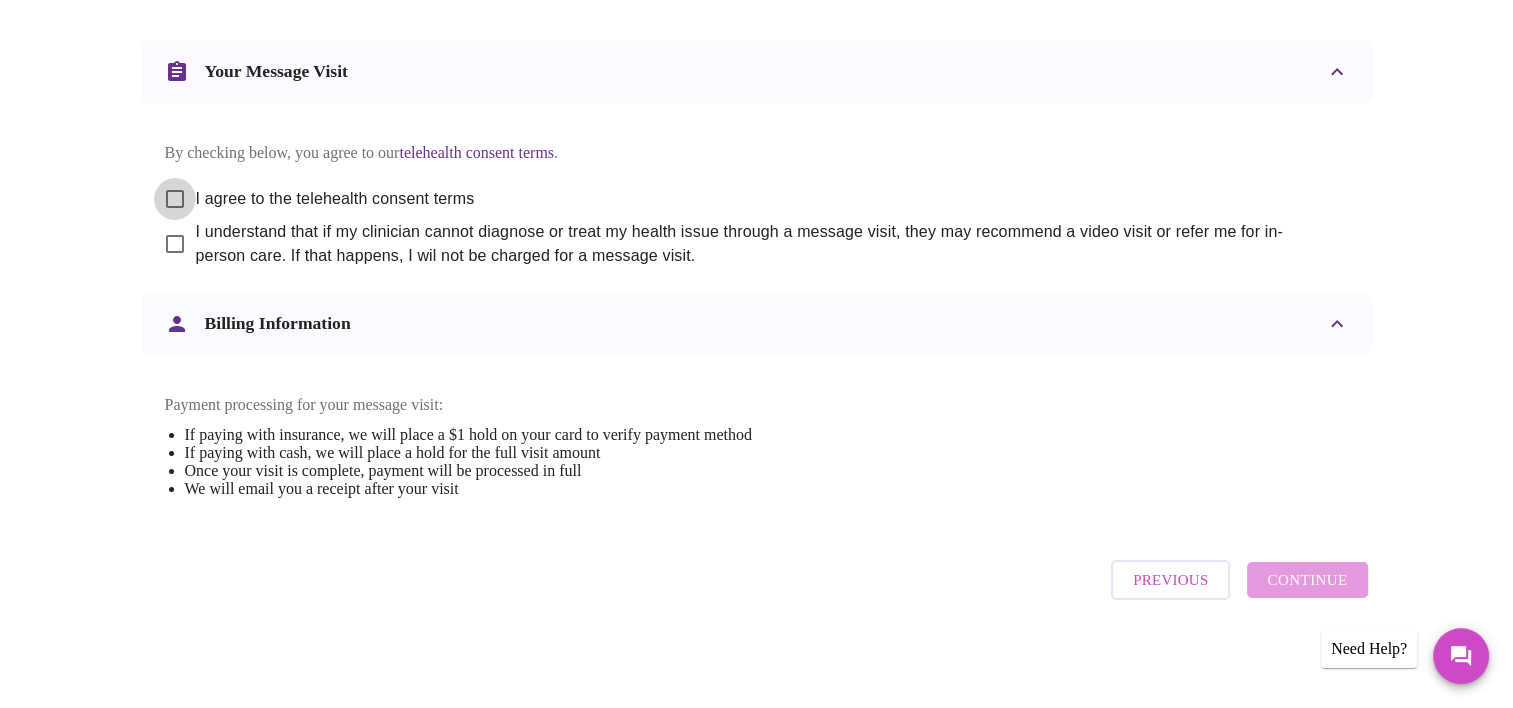 click on "I agree to the telehealth consent terms" at bounding box center [175, 199] 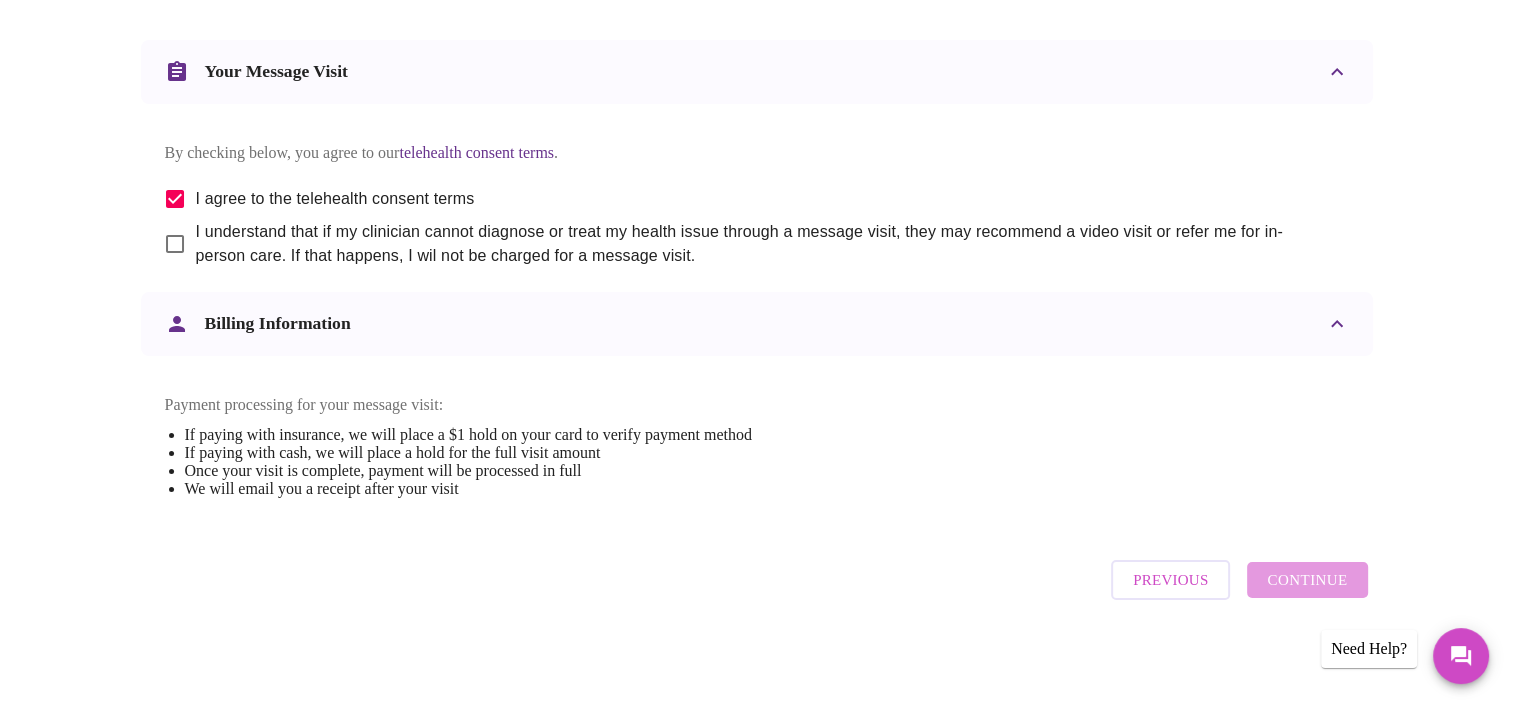 click on "I understand that if my clinician cannot diagnose or treat my health issue through a message visit, they may recommend a video visit or refer me for in-person care. If that happens, I wil not be charged for a message visit." at bounding box center (175, 244) 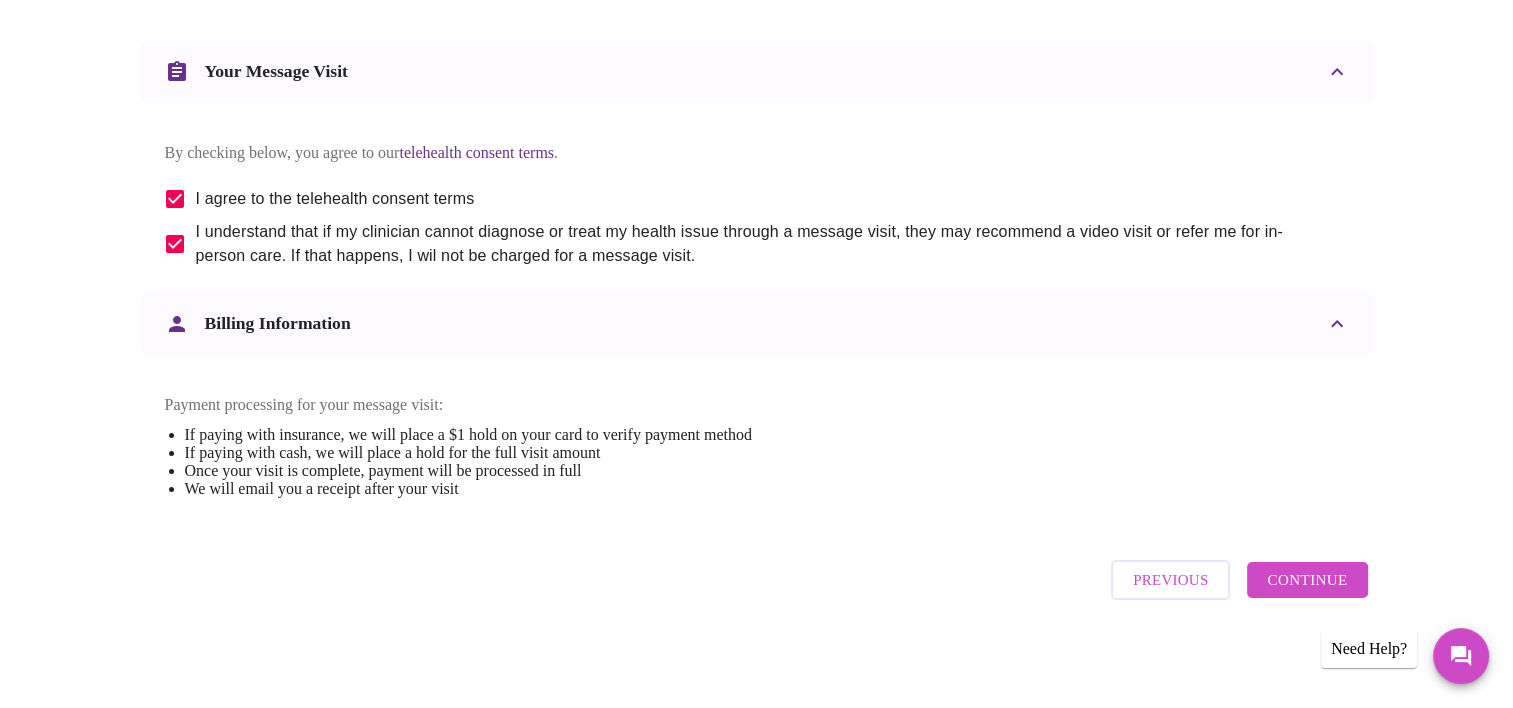 click on "Continue" at bounding box center [1307, 580] 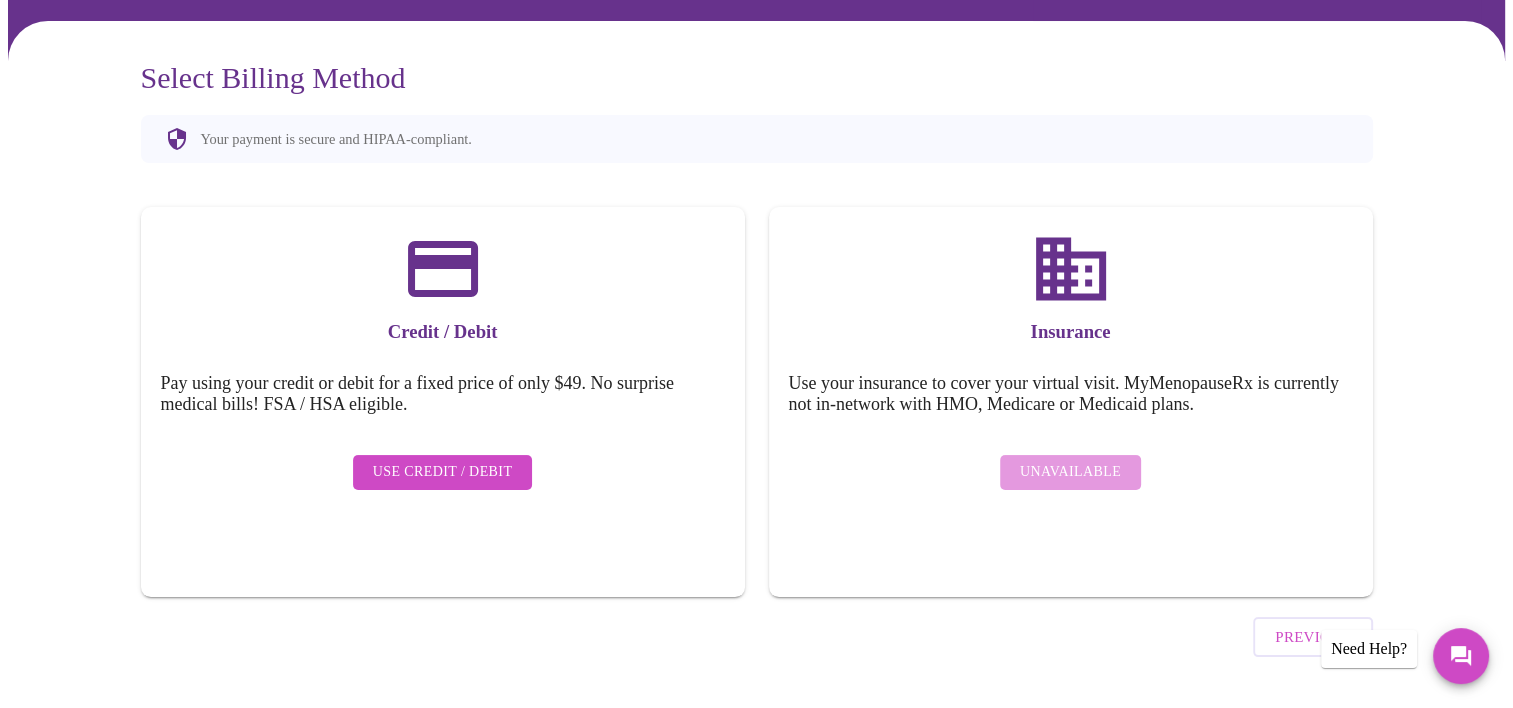 click on "Use Credit / Debit" at bounding box center [443, 472] 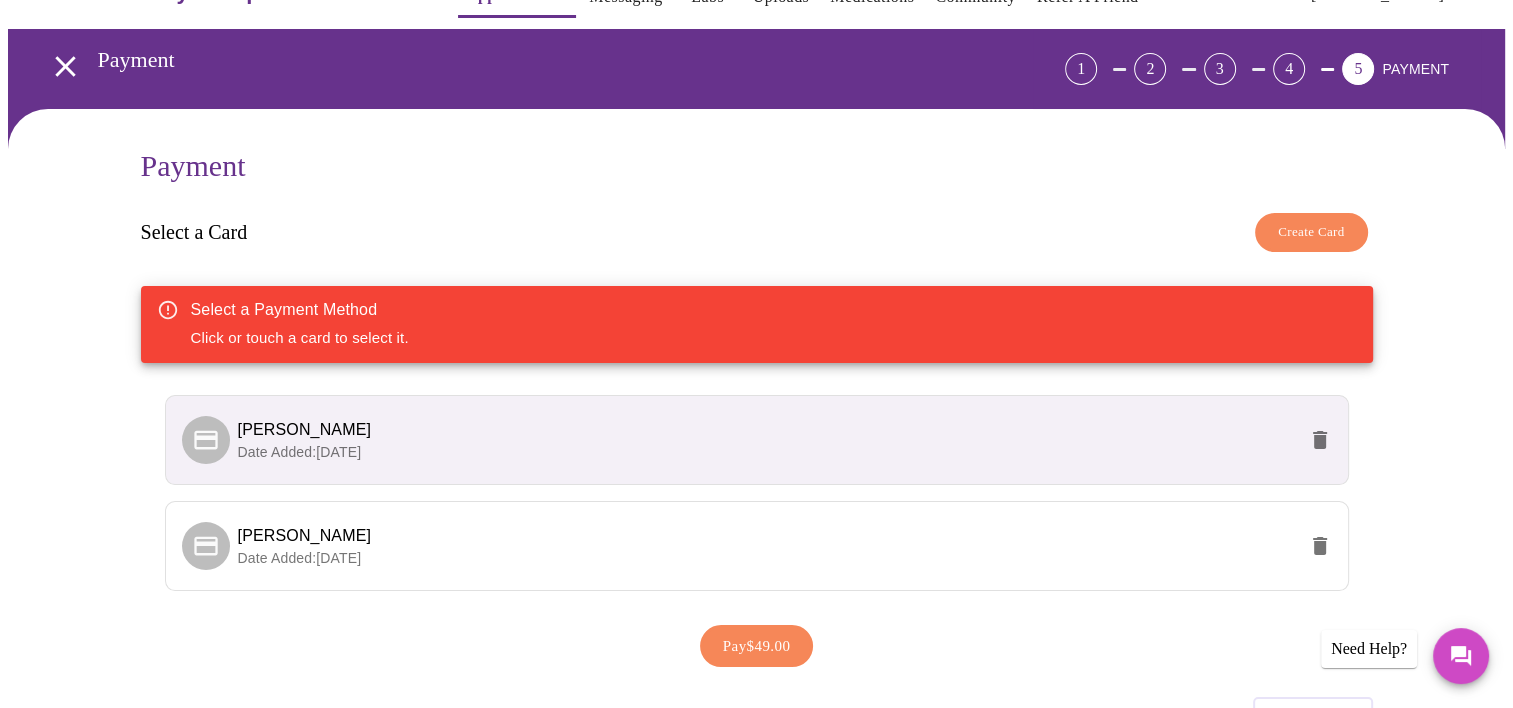 scroll, scrollTop: 100, scrollLeft: 0, axis: vertical 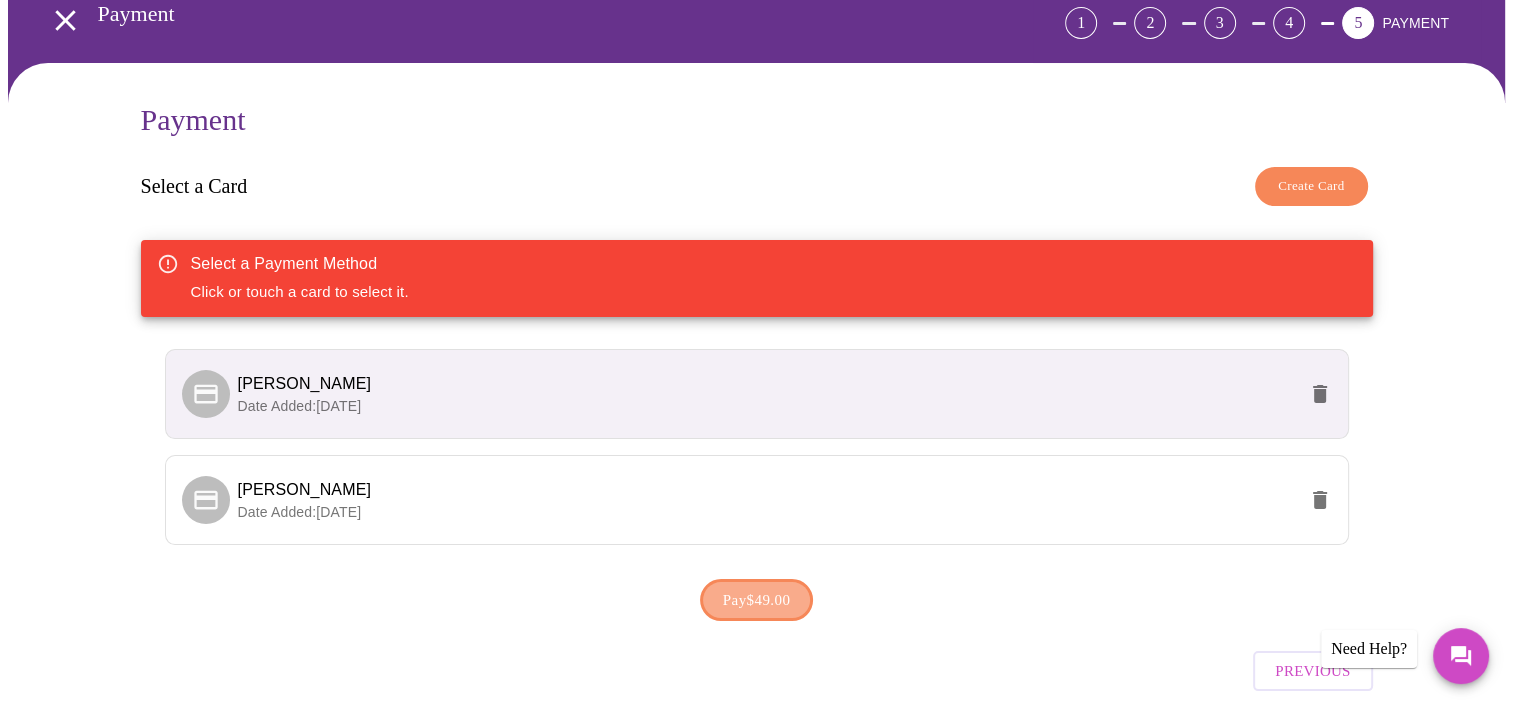 click on "Pay  $49.00" at bounding box center [757, 600] 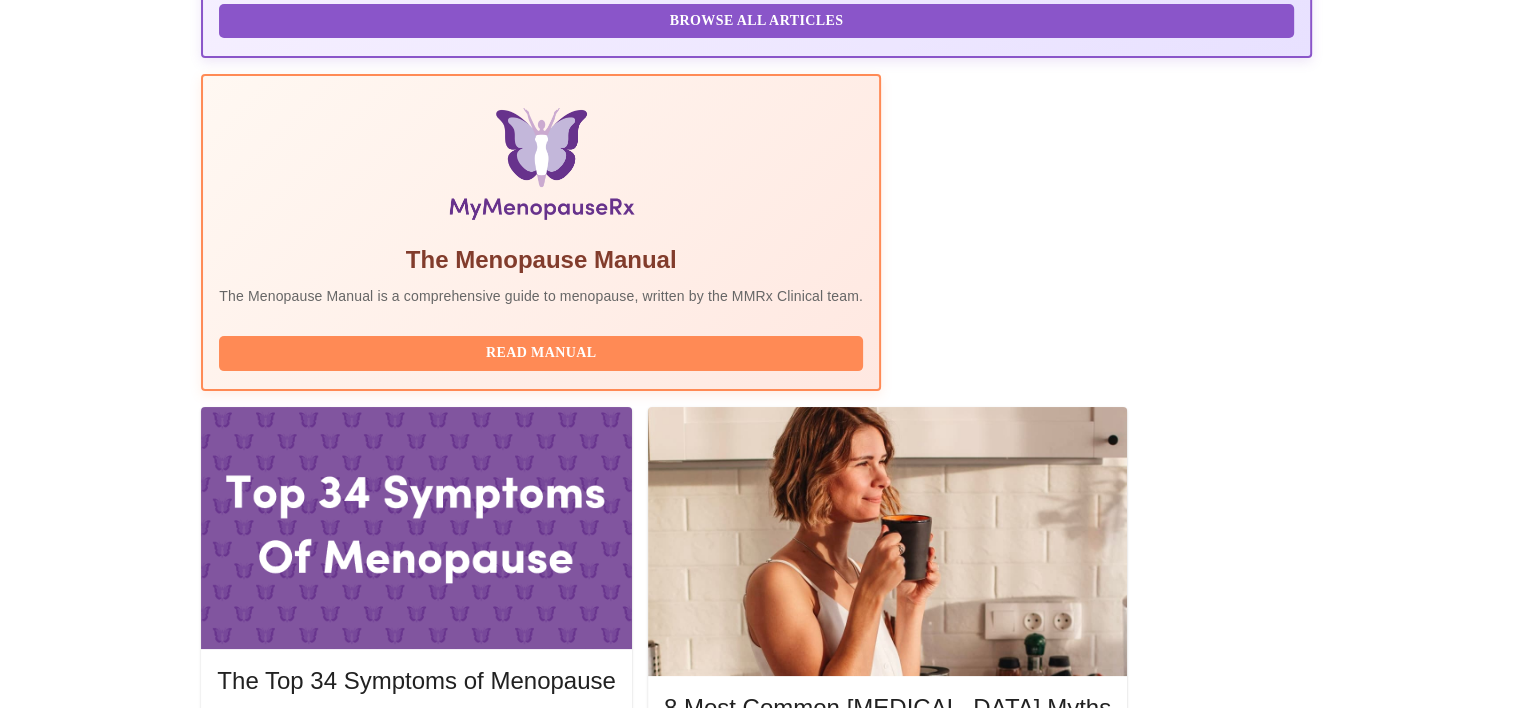 scroll, scrollTop: 600, scrollLeft: 0, axis: vertical 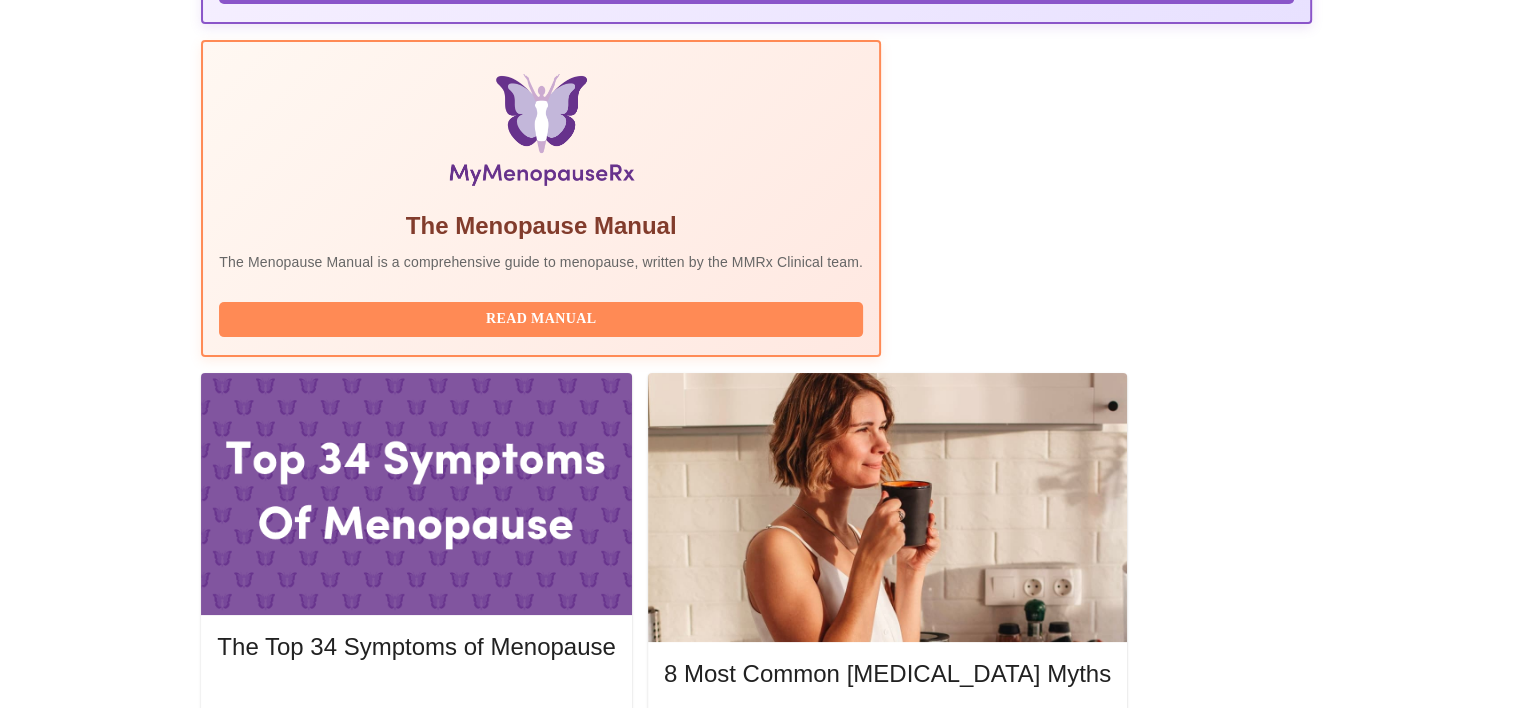 click on "Complete Pre-Assessment" at bounding box center (1176, 1952) 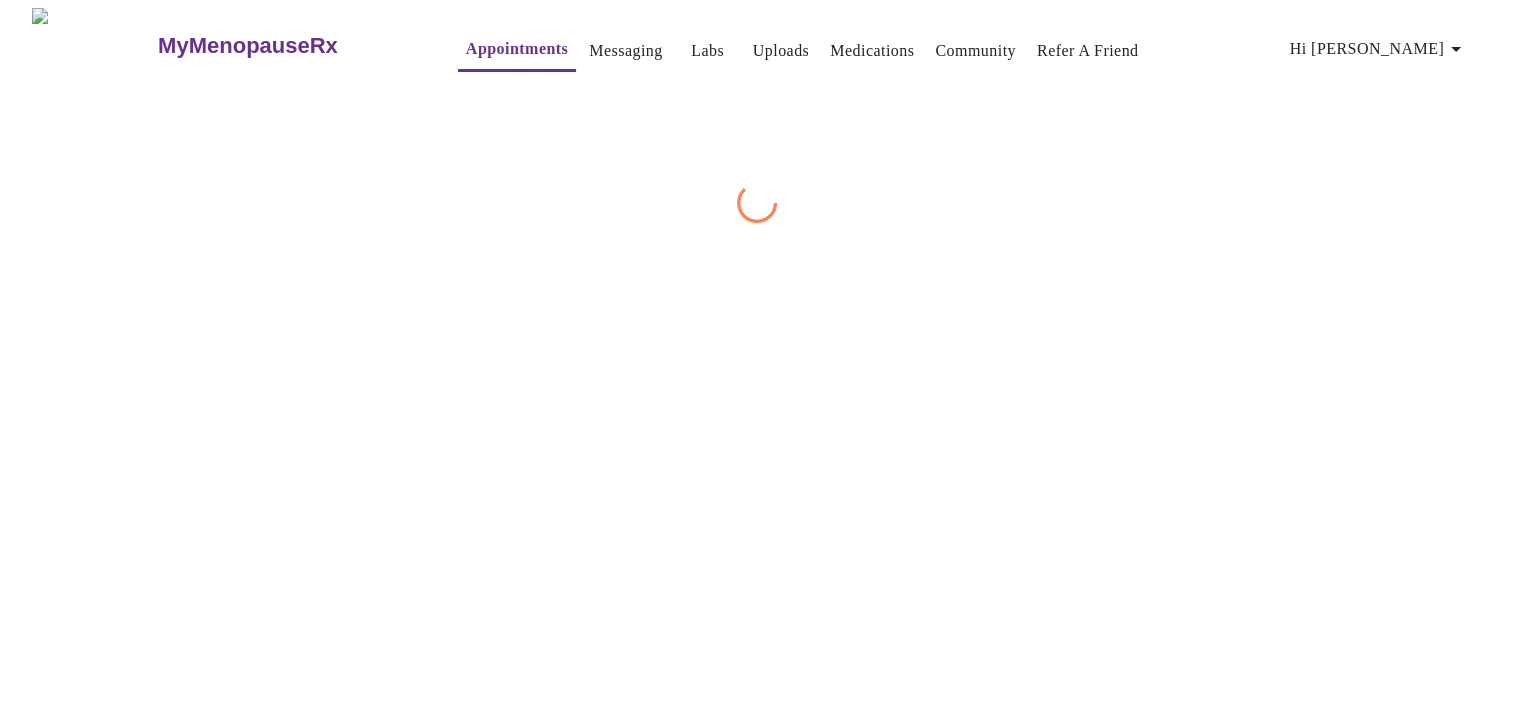 scroll, scrollTop: 0, scrollLeft: 0, axis: both 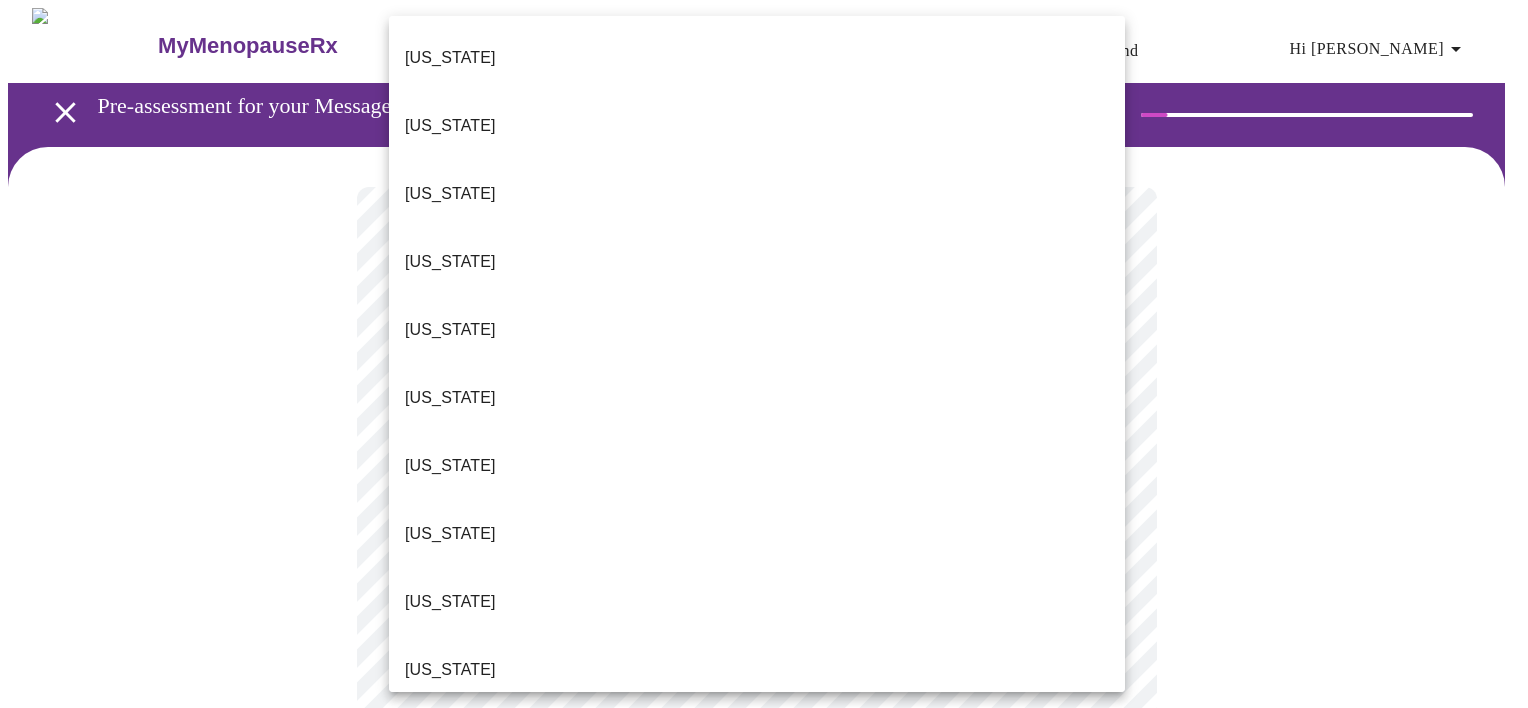 click on "MyMenopauseRx Appointments Messaging Labs Uploads Medications Community Refer a Friend Hi [PERSON_NAME]   Pre-assessment for your Message Visit: [MEDICAL_DATA] Adjustment 1  /  12 Settings Billing Invoices Log out [US_STATE]
[US_STATE]
[US_STATE]
[US_STATE]
[US_STATE]
[US_STATE]
[US_STATE]
[US_STATE]
[US_STATE]
[US_STATE]
[US_STATE]
[US_STATE]
[US_STATE]
[US_STATE]
[US_STATE]
[US_STATE]
[US_STATE]
[US_STATE]
[US_STATE]
[US_STATE]
[US_STATE]
[US_STATE]
[US_STATE]
[US_STATE]
[US_STATE]
[US_STATE]
[US_STATE]
[US_STATE]
[GEOGRAPHIC_DATA]
[US_STATE]
[US_STATE]
[US_STATE]
[US_STATE]
[US_STATE]
[US_STATE]
[US_STATE]
[US_STATE]
[US_STATE]
[US_STATE]
[US_STATE]
[US_STATE]
[US_STATE]
[US_STATE]
[US_STATE]
[US_STATE][PERSON_NAME][US_STATE]
[US_STATE], [GEOGRAPHIC_DATA] ([US_STATE])
[US_STATE]
[US_STATE]
[US_STATE]" at bounding box center [764, 920] 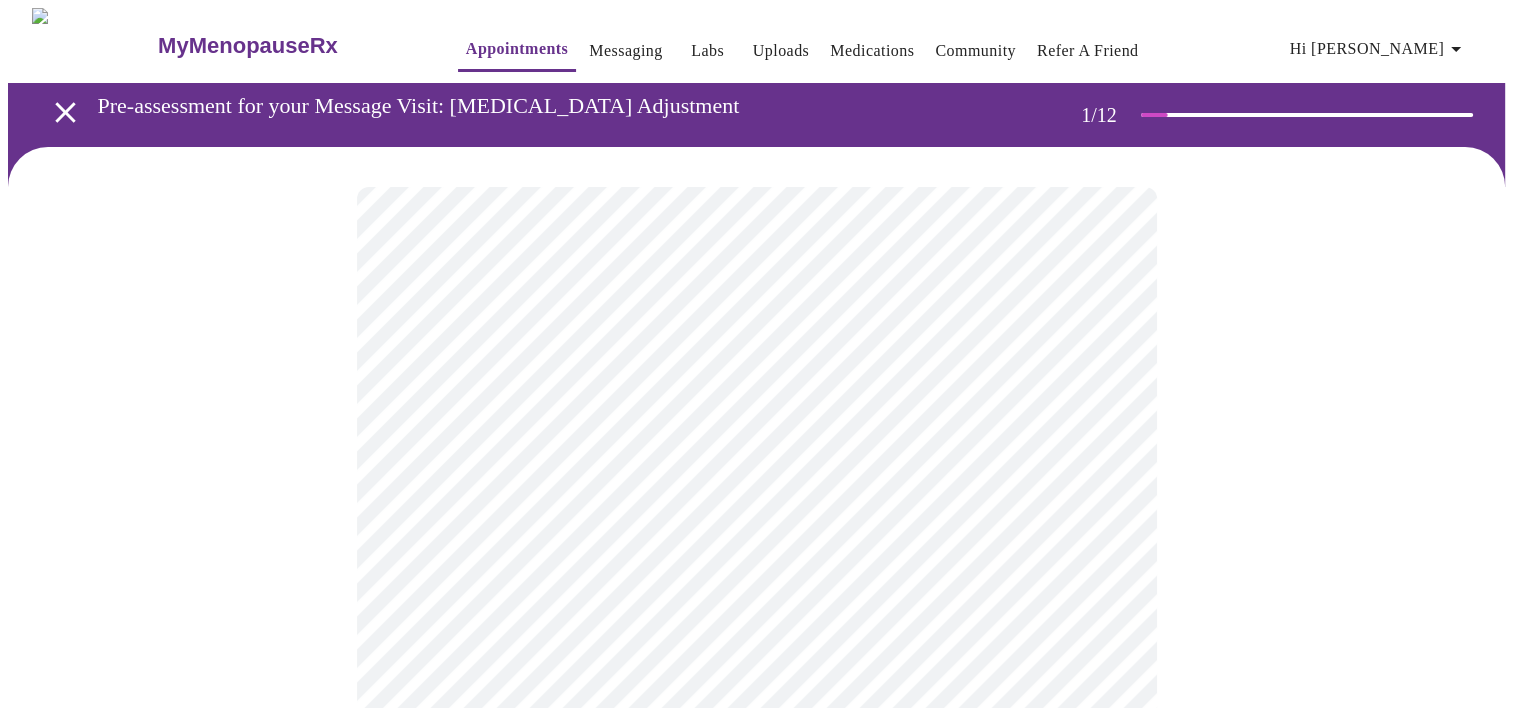 click on "MyMenopauseRx Appointments Messaging Labs Uploads Medications Community Refer a Friend Hi [PERSON_NAME]   Pre-assessment for your Message Visit: [MEDICAL_DATA] Adjustment 1  /  12 Settings Billing Invoices Log out" at bounding box center [756, 914] 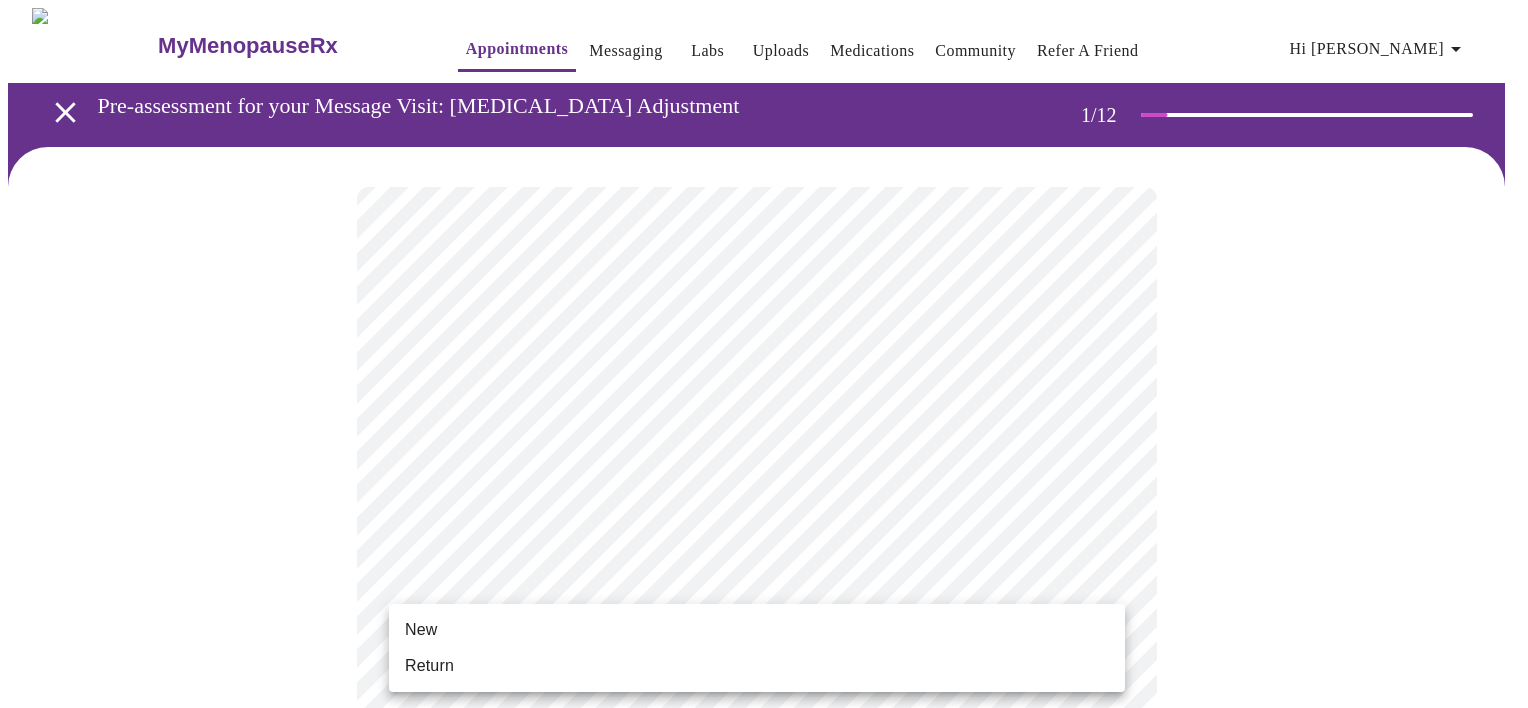 click on "Return" at bounding box center [757, 666] 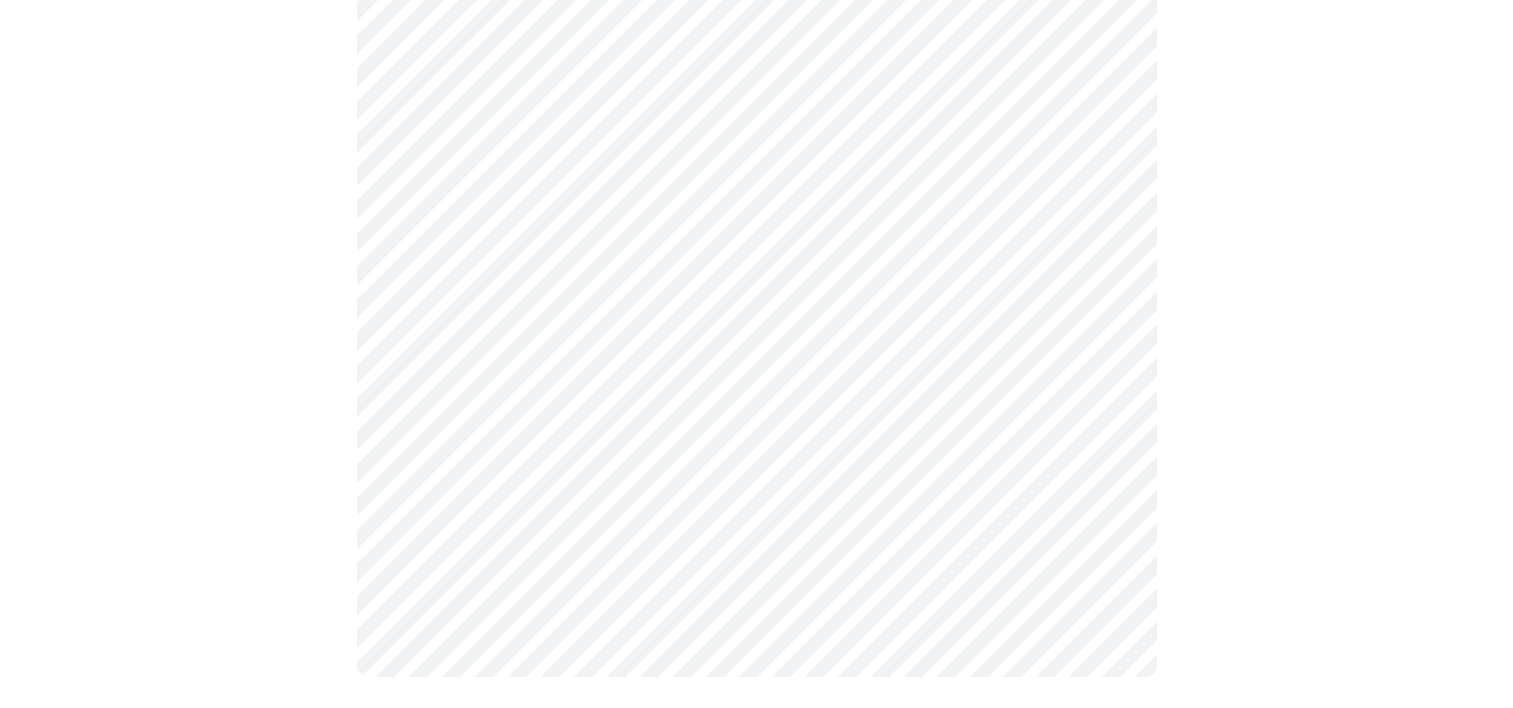 scroll, scrollTop: 0, scrollLeft: 0, axis: both 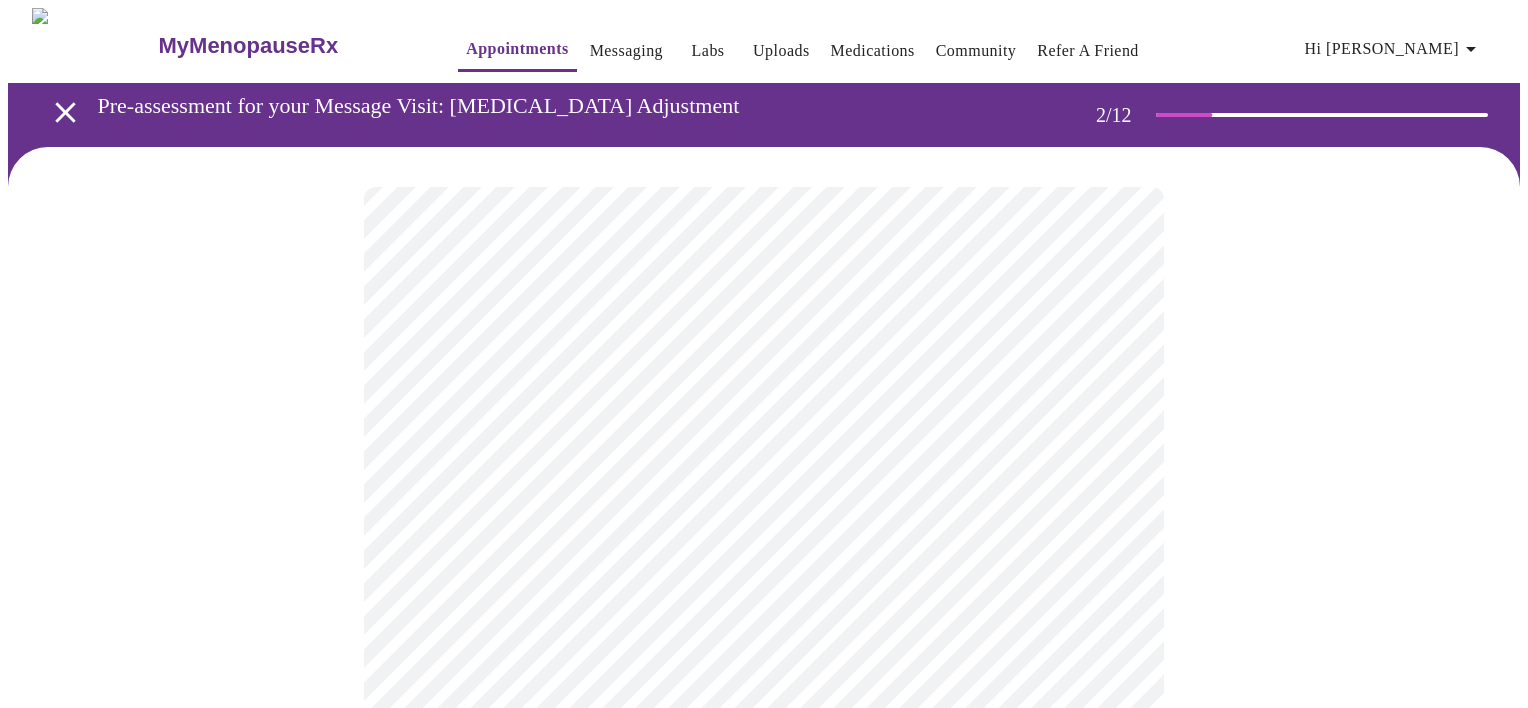 click on "MyMenopauseRx Appointments Messaging Labs Uploads Medications Community Refer a Friend Hi [PERSON_NAME]   Pre-assessment for your Message Visit: [MEDICAL_DATA] Adjustment 2  /  12 Settings Billing Invoices Log out" at bounding box center [764, 1359] 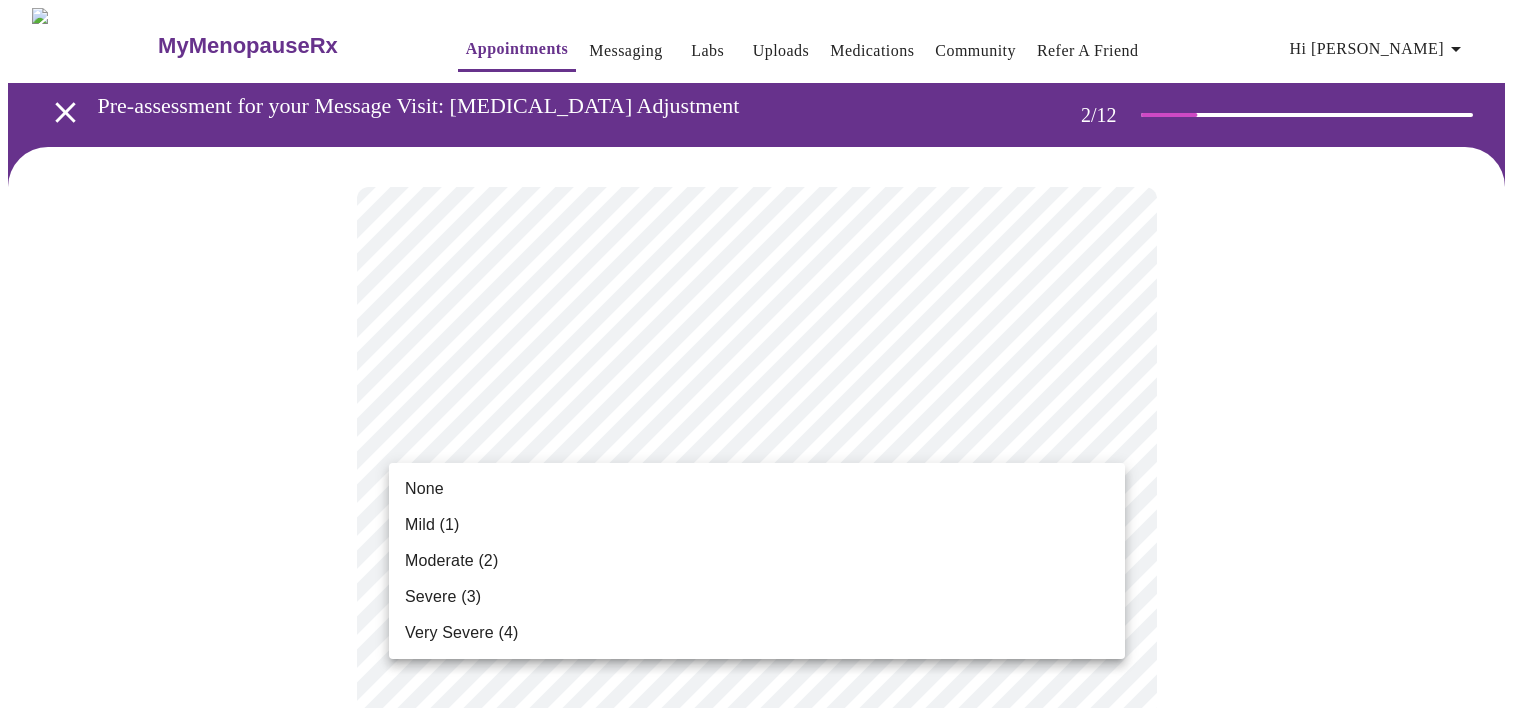 click on "None" at bounding box center [424, 489] 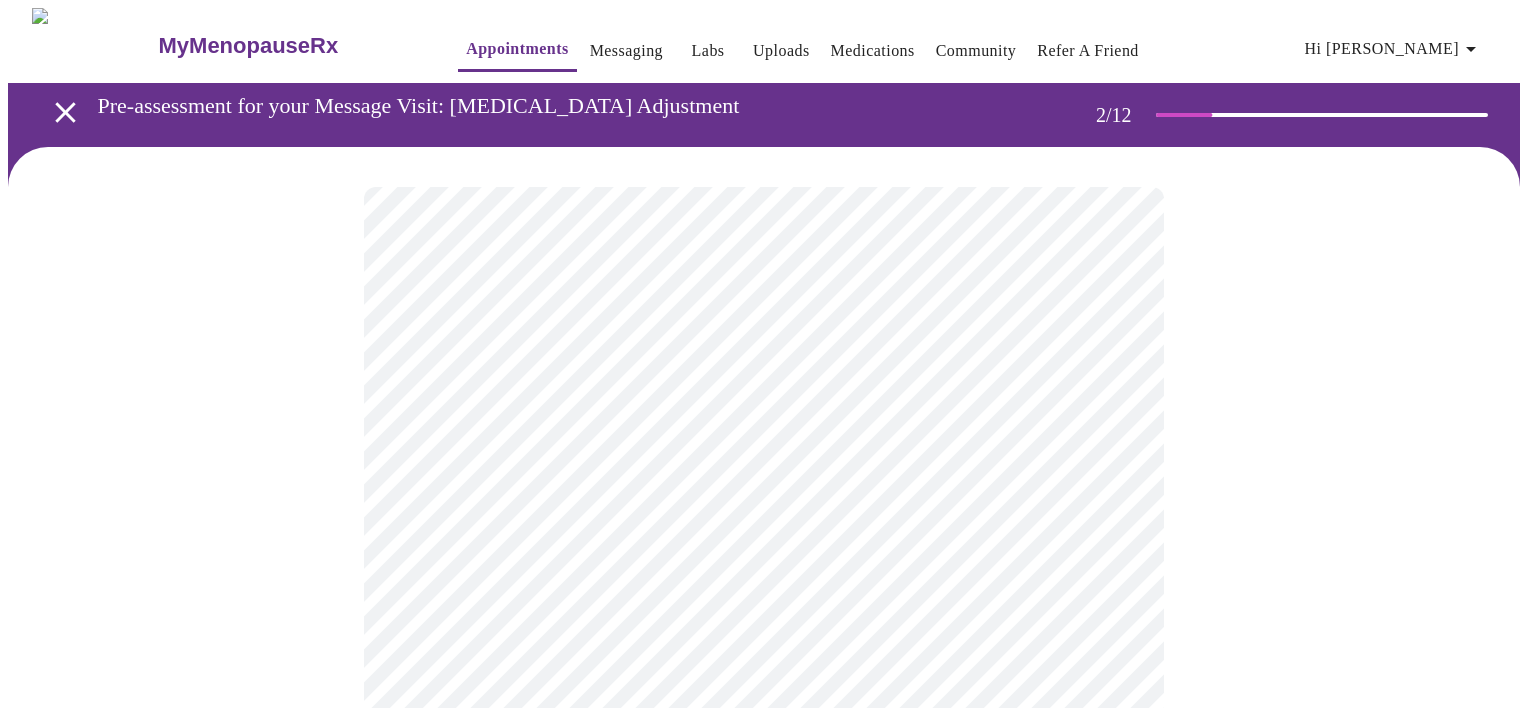 click on "MyMenopauseRx Appointments Messaging Labs Uploads Medications Community Refer a Friend Hi [PERSON_NAME]   Pre-assessment for your Message Visit: [MEDICAL_DATA] Adjustment 2  /  12 Settings Billing Invoices Log out" at bounding box center (764, 1323) 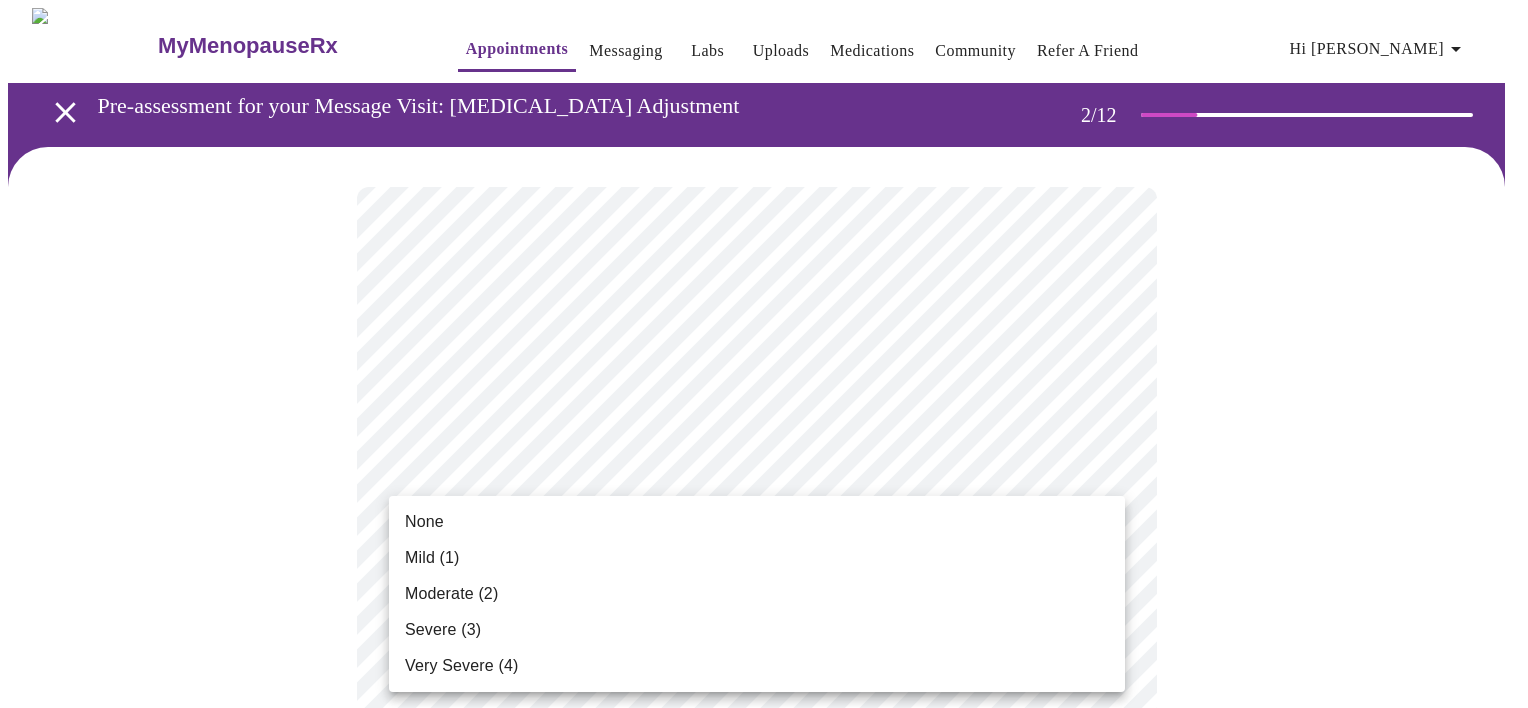 click on "None" at bounding box center [757, 522] 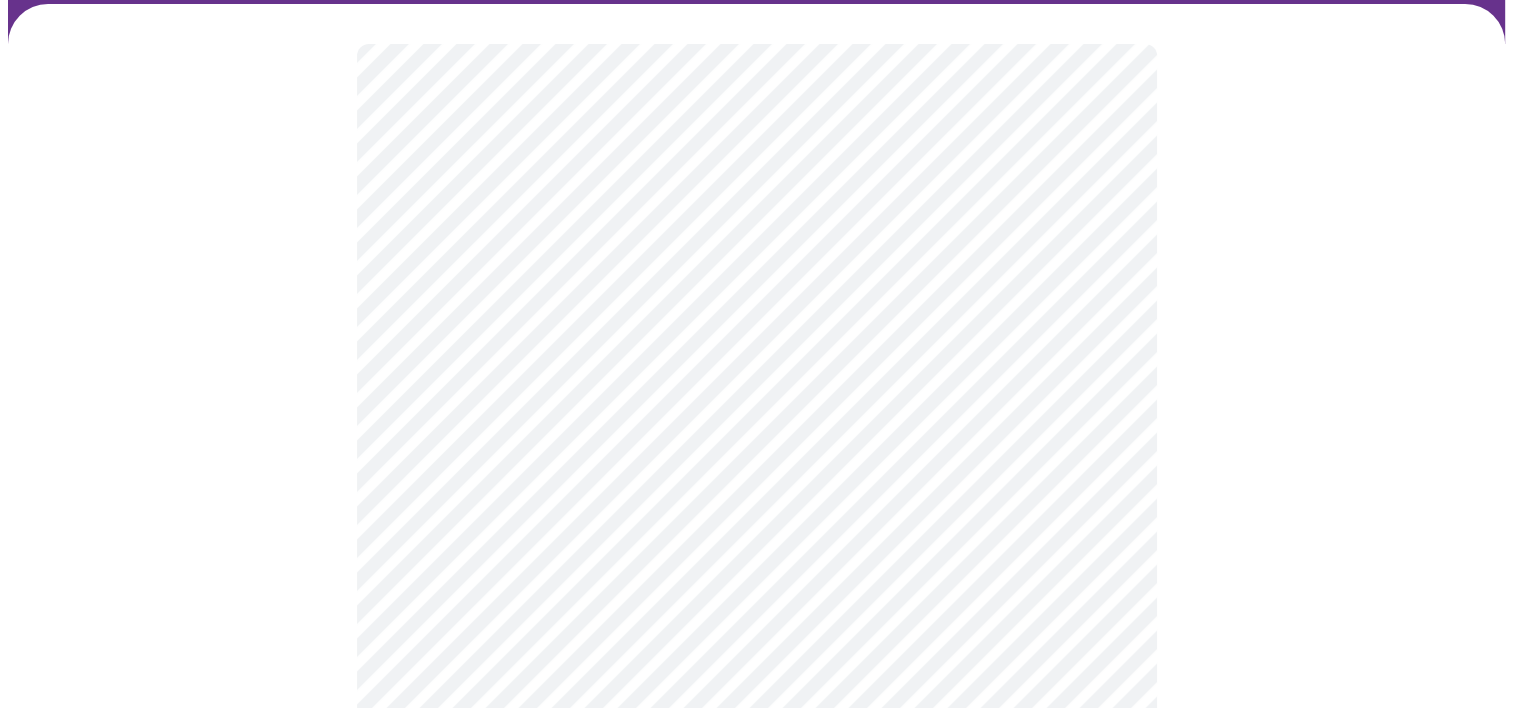 scroll, scrollTop: 200, scrollLeft: 0, axis: vertical 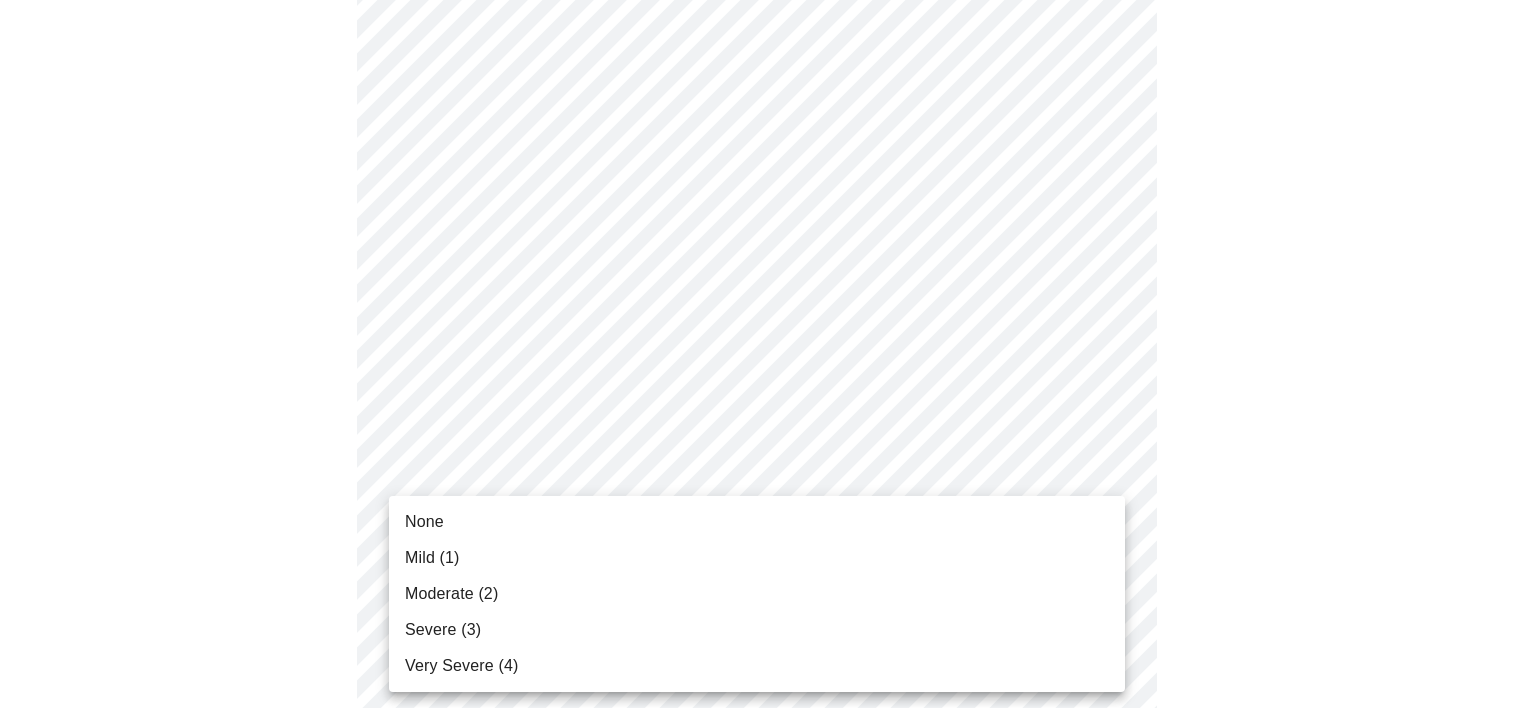 click on "MyMenopauseRx Appointments Messaging Labs Uploads Medications Community Refer a Friend Hi [PERSON_NAME]   Pre-assessment for your Message Visit: [MEDICAL_DATA] Adjustment 2  /  12 Settings Billing Invoices Log out None Mild (1) Moderate (2) Severe (3) Very Severe (4)" at bounding box center [764, 1109] 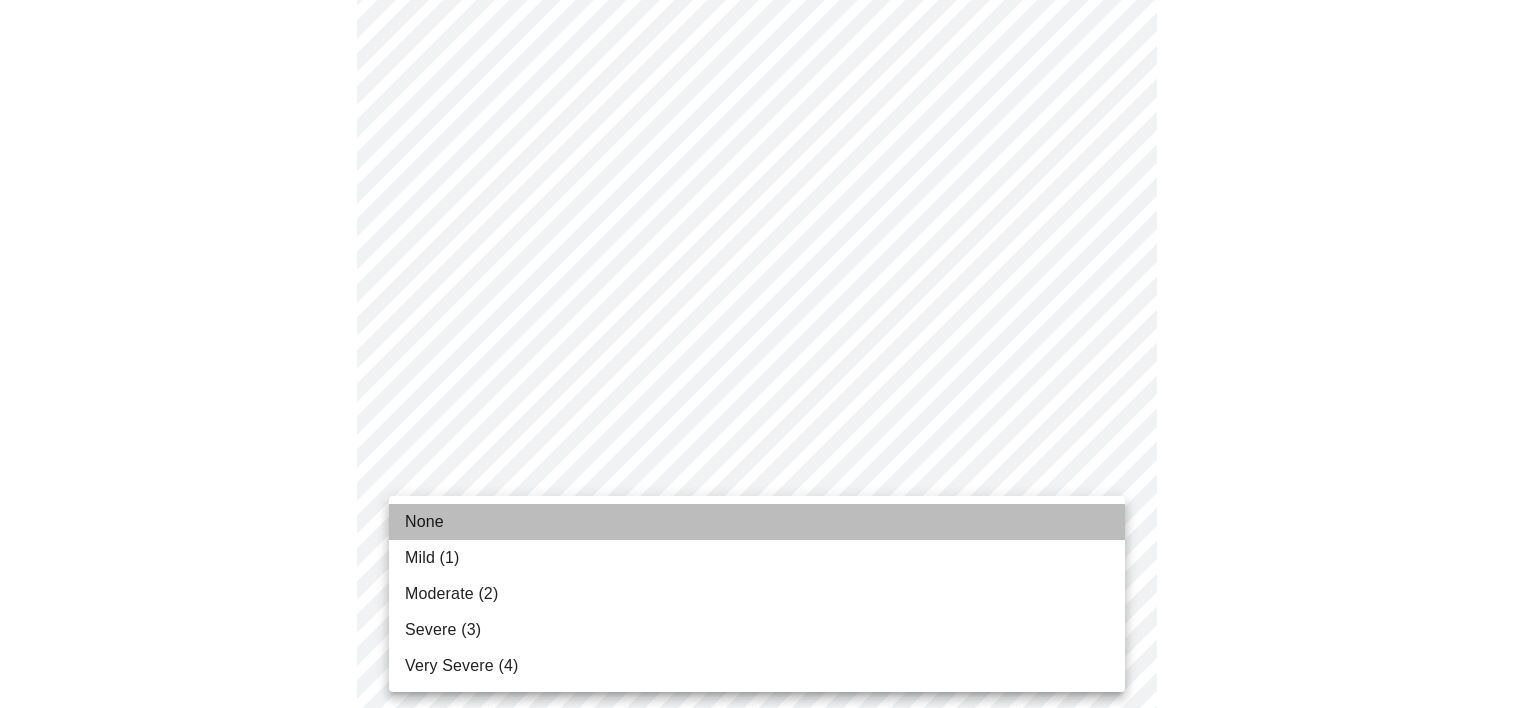 click on "None" at bounding box center [424, 522] 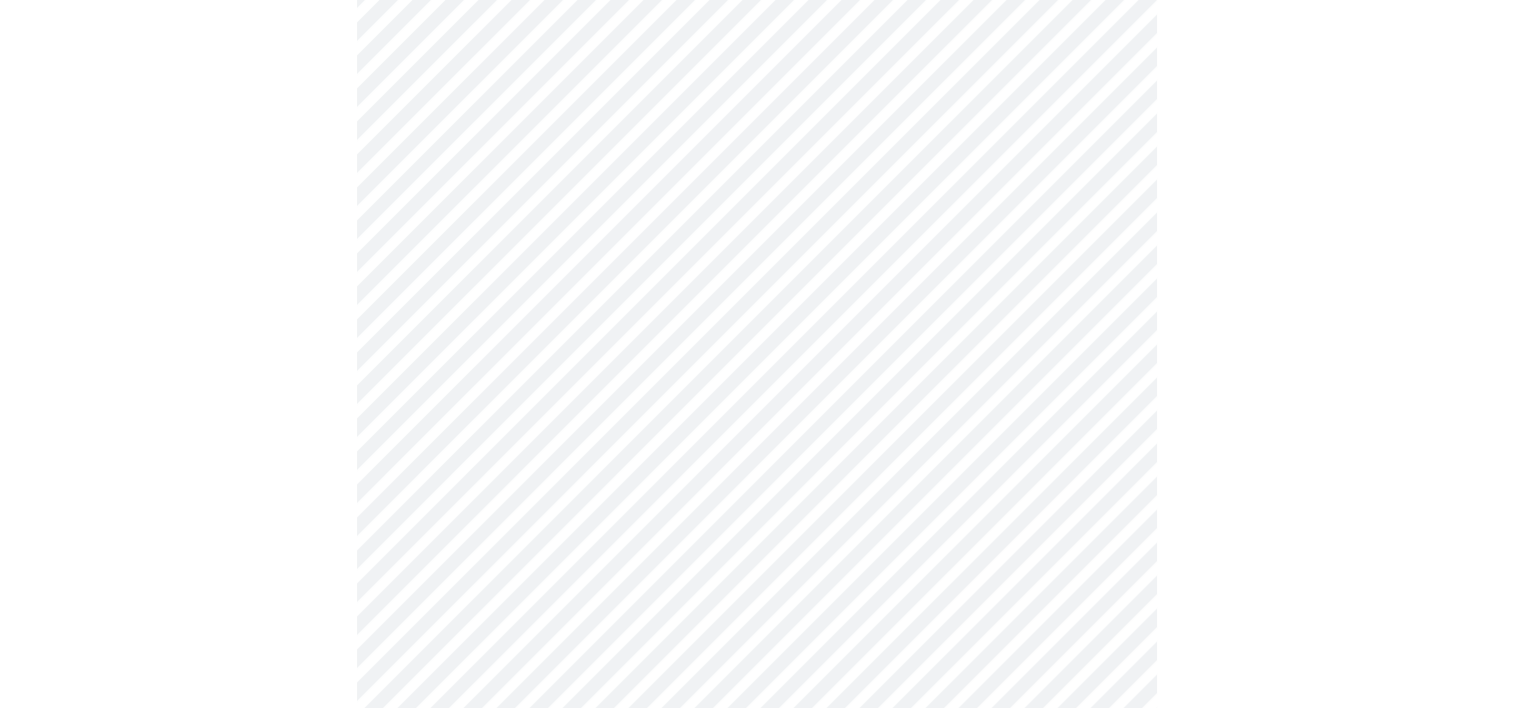 scroll, scrollTop: 400, scrollLeft: 0, axis: vertical 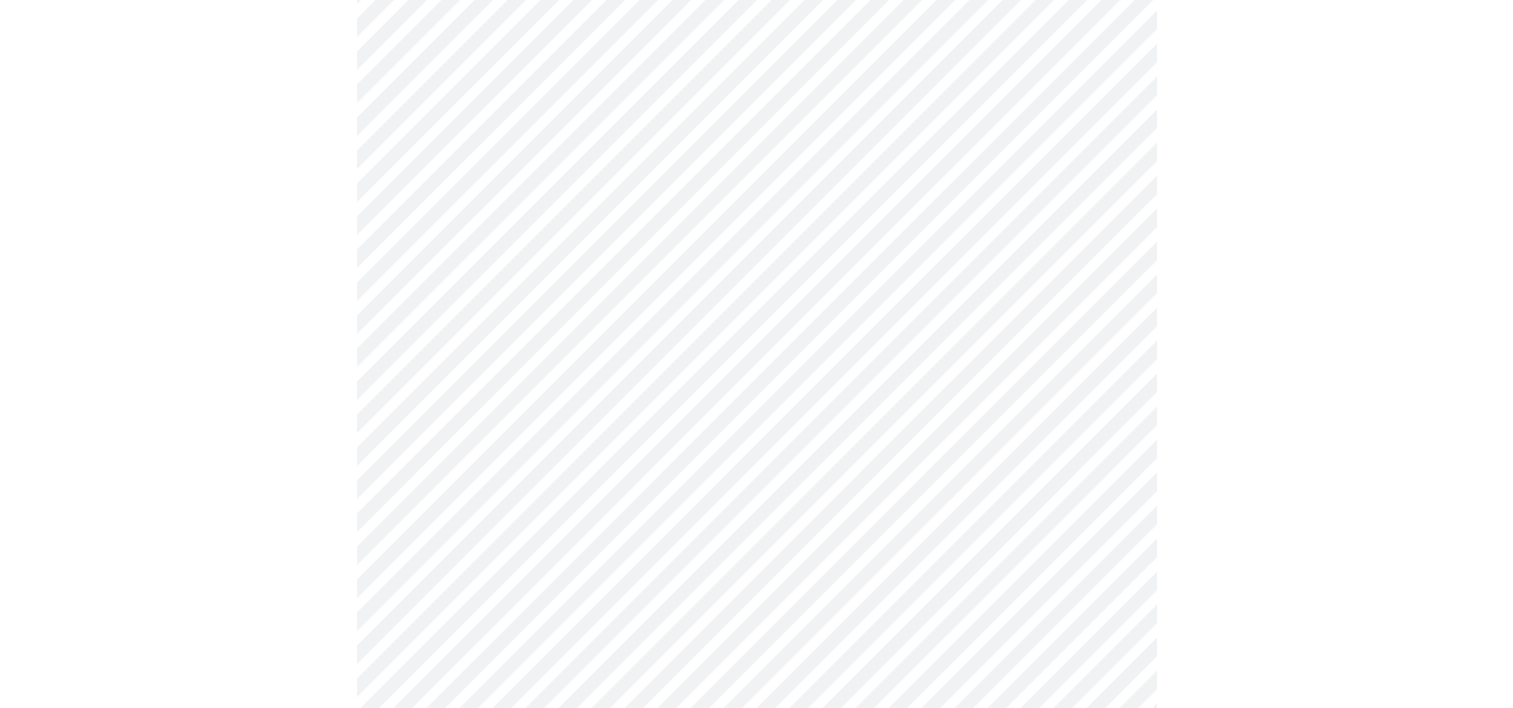 click on "MyMenopauseRx Appointments Messaging Labs Uploads Medications Community Refer a Friend Hi [PERSON_NAME]   Pre-assessment for your Message Visit: [MEDICAL_DATA] Adjustment 2  /  12 Settings Billing Invoices Log out" at bounding box center [756, 895] 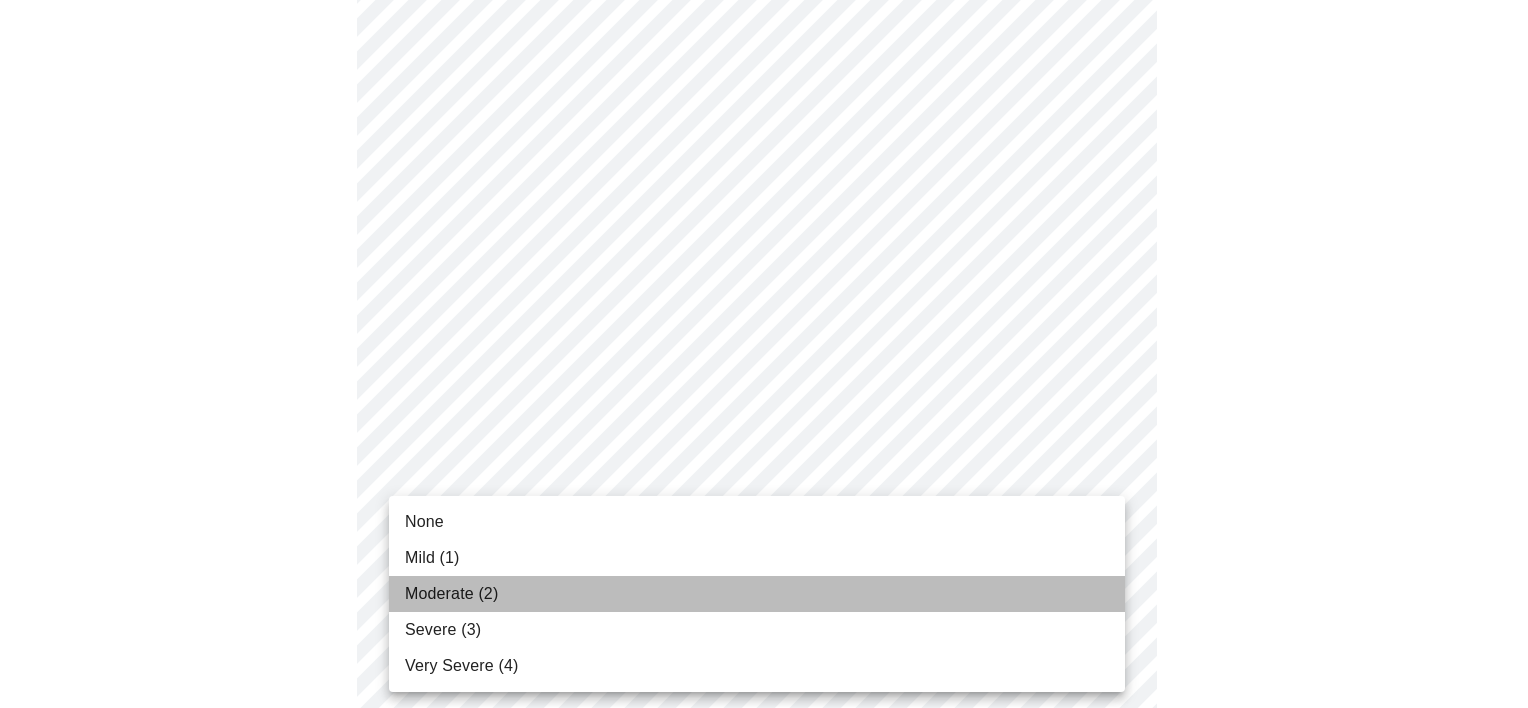 click on "Moderate (2)" at bounding box center [451, 594] 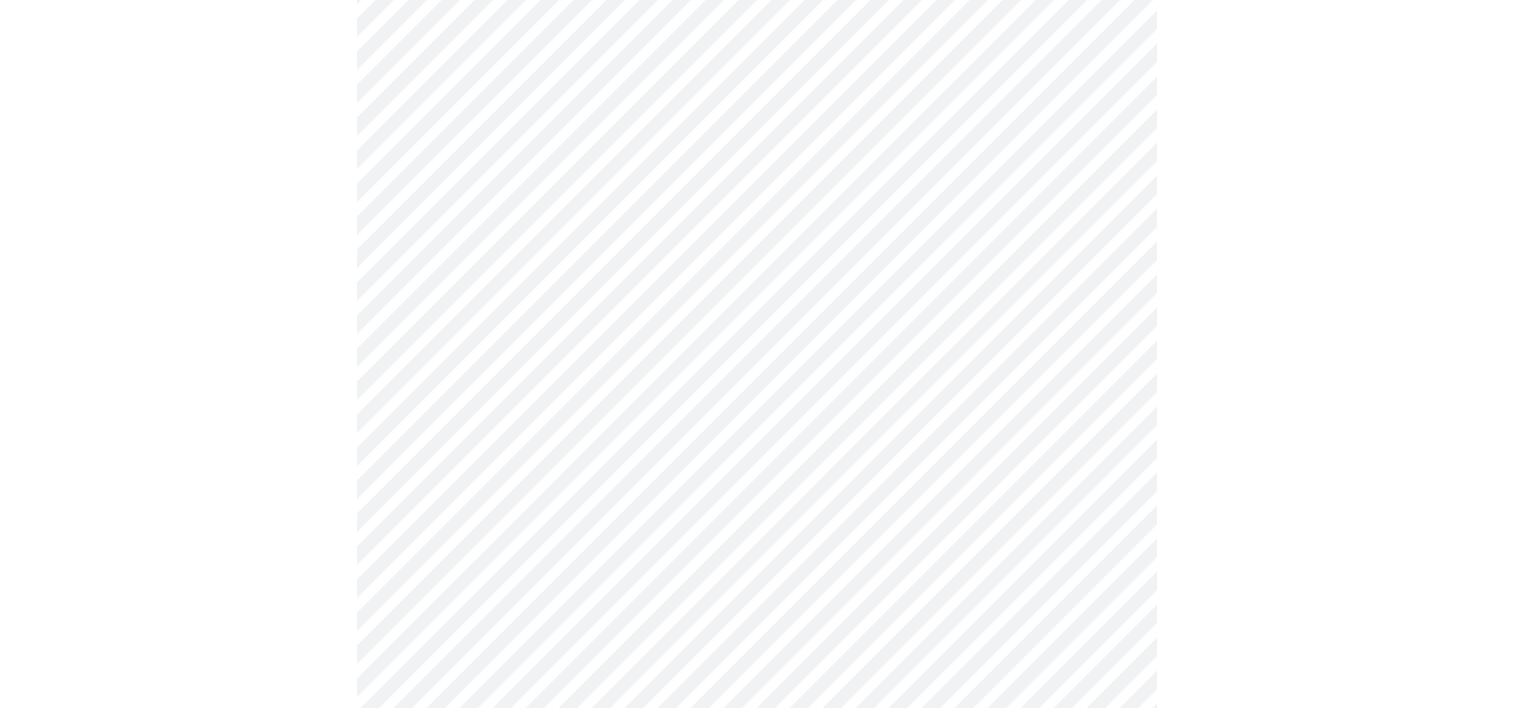 scroll, scrollTop: 500, scrollLeft: 0, axis: vertical 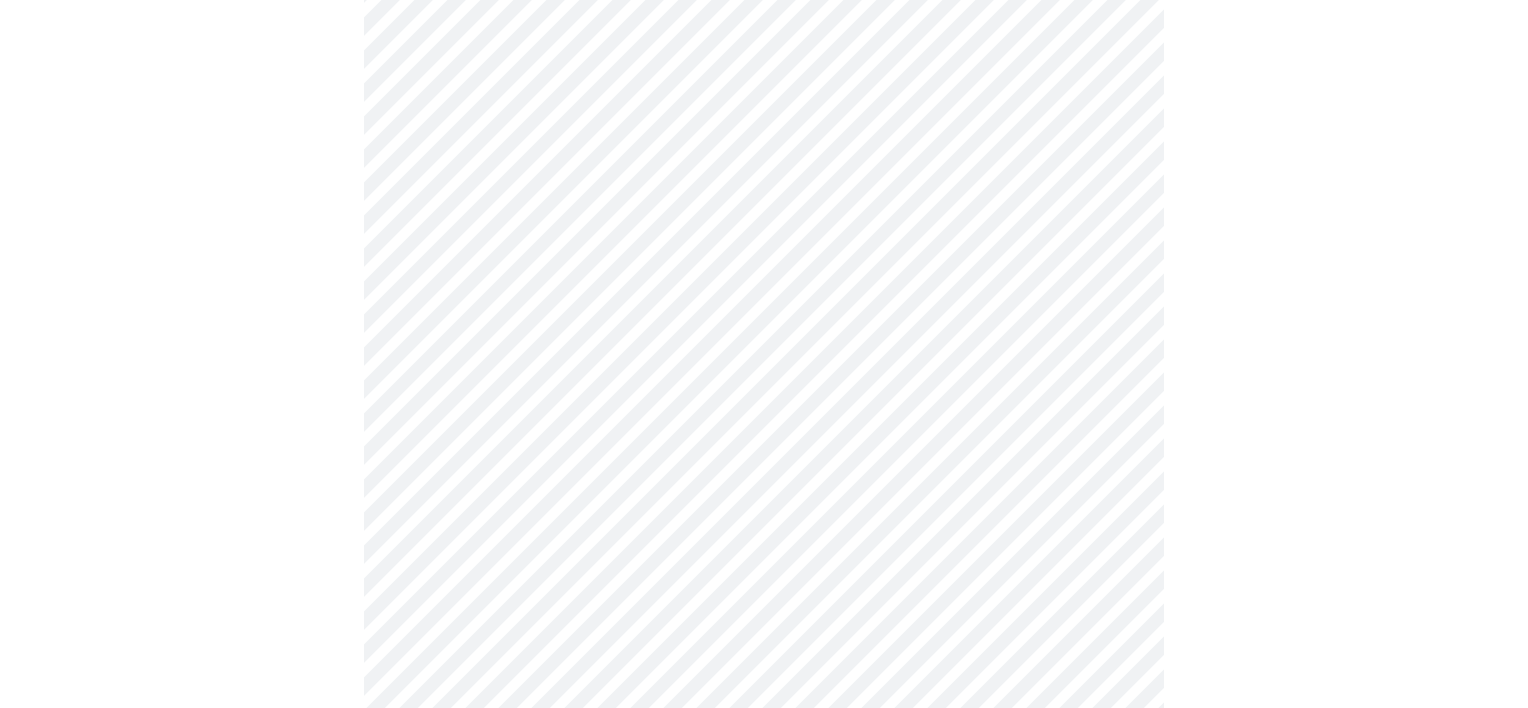 click on "MyMenopauseRx Appointments Messaging Labs Uploads Medications Community Refer a Friend Hi [PERSON_NAME]   Pre-assessment for your Message Visit: [MEDICAL_DATA] Adjustment 2  /  12 Settings Billing Invoices Log out" at bounding box center (764, 781) 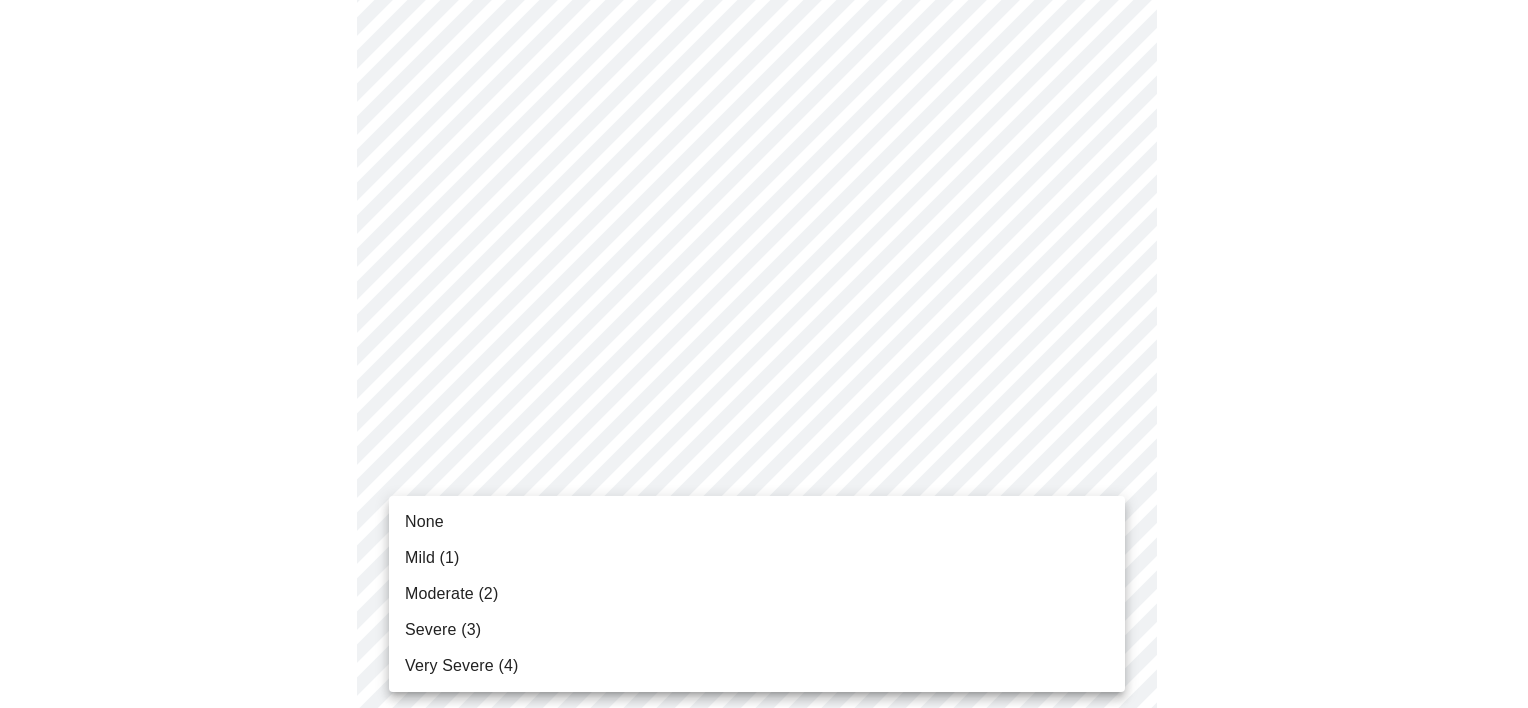 click on "Mild (1)" at bounding box center (432, 558) 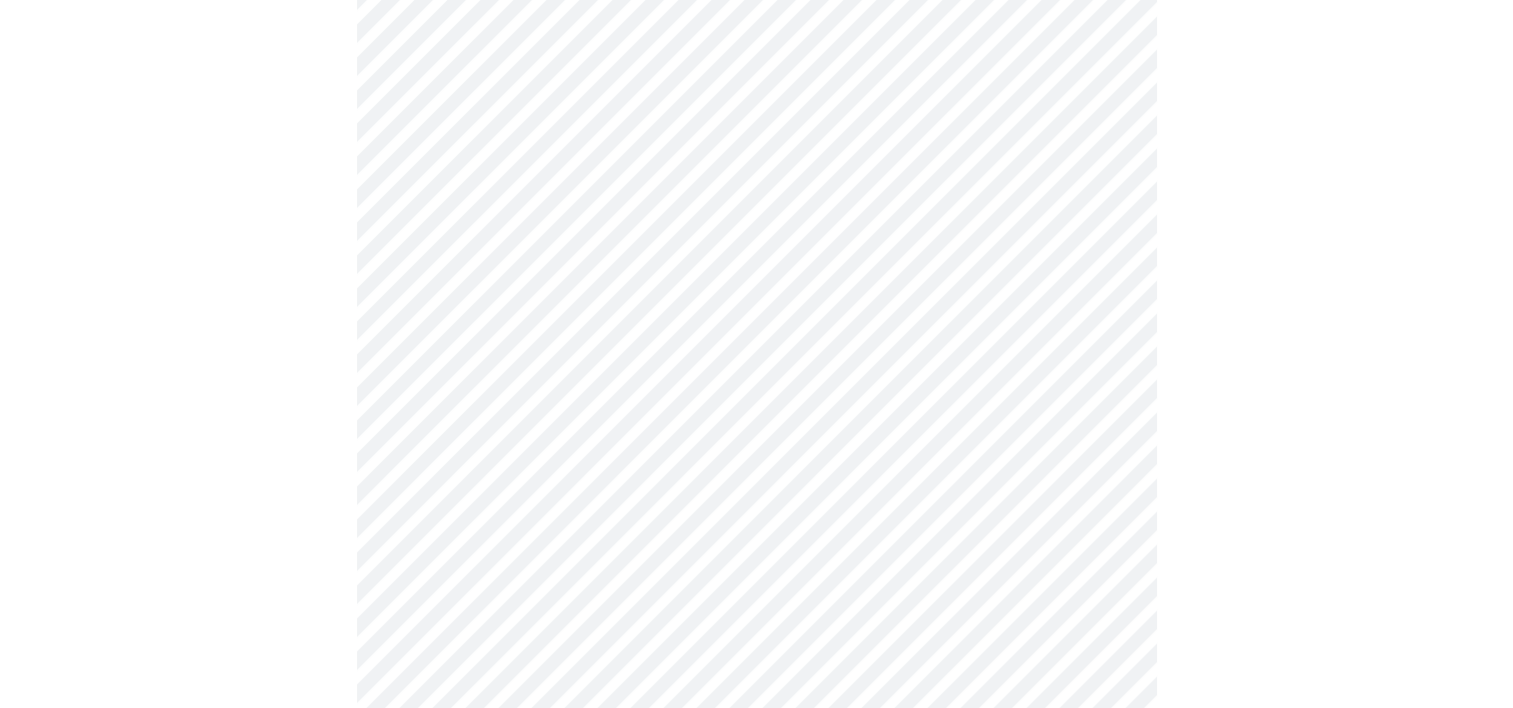 scroll, scrollTop: 700, scrollLeft: 0, axis: vertical 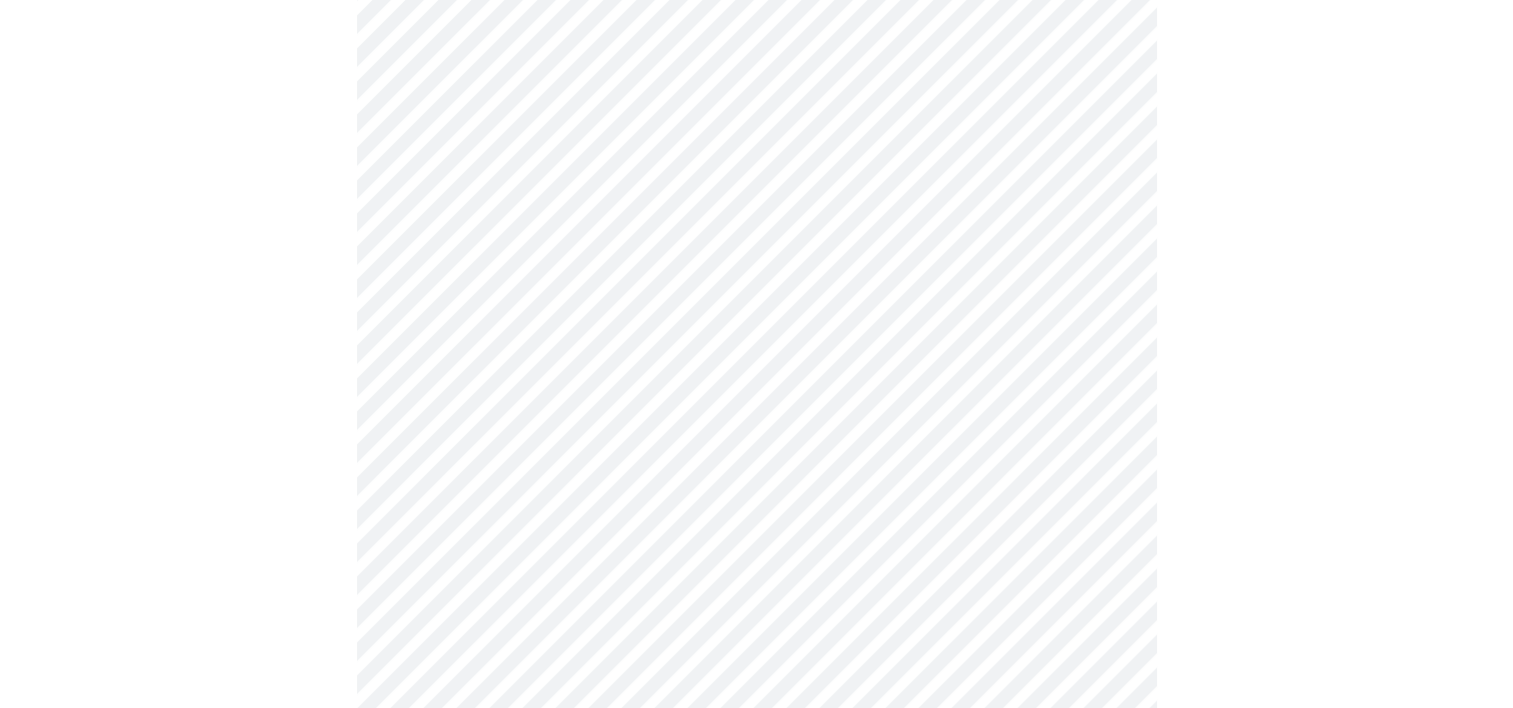click on "MyMenopauseRx Appointments Messaging Labs Uploads Medications Community Refer a Friend Hi [PERSON_NAME]   Pre-assessment for your Message Visit: [MEDICAL_DATA] Adjustment 2  /  12 Settings Billing Invoices Log out" at bounding box center [756, 567] 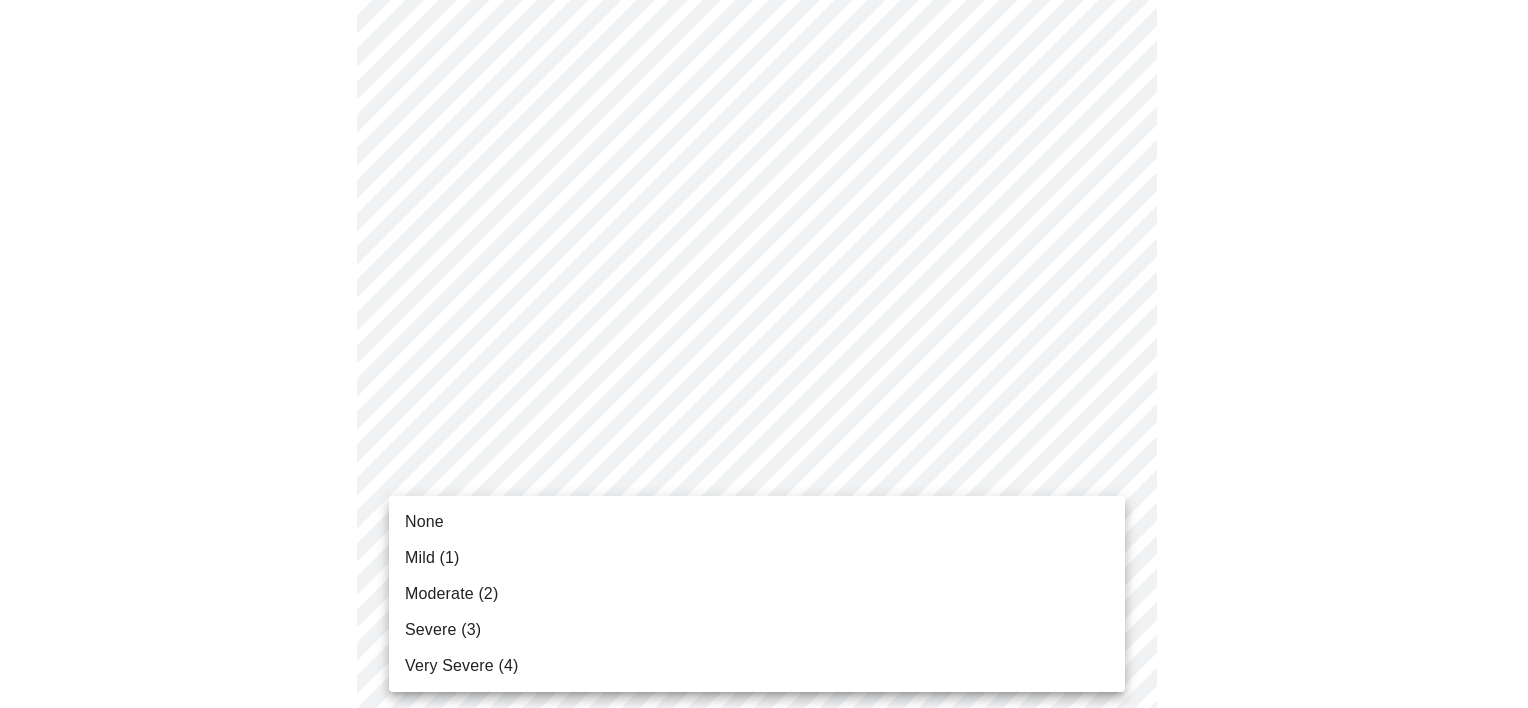 click on "Mild (1)" at bounding box center [757, 558] 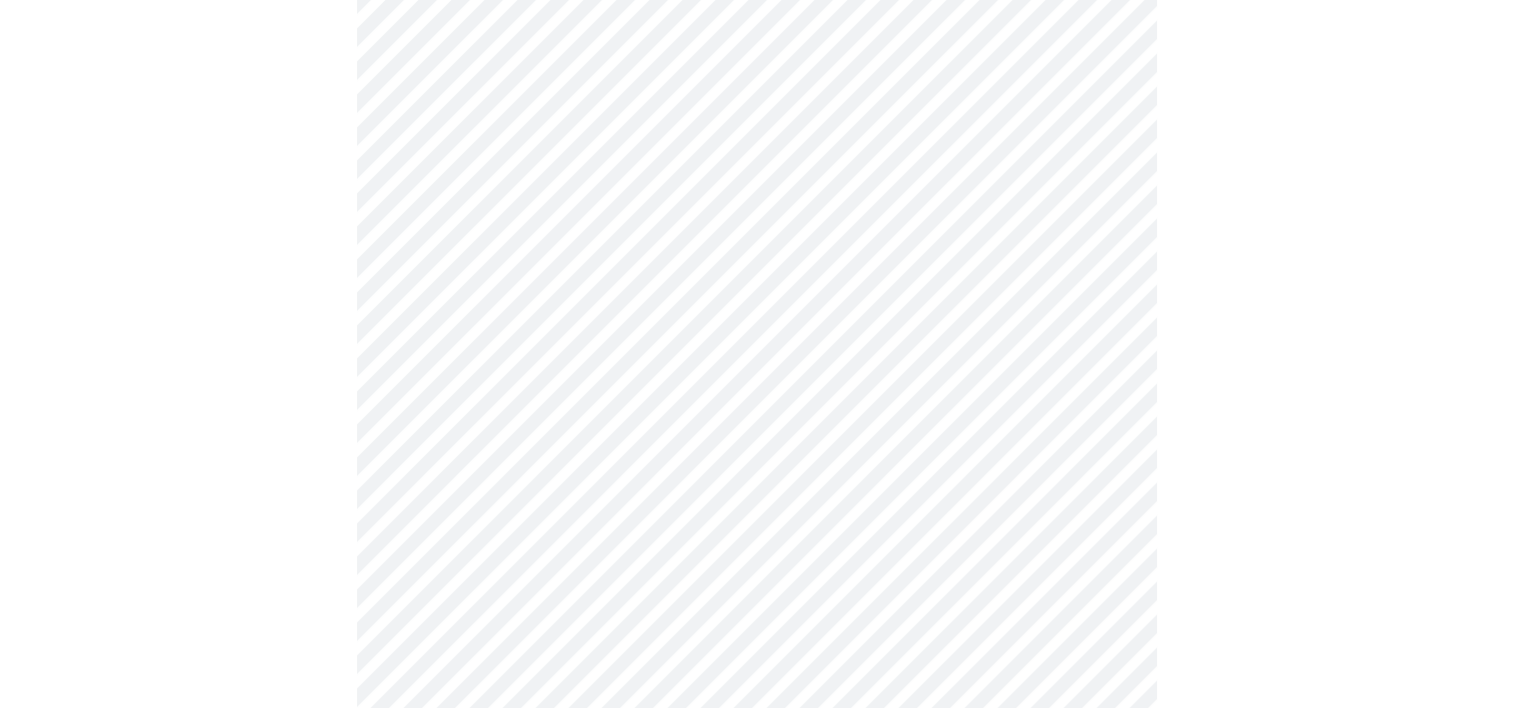 scroll, scrollTop: 800, scrollLeft: 0, axis: vertical 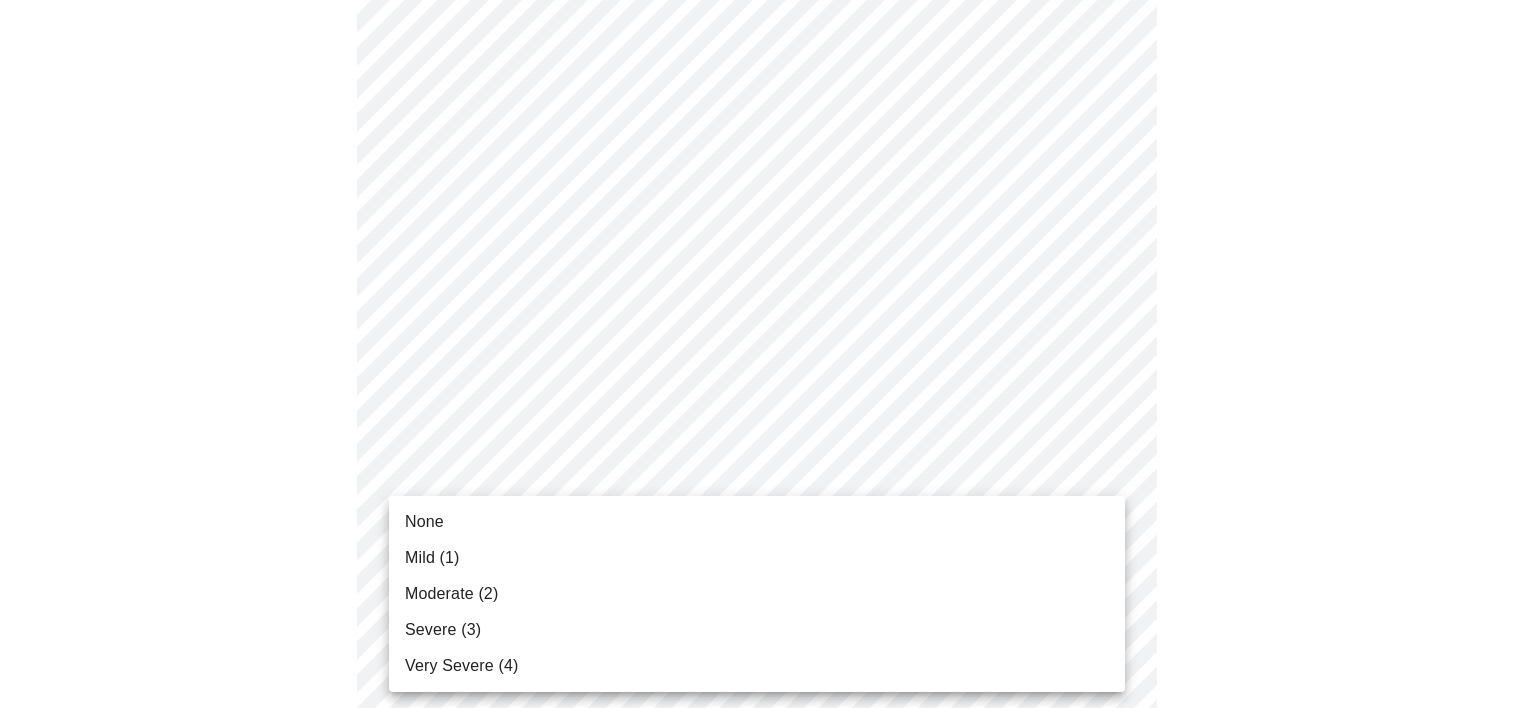 click on "MyMenopauseRx Appointments Messaging Labs Uploads Medications Community Refer a Friend Hi [PERSON_NAME]   Pre-assessment for your Message Visit: [MEDICAL_DATA] Adjustment 2  /  12 Settings Billing Invoices Log out None Mild (1) Moderate (2) Severe (3) Very Severe (4)" at bounding box center (764, 453) 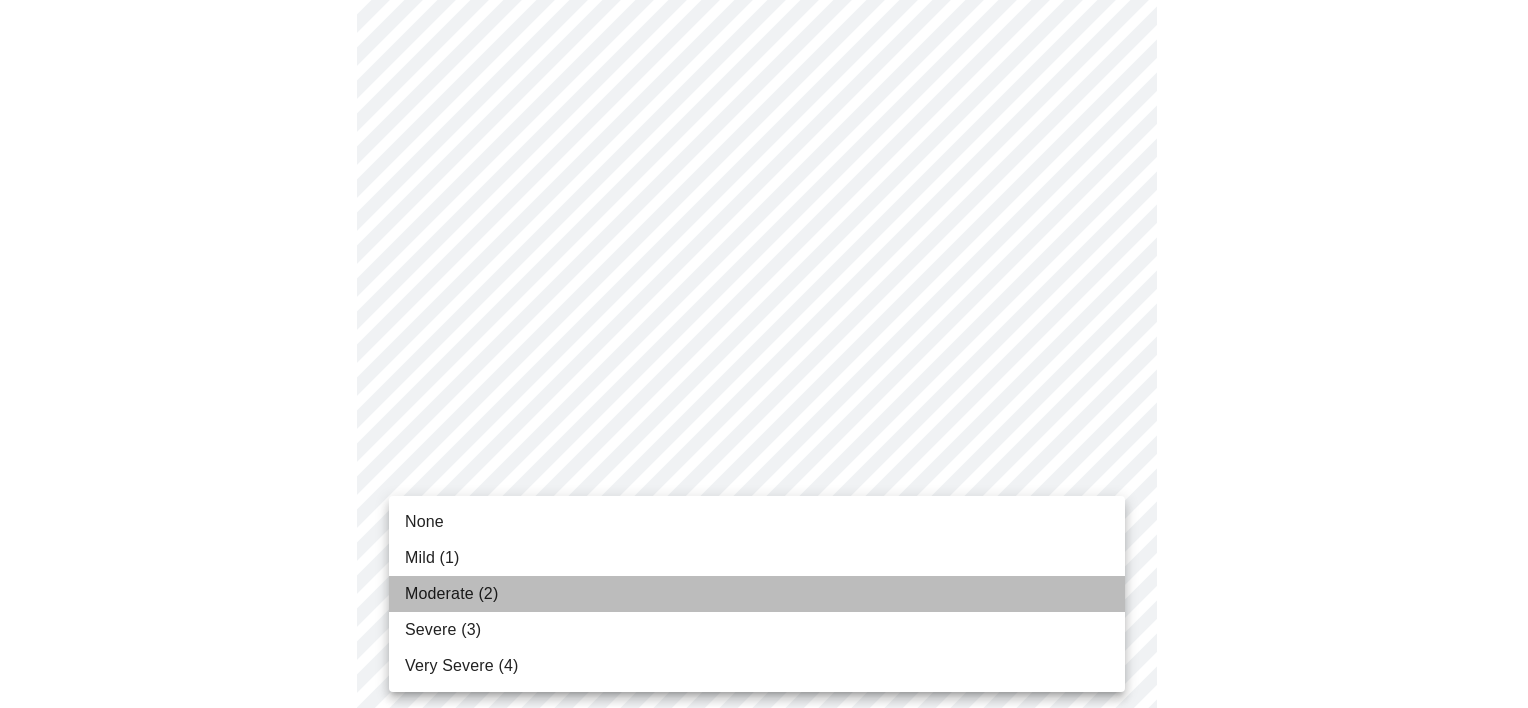 click on "Moderate (2)" at bounding box center [757, 594] 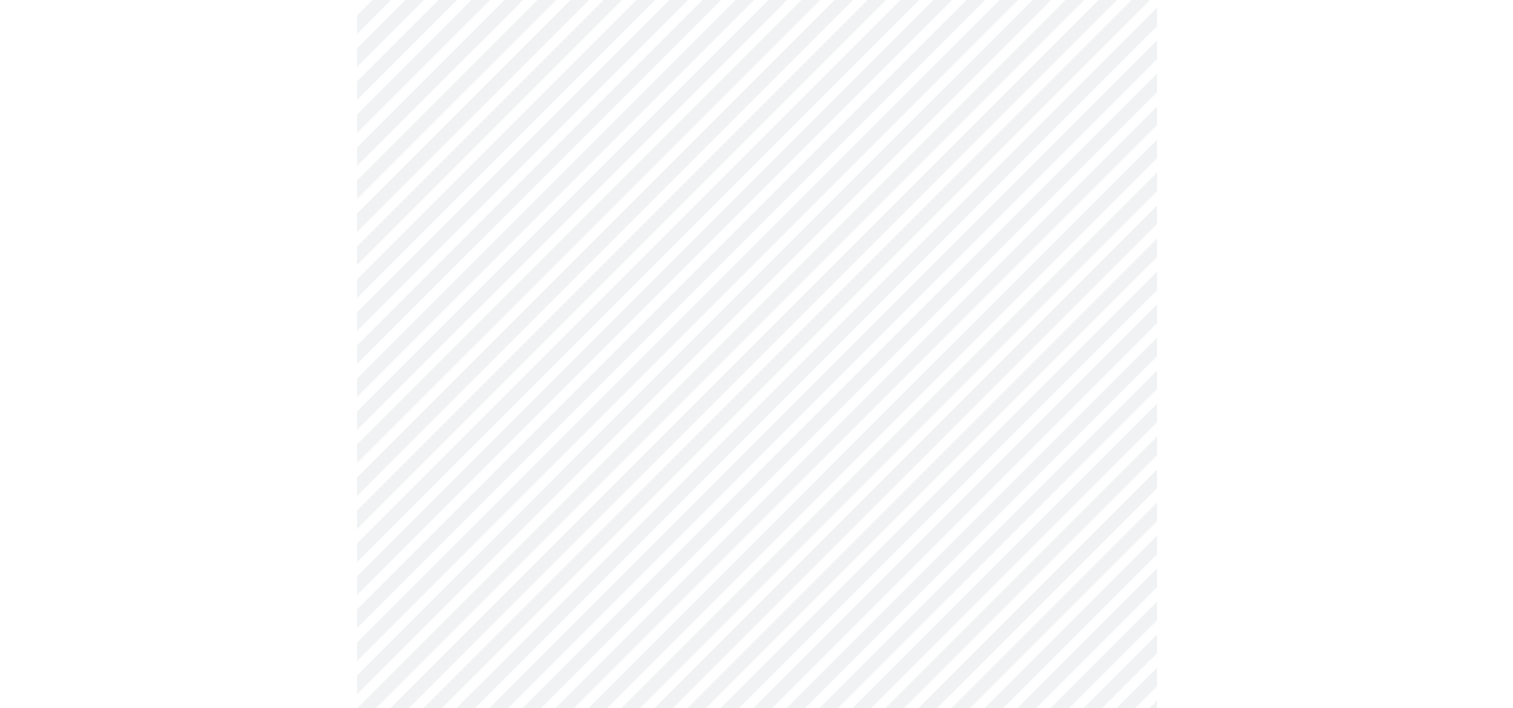 scroll, scrollTop: 900, scrollLeft: 0, axis: vertical 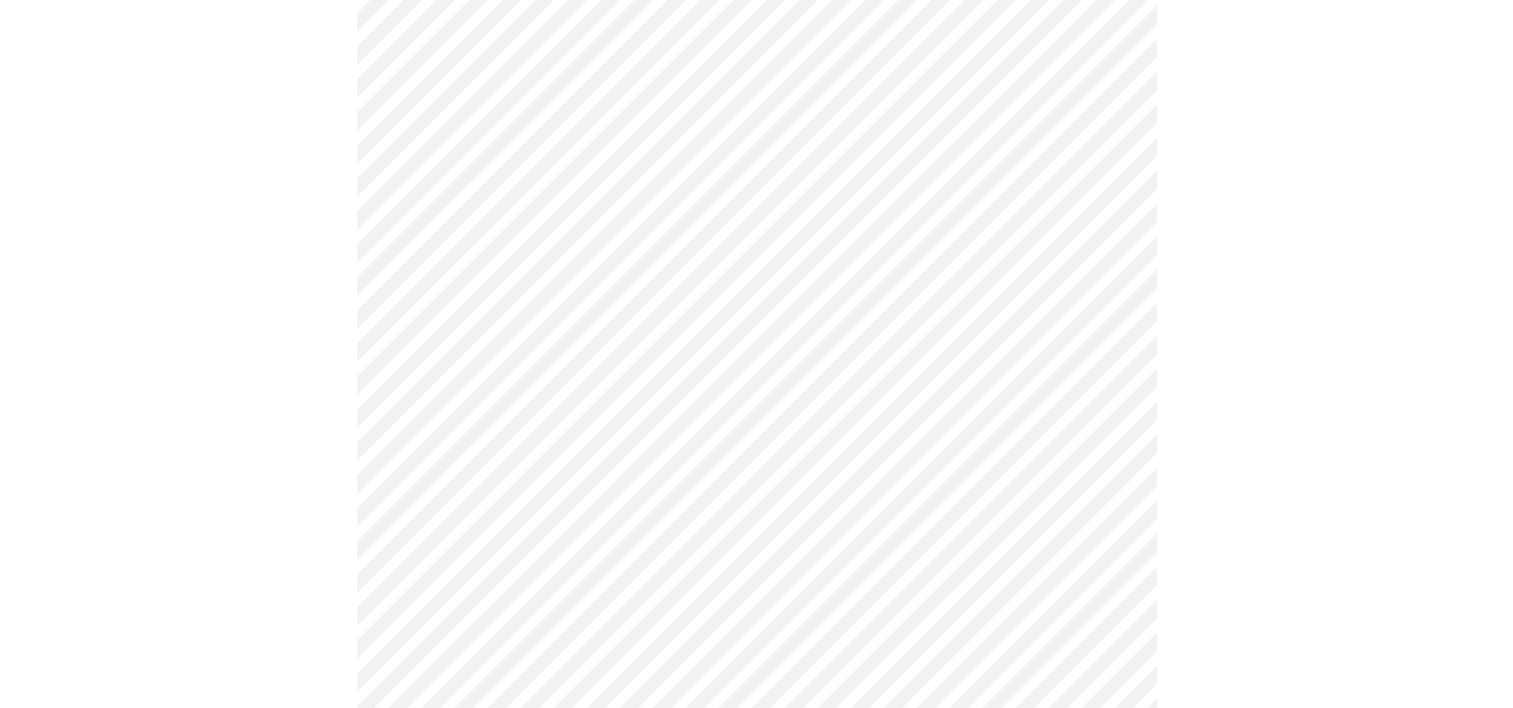 click on "MyMenopauseRx Appointments Messaging Labs Uploads Medications Community Refer a Friend Hi [PERSON_NAME]   Pre-assessment for your Message Visit: [MEDICAL_DATA] Adjustment 2  /  12 Settings Billing Invoices Log out" at bounding box center (756, 339) 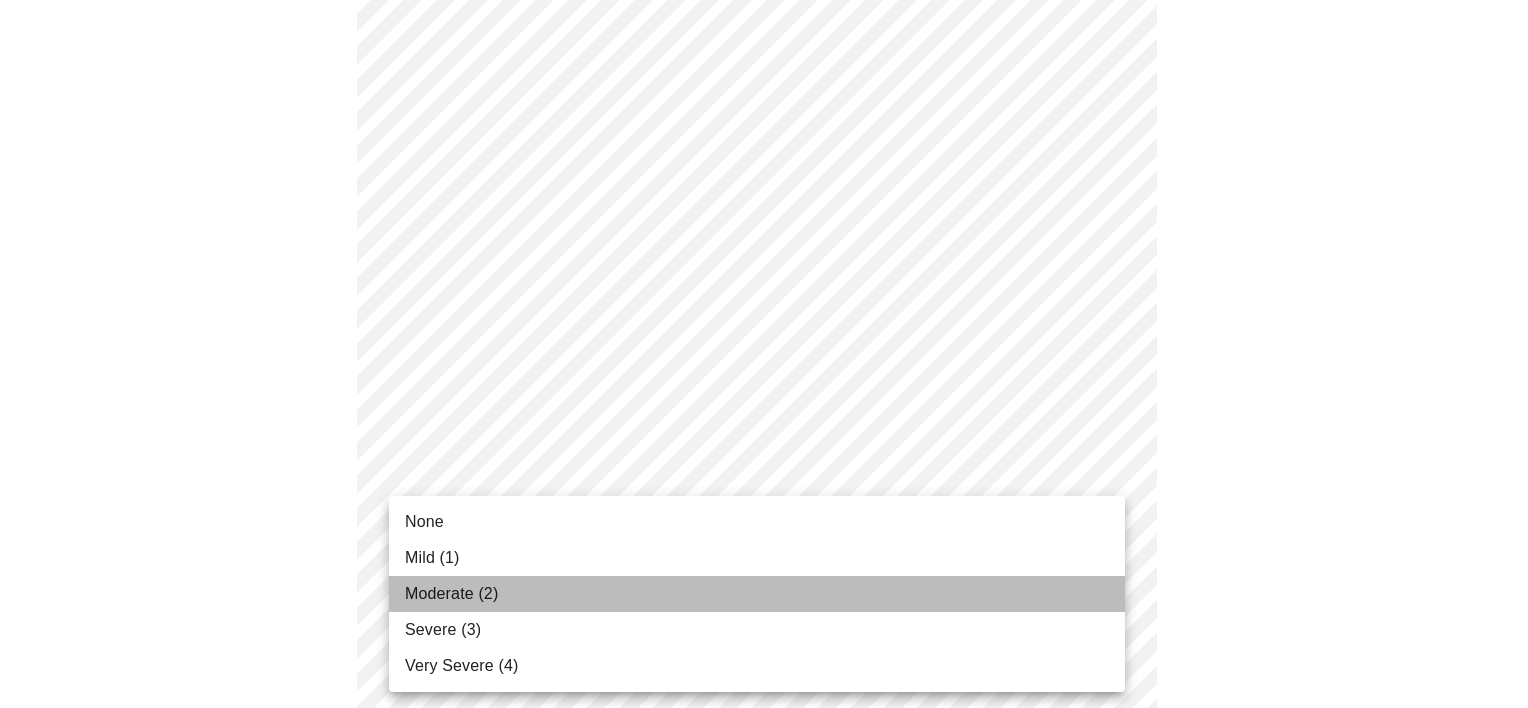 click on "Moderate (2)" at bounding box center [451, 594] 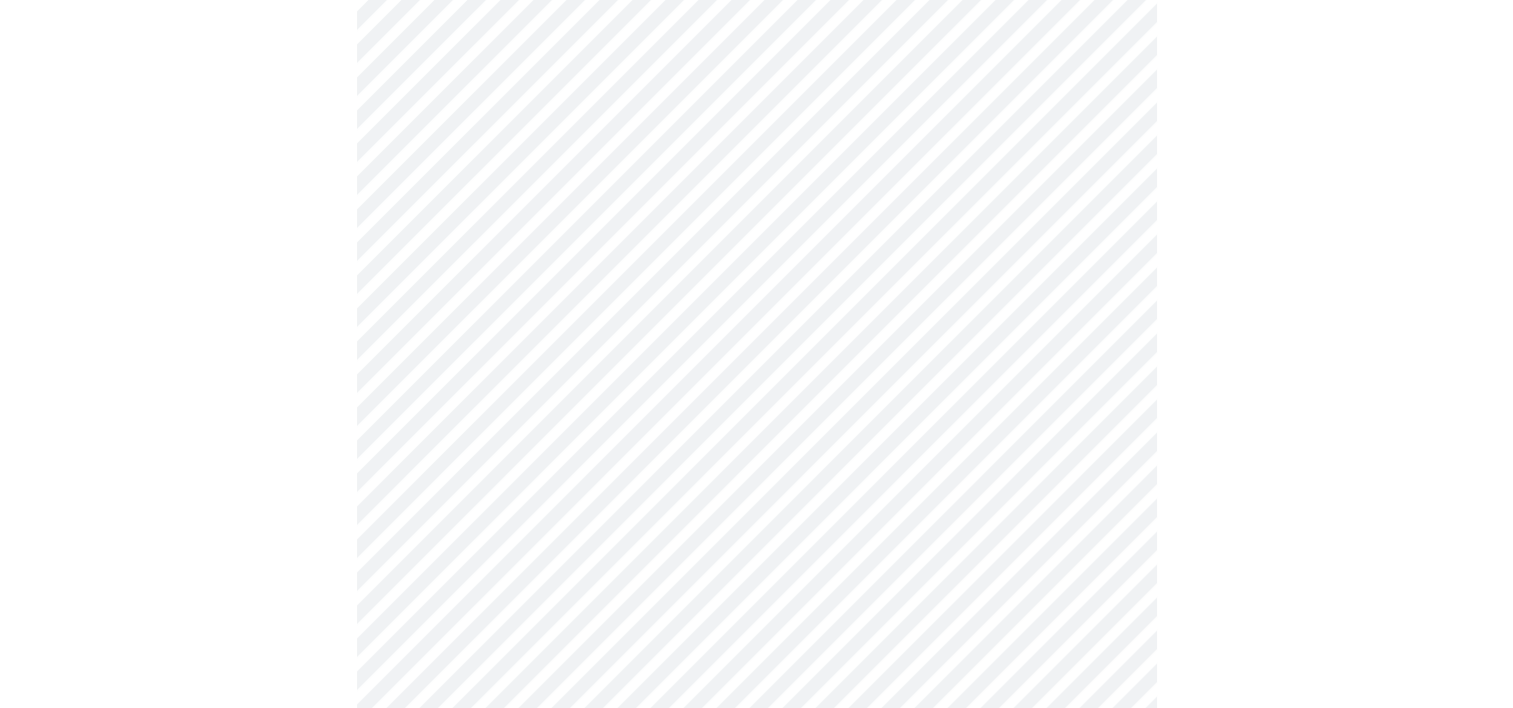 scroll, scrollTop: 1100, scrollLeft: 0, axis: vertical 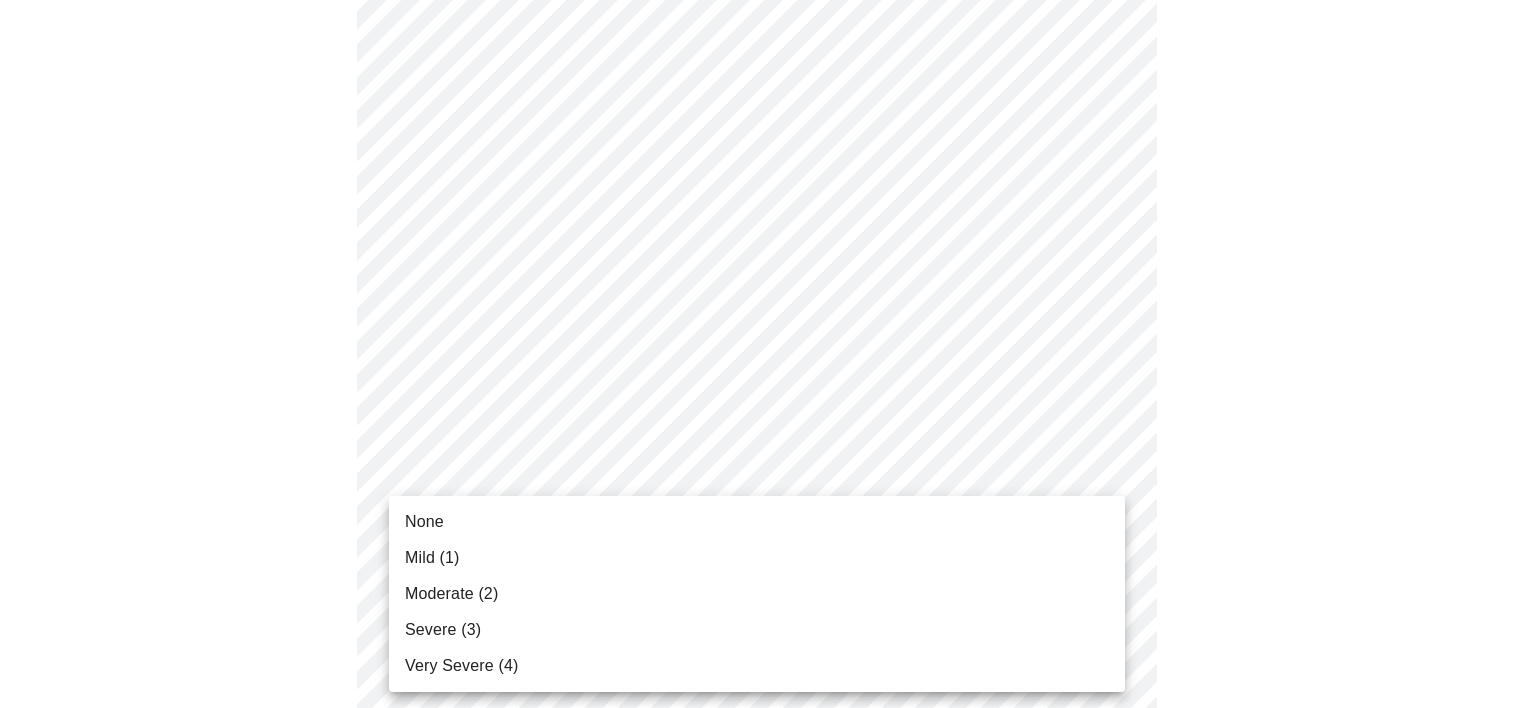 click on "MyMenopauseRx Appointments Messaging Labs Uploads Medications Community Refer a Friend Hi [PERSON_NAME]   Pre-assessment for your Message Visit: [MEDICAL_DATA] Adjustment 2  /  12 Settings Billing Invoices Log out None Mild (1) Moderate (2) Severe (3) Very Severe (4)" at bounding box center [764, 125] 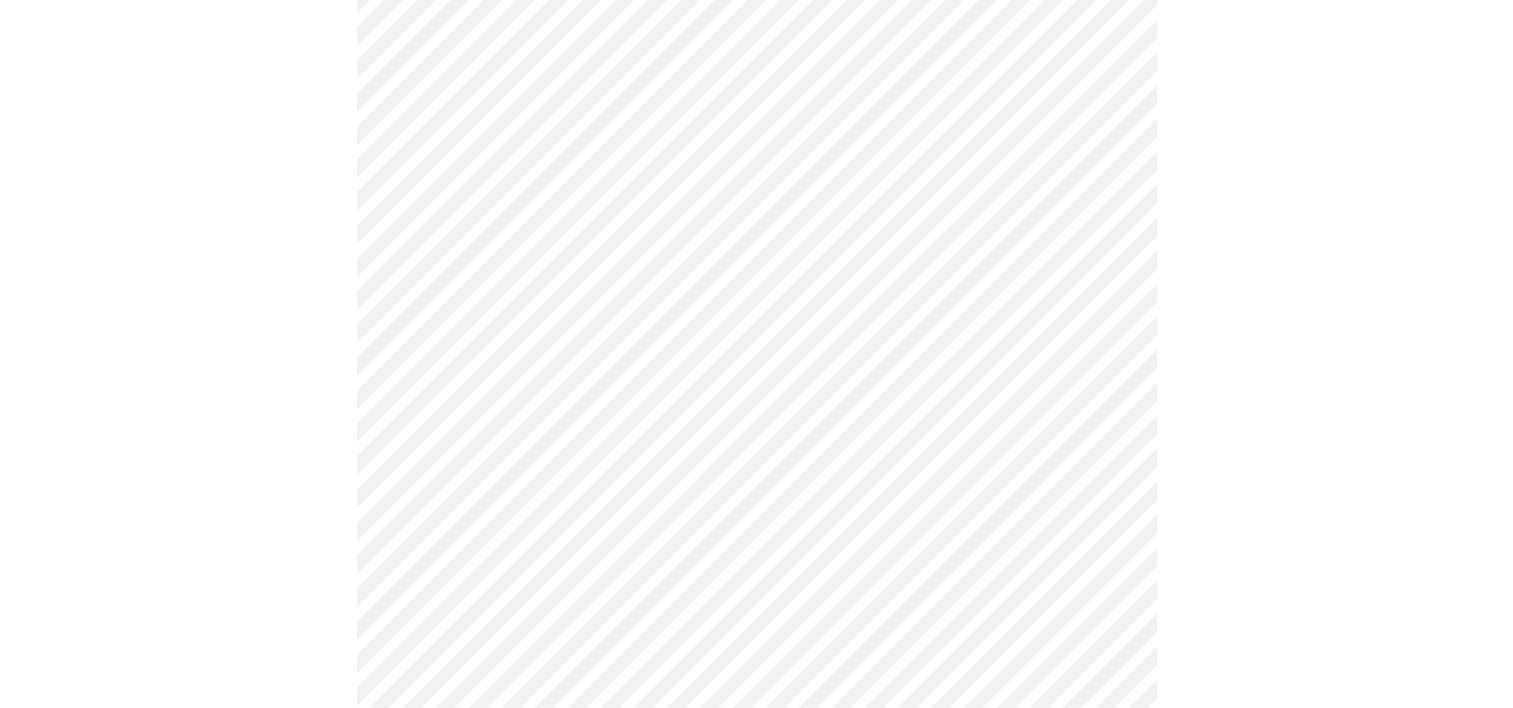 scroll, scrollTop: 1300, scrollLeft: 0, axis: vertical 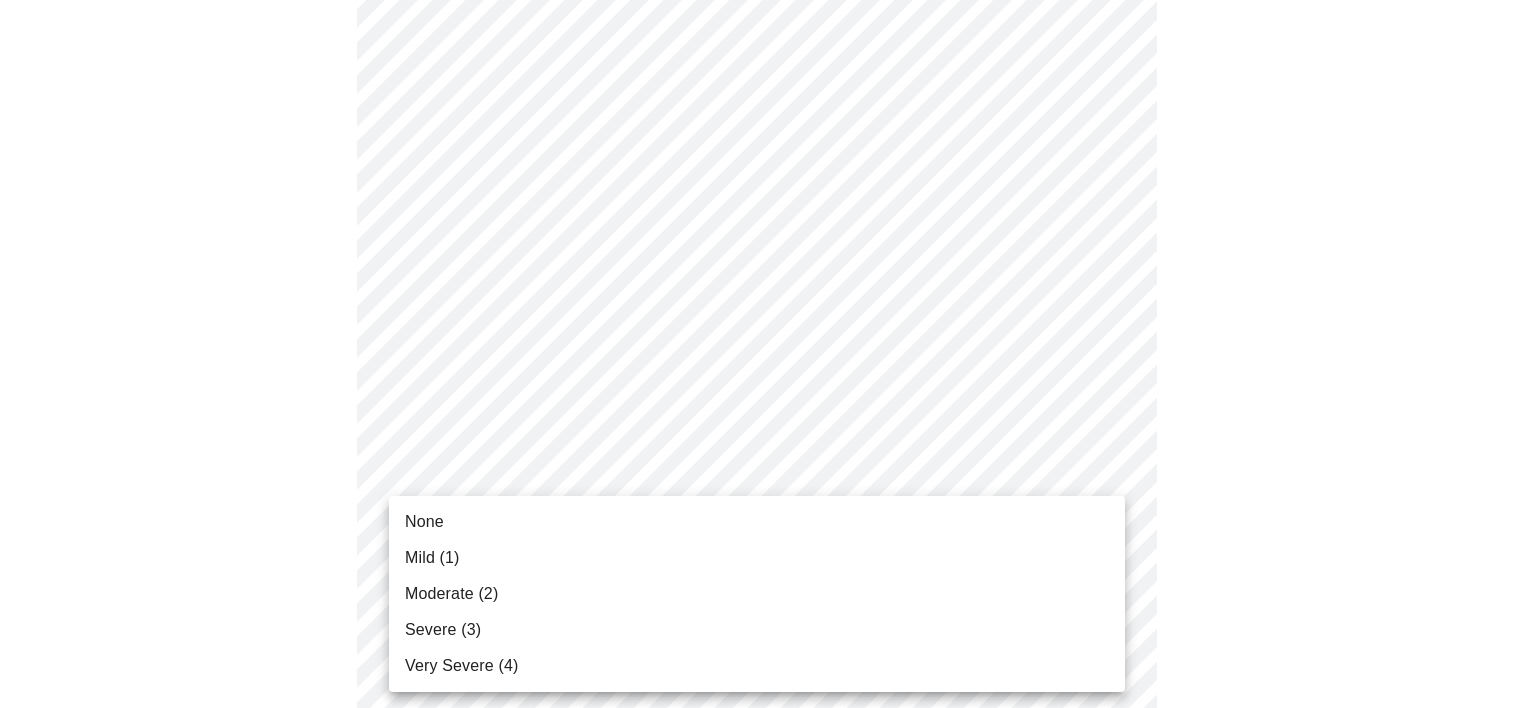 click on "MyMenopauseRx Appointments Messaging Labs Uploads Medications Community Refer a Friend Hi [PERSON_NAME]   Pre-assessment for your Message Visit: [MEDICAL_DATA] Adjustment 2  /  12 Settings Billing Invoices Log out None Mild (1) Moderate (2) Severe (3) Very Severe (4)" at bounding box center [764, -89] 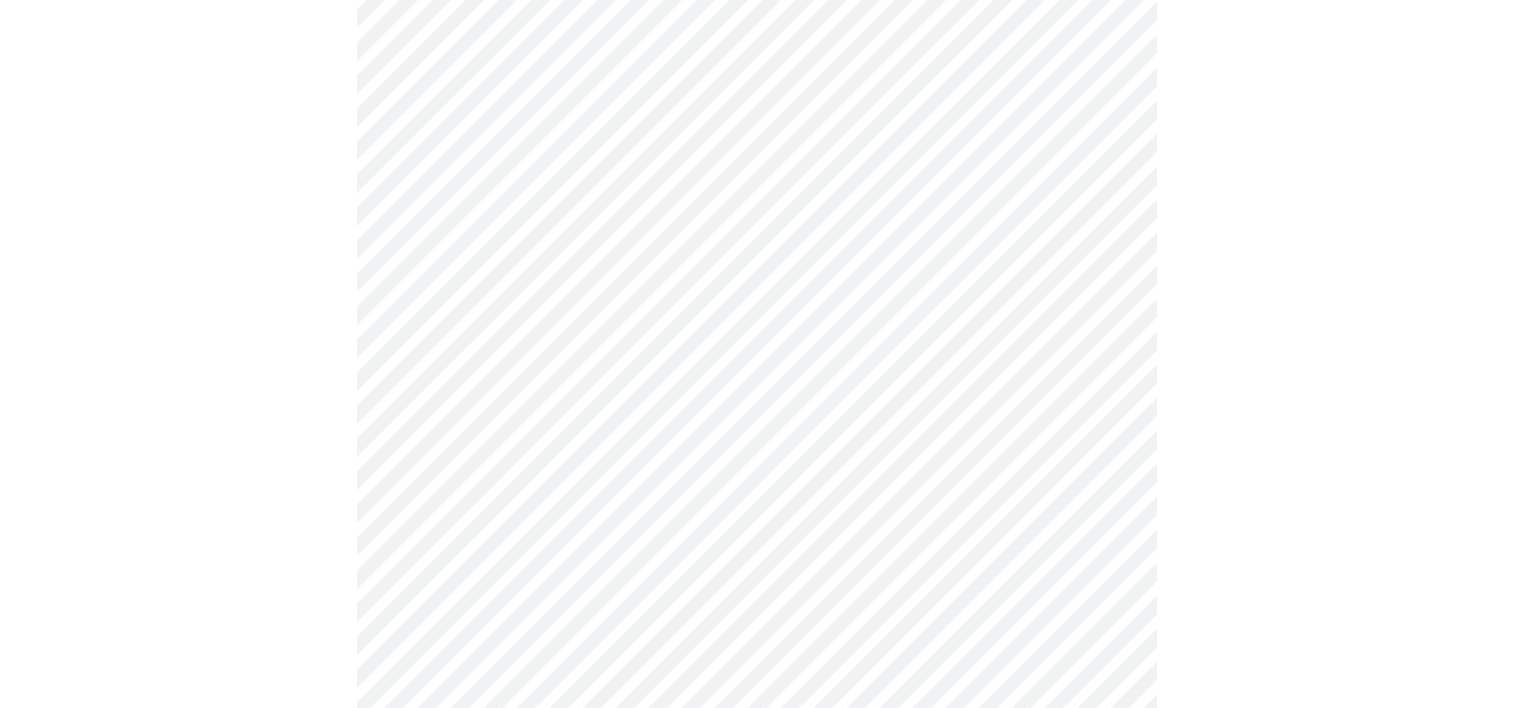 scroll, scrollTop: 1400, scrollLeft: 0, axis: vertical 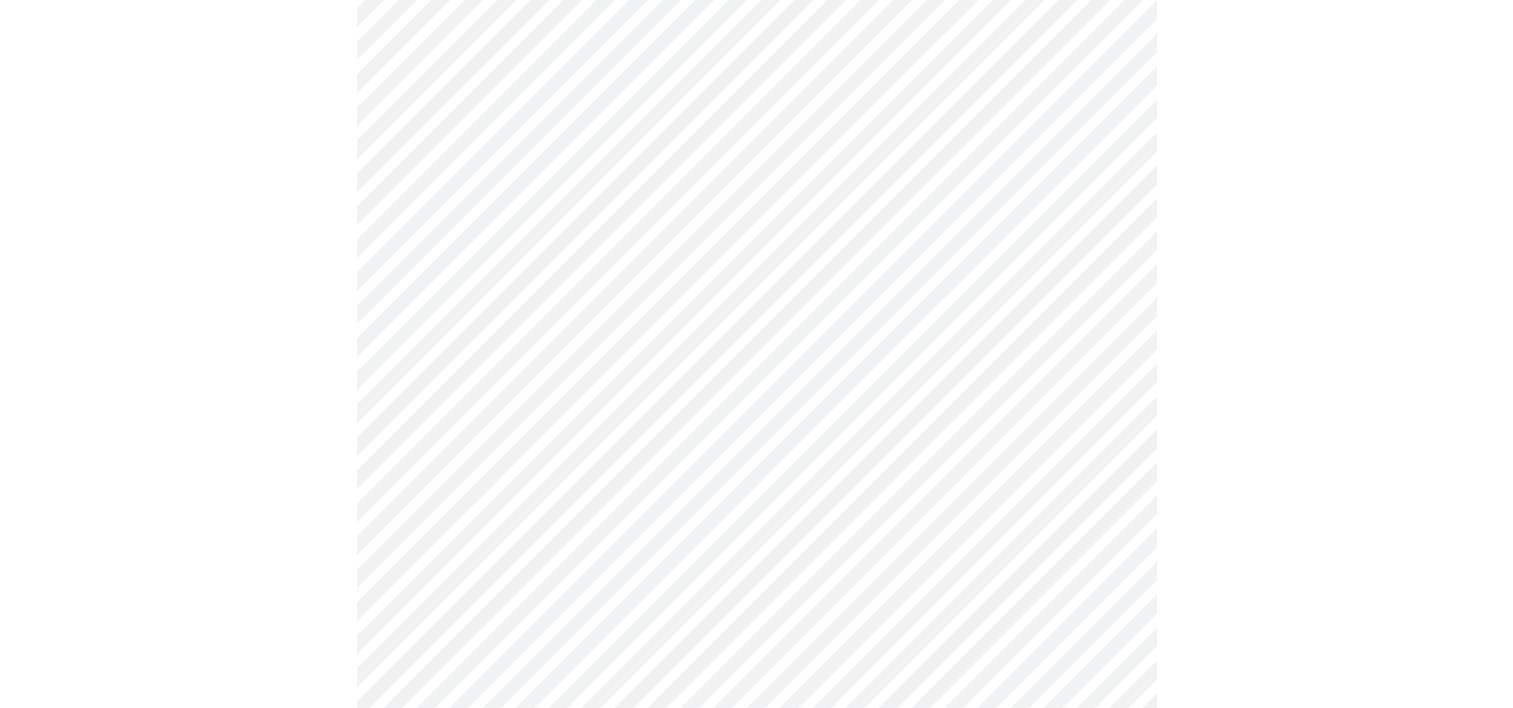 click on "MyMenopauseRx Appointments Messaging Labs Uploads Medications Community Refer a Friend Hi [PERSON_NAME]   Pre-assessment for your Message Visit: [MEDICAL_DATA] Adjustment 2  /  12 Settings Billing Invoices Log out" at bounding box center [756, -203] 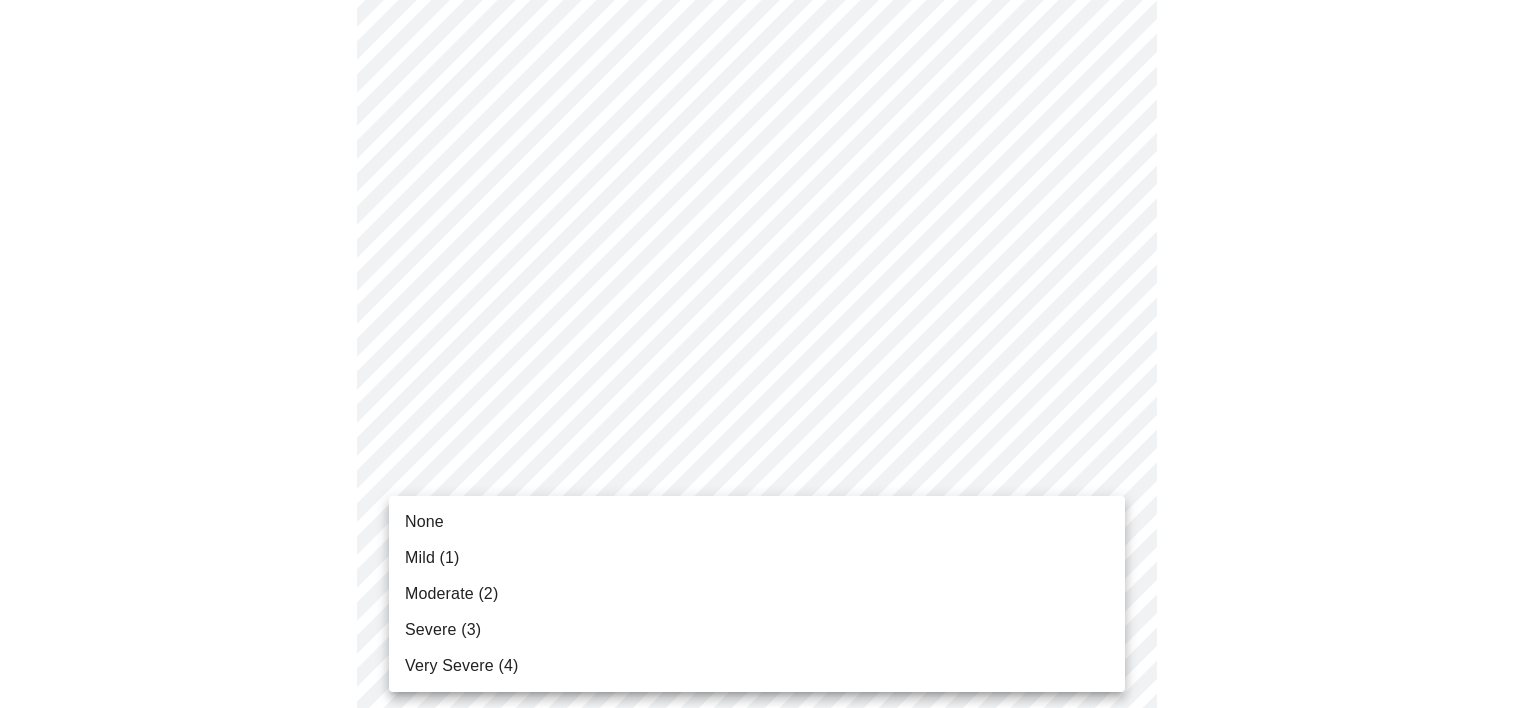 click on "Moderate (2)" at bounding box center (757, 594) 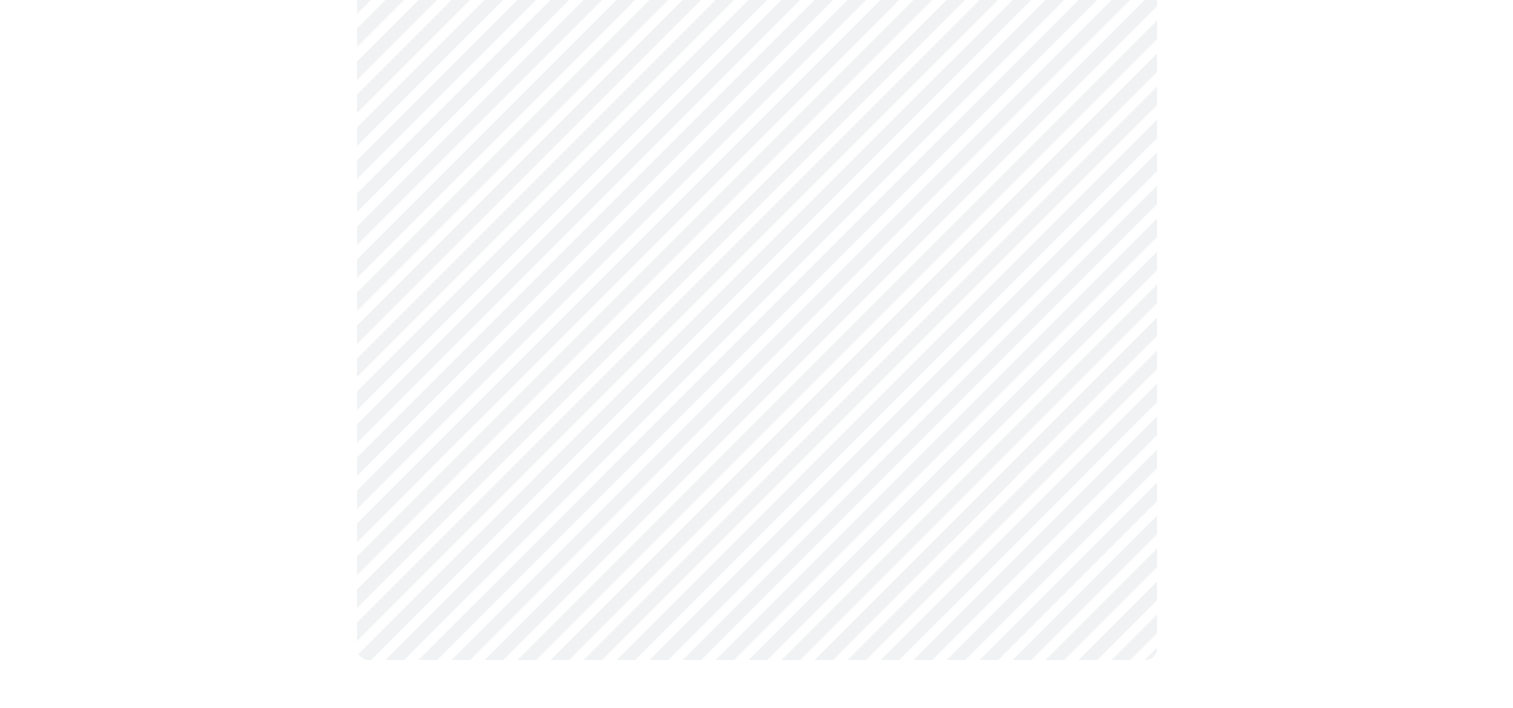 scroll, scrollTop: 0, scrollLeft: 0, axis: both 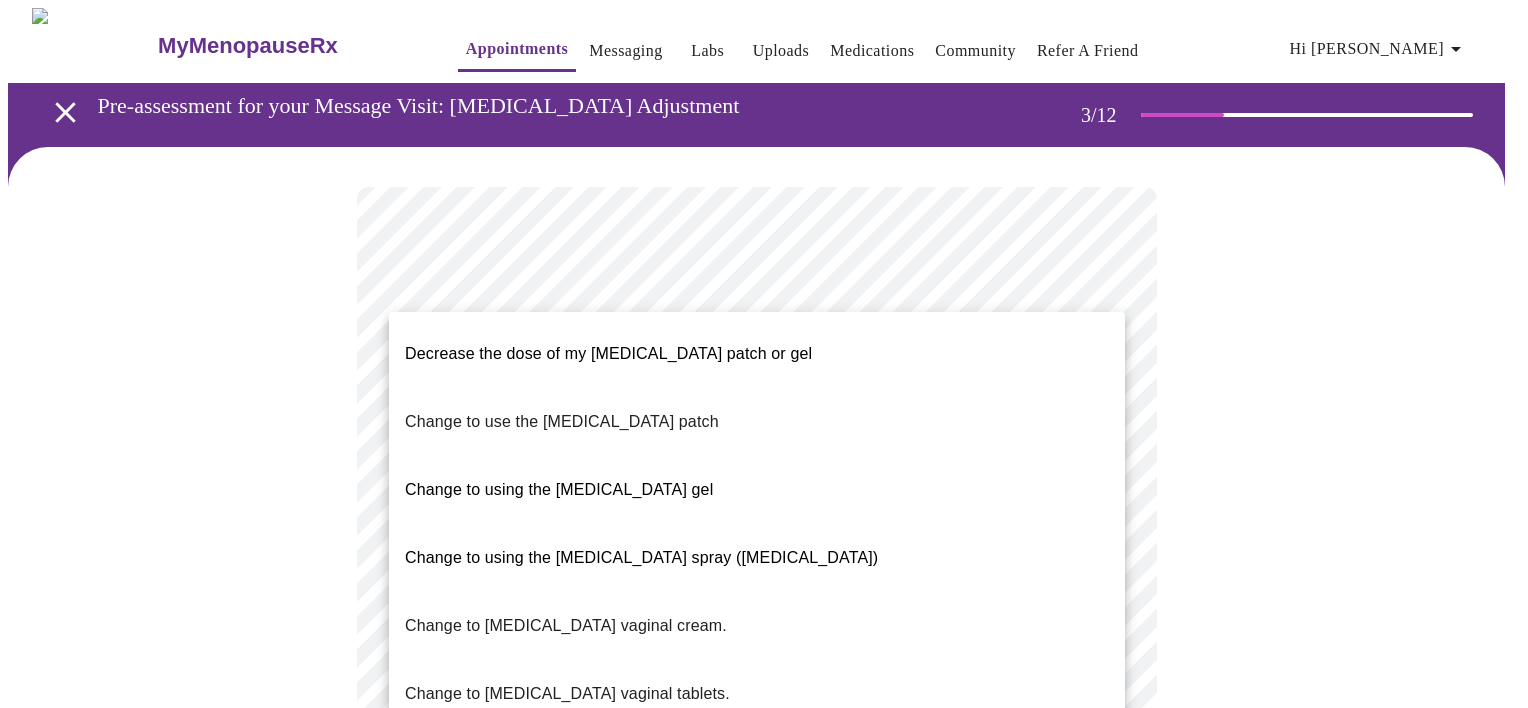 click on "MyMenopauseRx Appointments Messaging Labs Uploads Medications Community Refer a Friend Hi [PERSON_NAME]   Pre-assessment for your Message Visit: [MEDICAL_DATA] Adjustment 3  /  12 Settings Billing Invoices Log out Decrease the dose of my [MEDICAL_DATA] patch or gel
Change to use the [MEDICAL_DATA] patch
Change to using the [MEDICAL_DATA] gel
Change to using the [MEDICAL_DATA] spray ([MEDICAL_DATA])
Change to [MEDICAL_DATA] vaginal cream.
Change to [MEDICAL_DATA] vaginal tablets.
Decrease my [MEDICAL_DATA] from 200mg to 100mg" at bounding box center [764, 829] 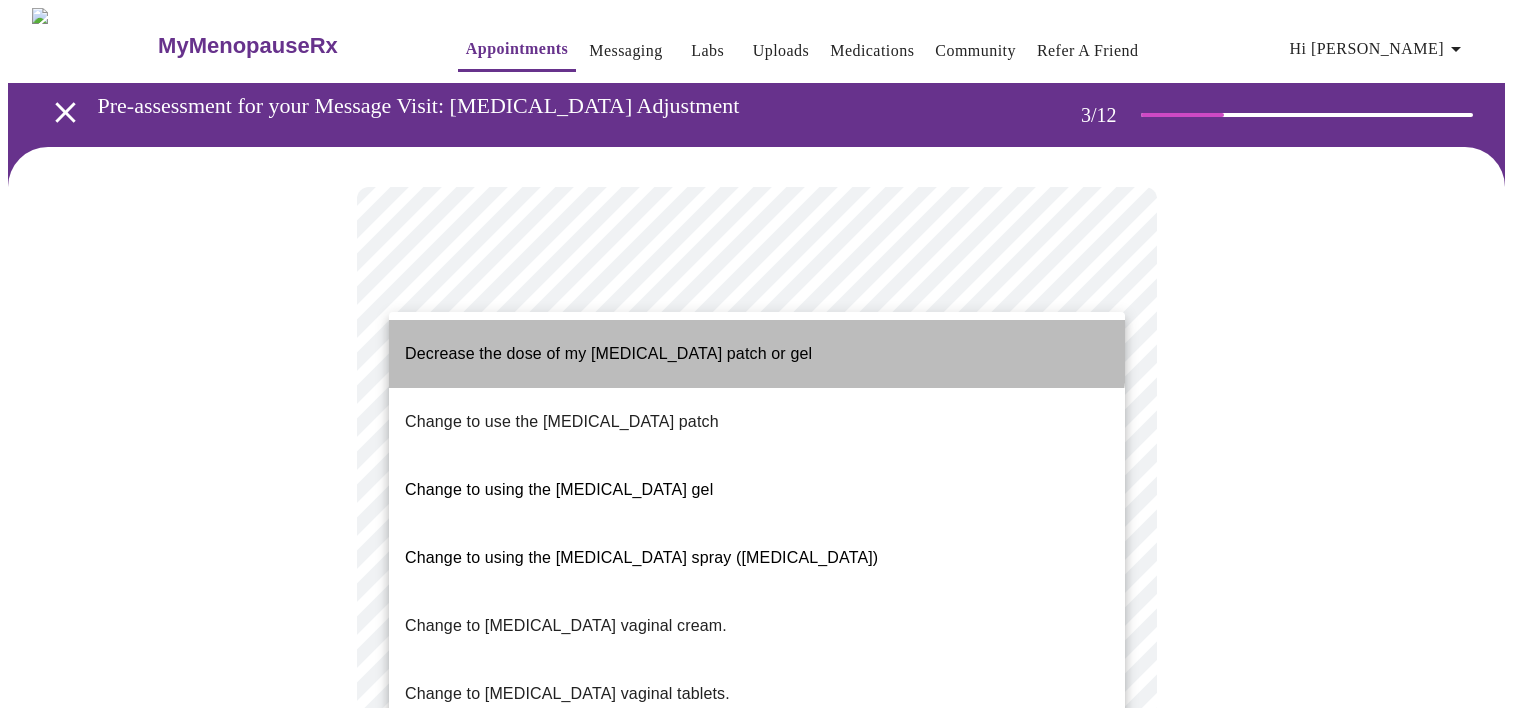 click on "Decrease the dose of my [MEDICAL_DATA] patch or gel" at bounding box center [608, 353] 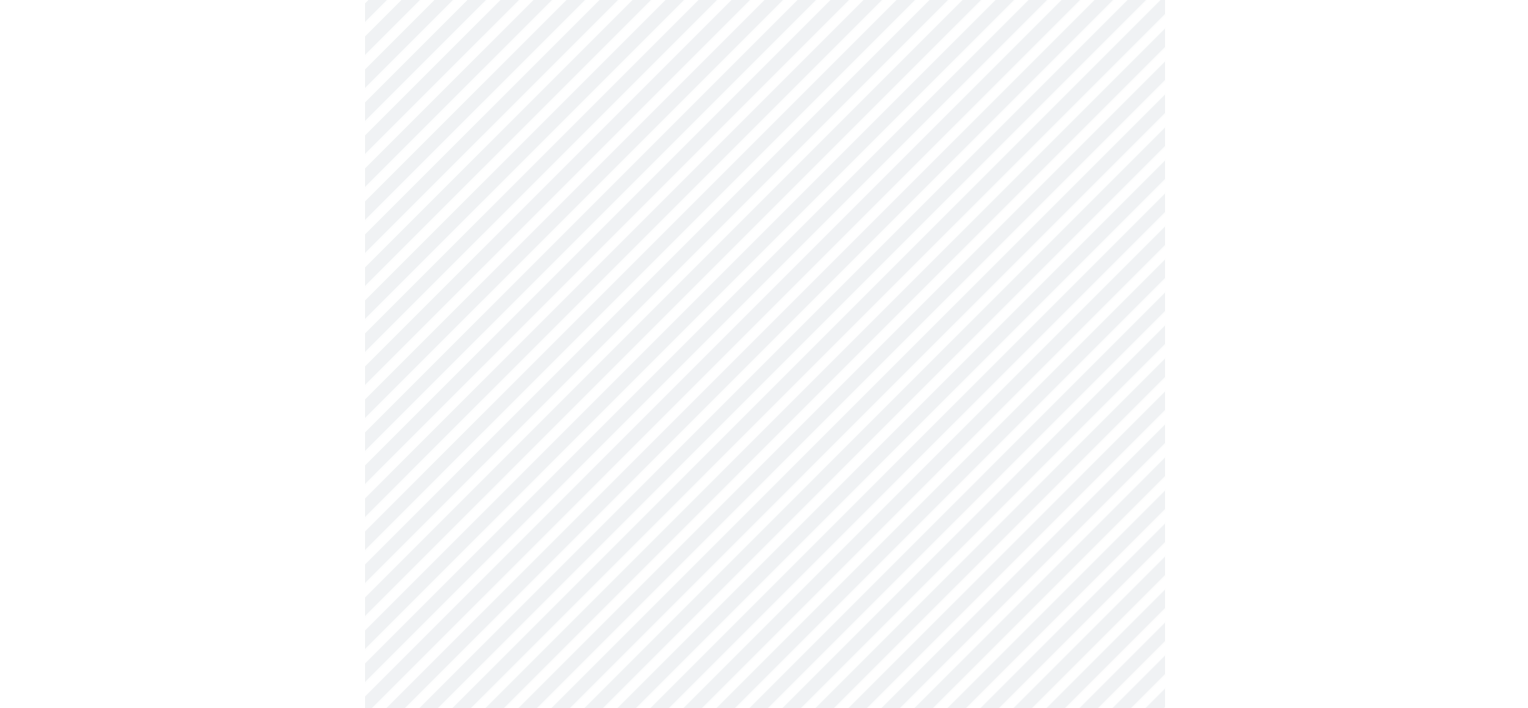 scroll, scrollTop: 793, scrollLeft: 0, axis: vertical 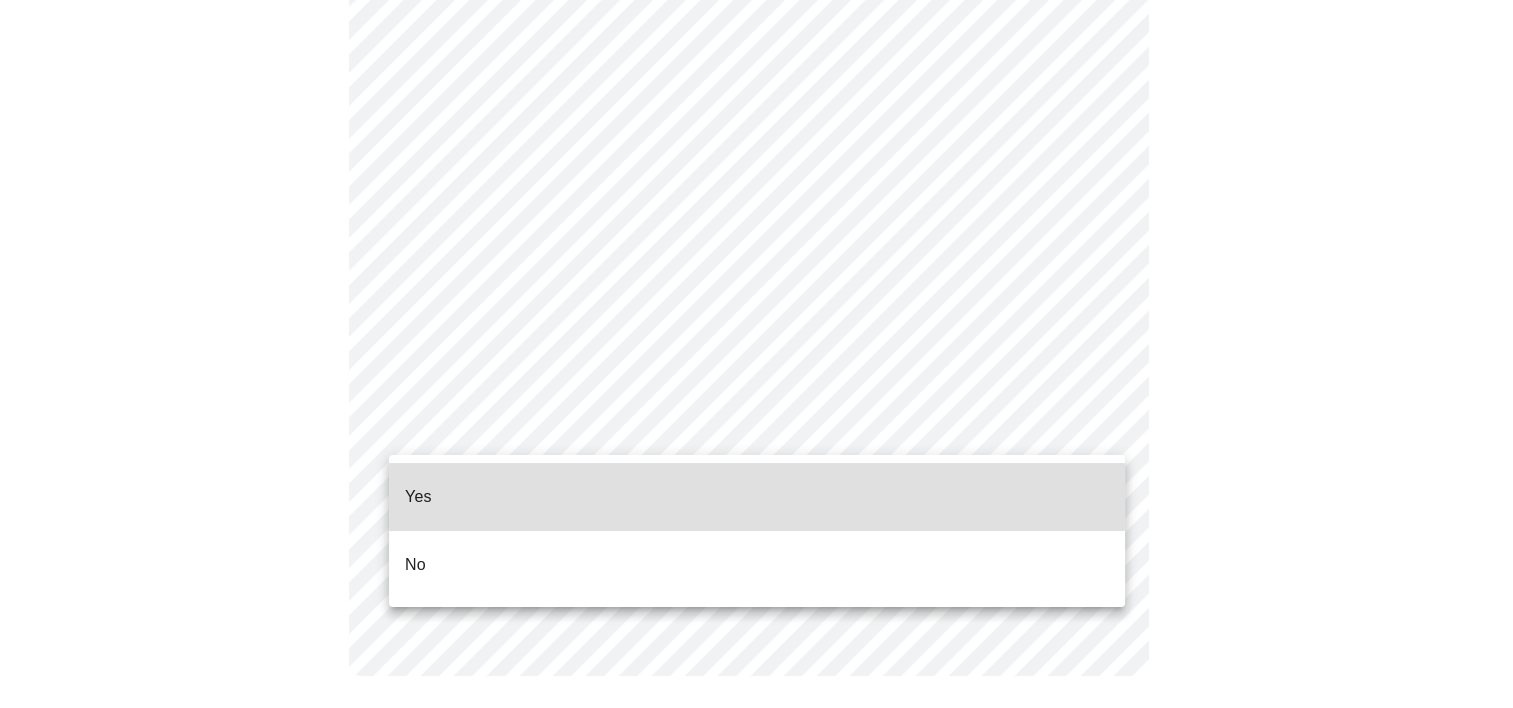 click on "MyMenopauseRx Appointments Messaging Labs Uploads Medications Community Refer a Friend Hi [PERSON_NAME]   Pre-assessment for your Message Visit: [MEDICAL_DATA] Adjustment 3  /  12 Settings Billing Invoices Log out Yes
No" at bounding box center (756, -35) 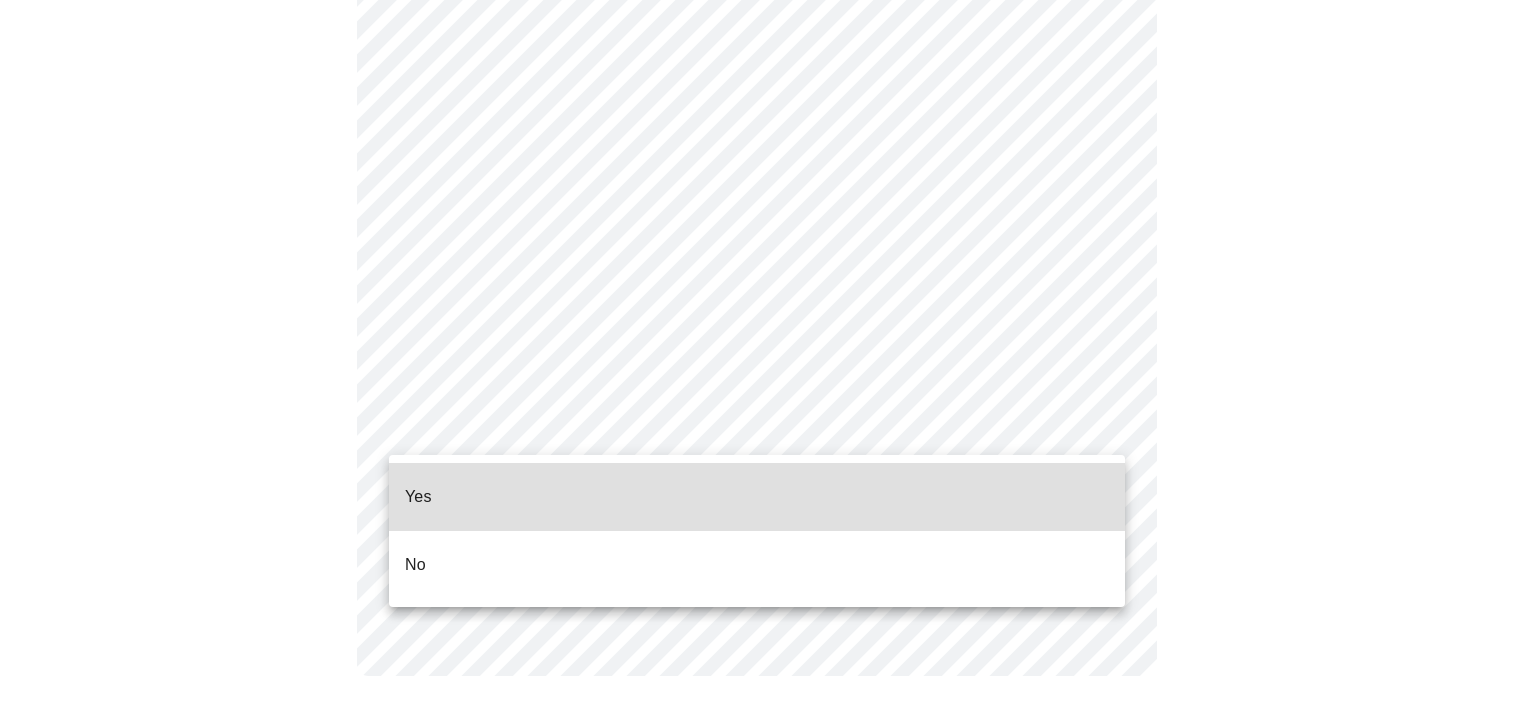 click on "Yes" at bounding box center (757, 497) 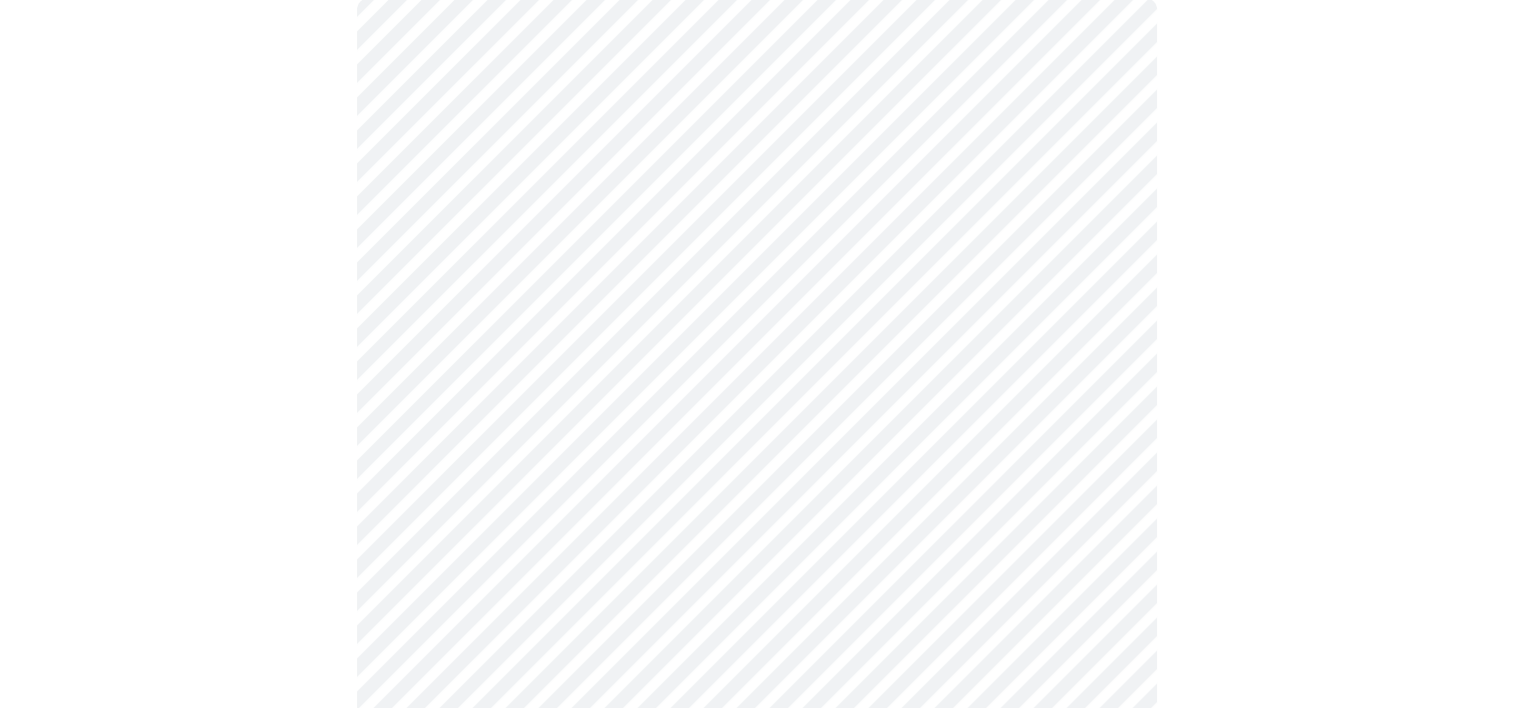 scroll, scrollTop: 200, scrollLeft: 0, axis: vertical 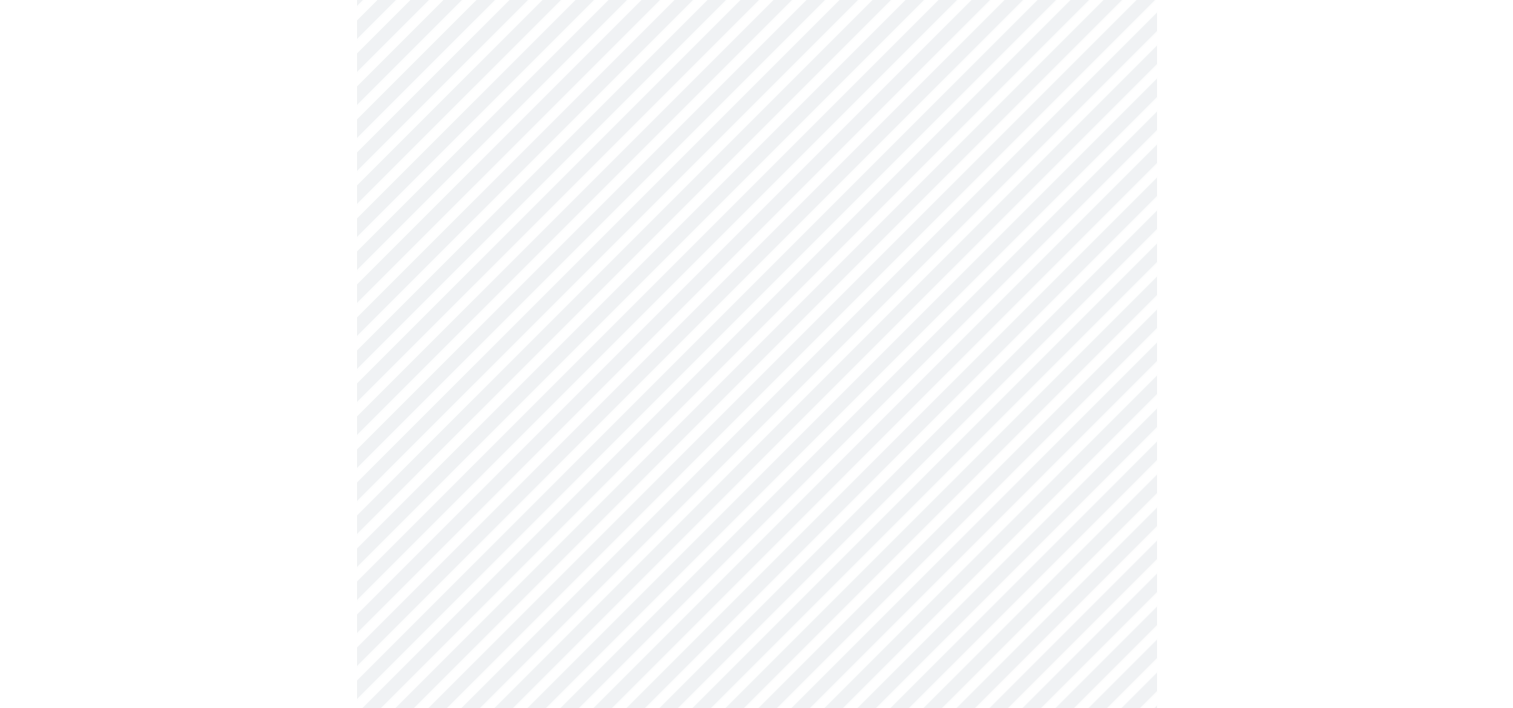 click at bounding box center [756, 622] 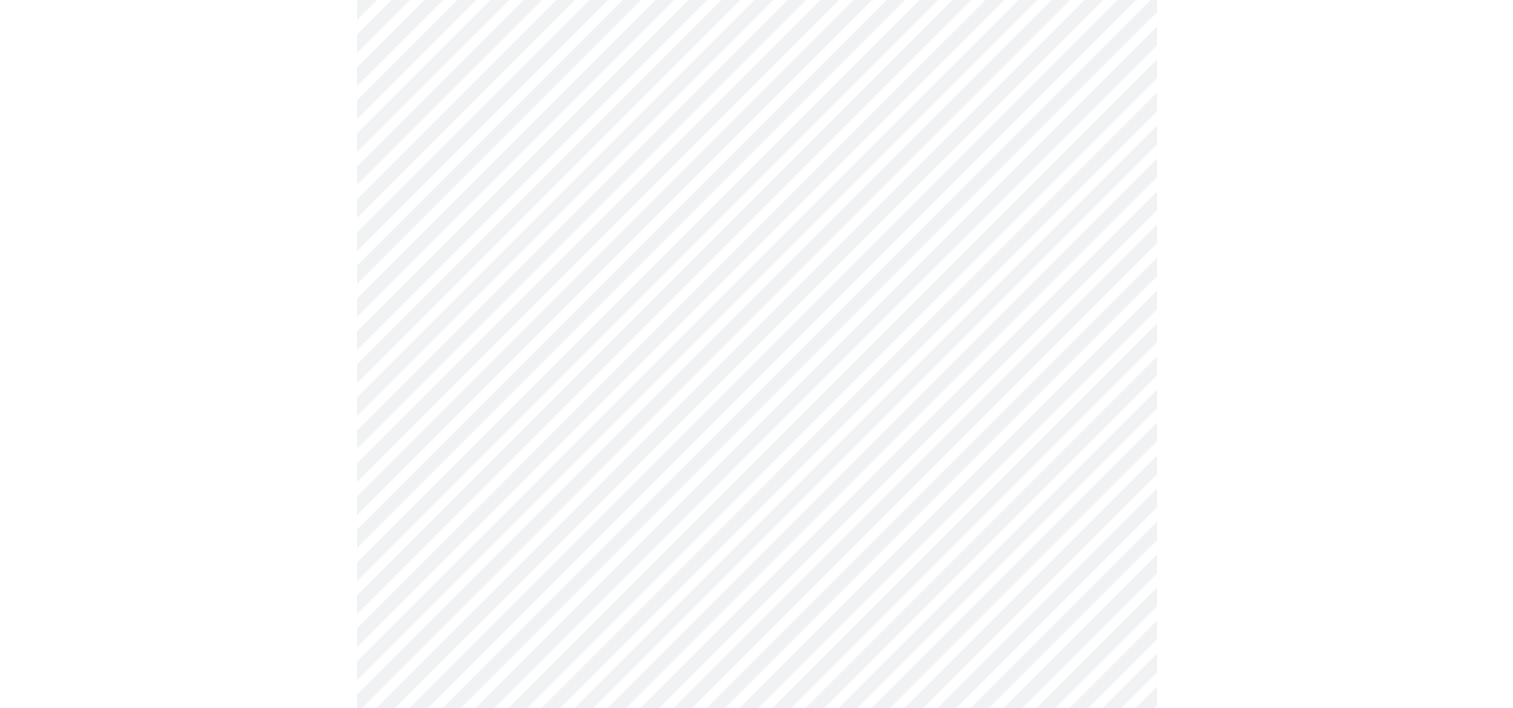 scroll, scrollTop: 400, scrollLeft: 0, axis: vertical 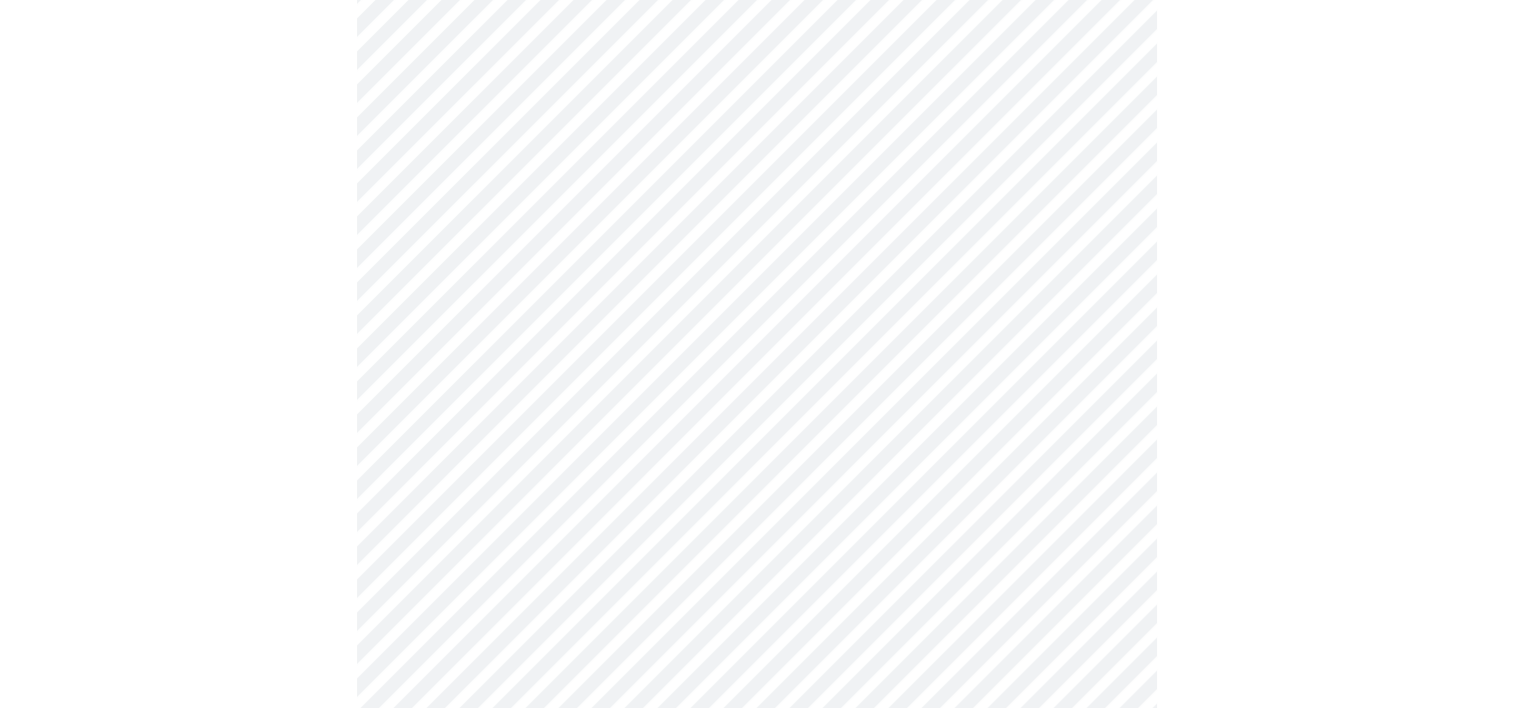click at bounding box center (756, 422) 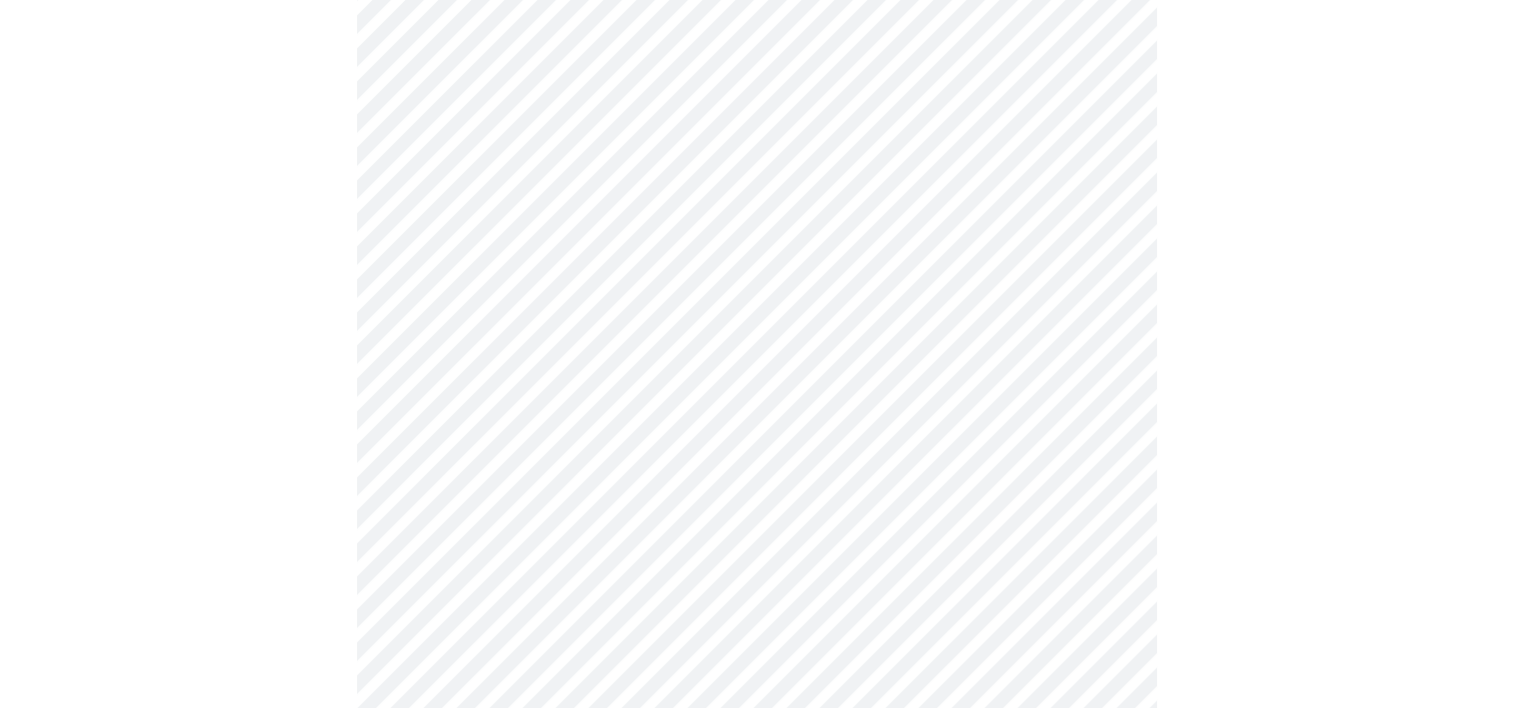 scroll, scrollTop: 800, scrollLeft: 0, axis: vertical 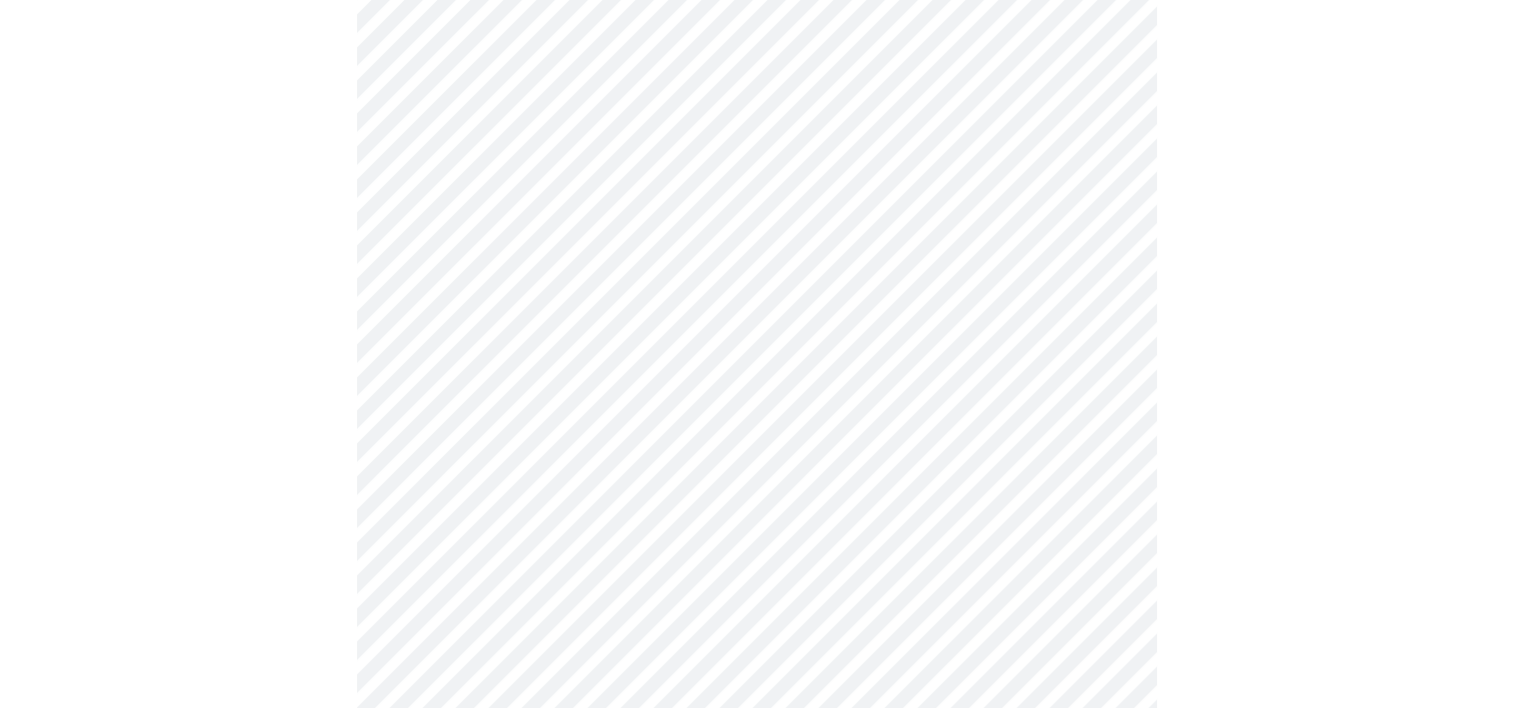 click on "MyMenopauseRx Appointments Messaging Labs Uploads Medications Community Refer a Friend Hi [PERSON_NAME]   Pre-assessment for your Message Visit: [MEDICAL_DATA] Adjustment 4  /  12 Settings Billing Invoices Log out" at bounding box center (756, 153) 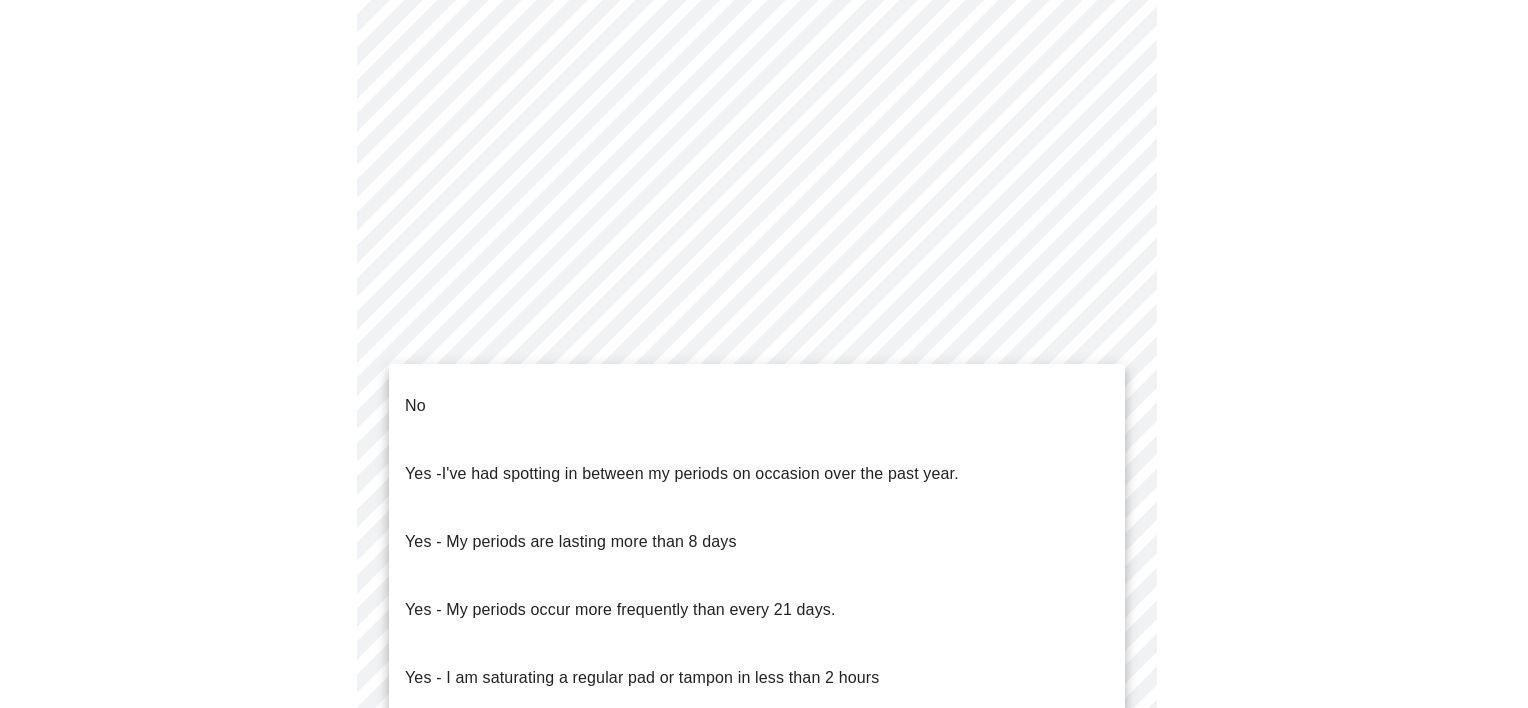 drag, startPoint x: 438, startPoint y: 392, endPoint x: 450, endPoint y: 391, distance: 12.0415945 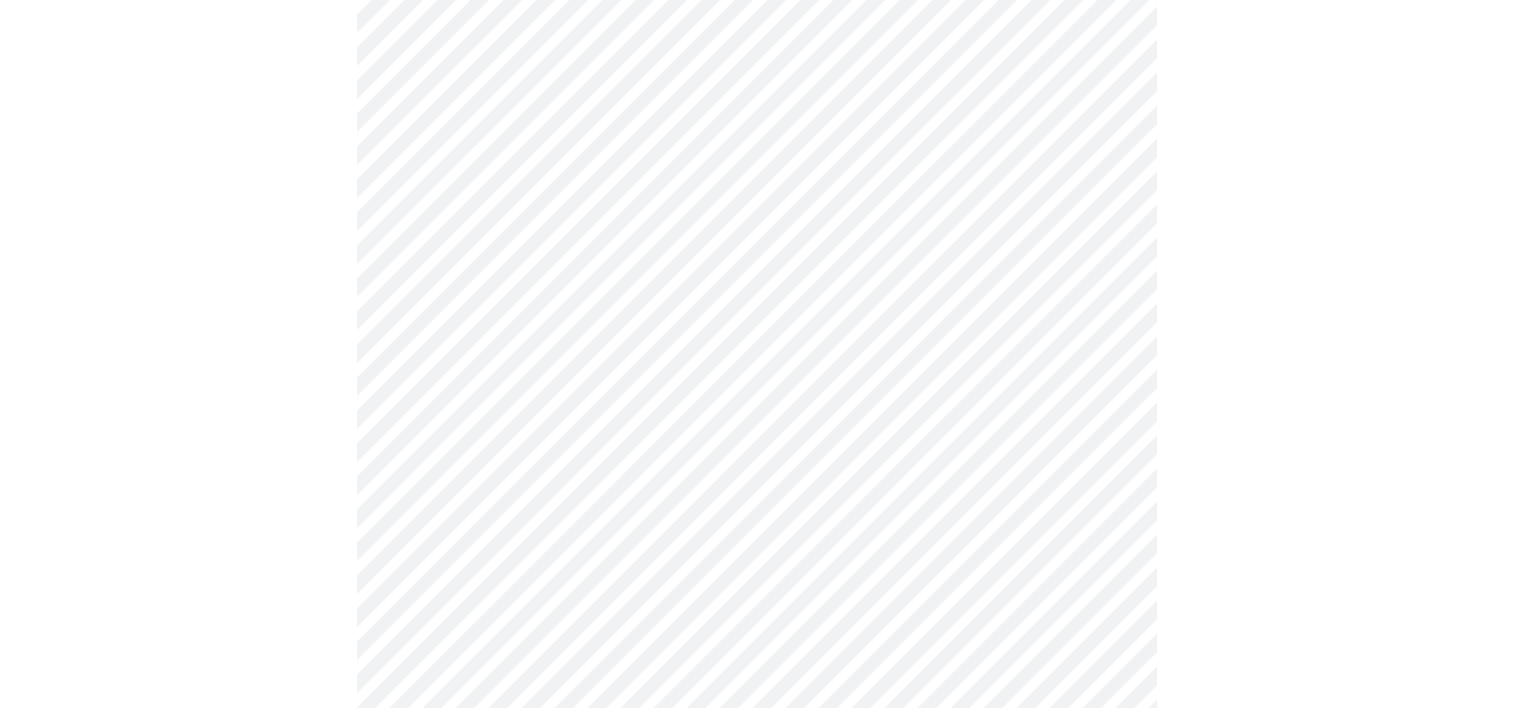 click on "MyMenopauseRx Appointments Messaging Labs Uploads Medications Community Refer a Friend Hi [PERSON_NAME]   Pre-assessment for your Message Visit: [MEDICAL_DATA] Adjustment 4  /  12 Settings Billing Invoices Log out" at bounding box center (756, 147) 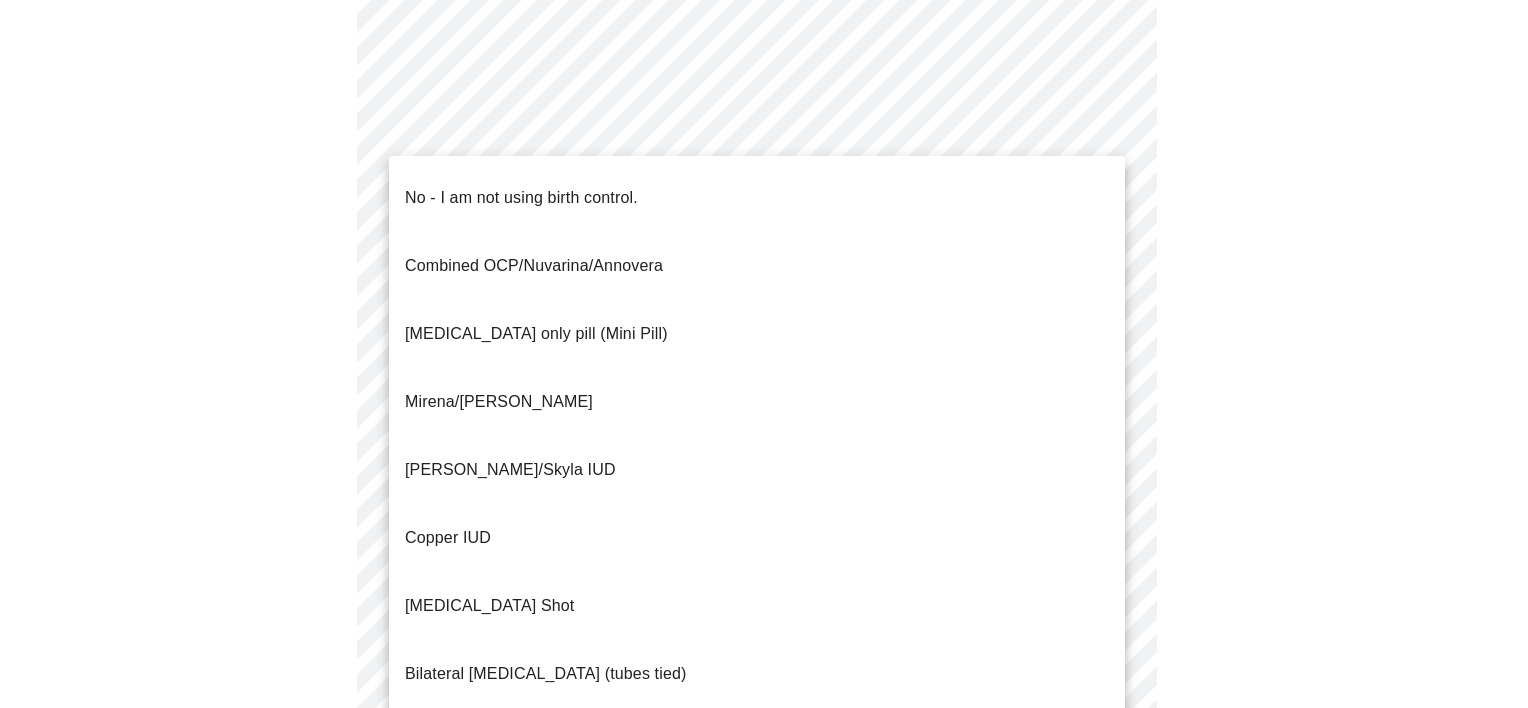 click on "No - I am not using birth control." at bounding box center (521, 198) 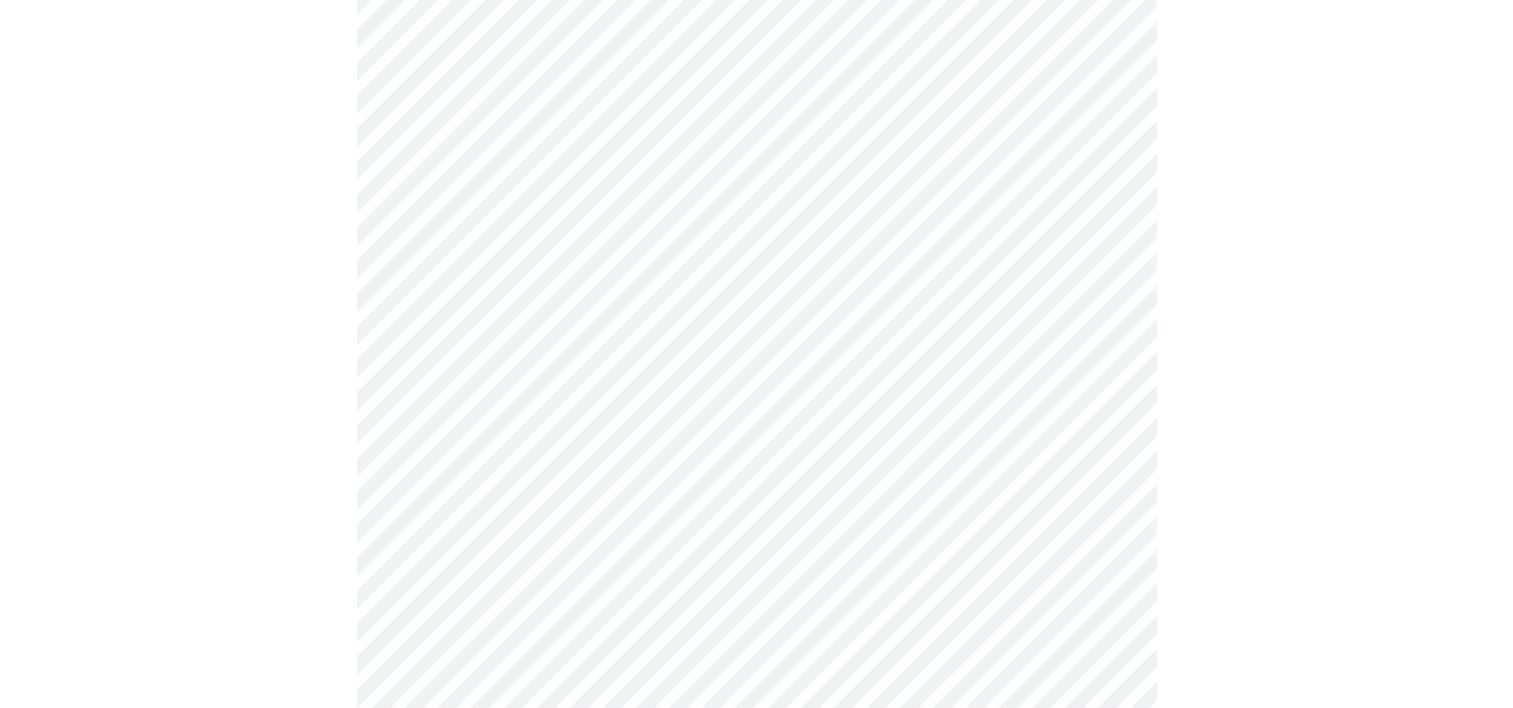 scroll, scrollTop: 1000, scrollLeft: 0, axis: vertical 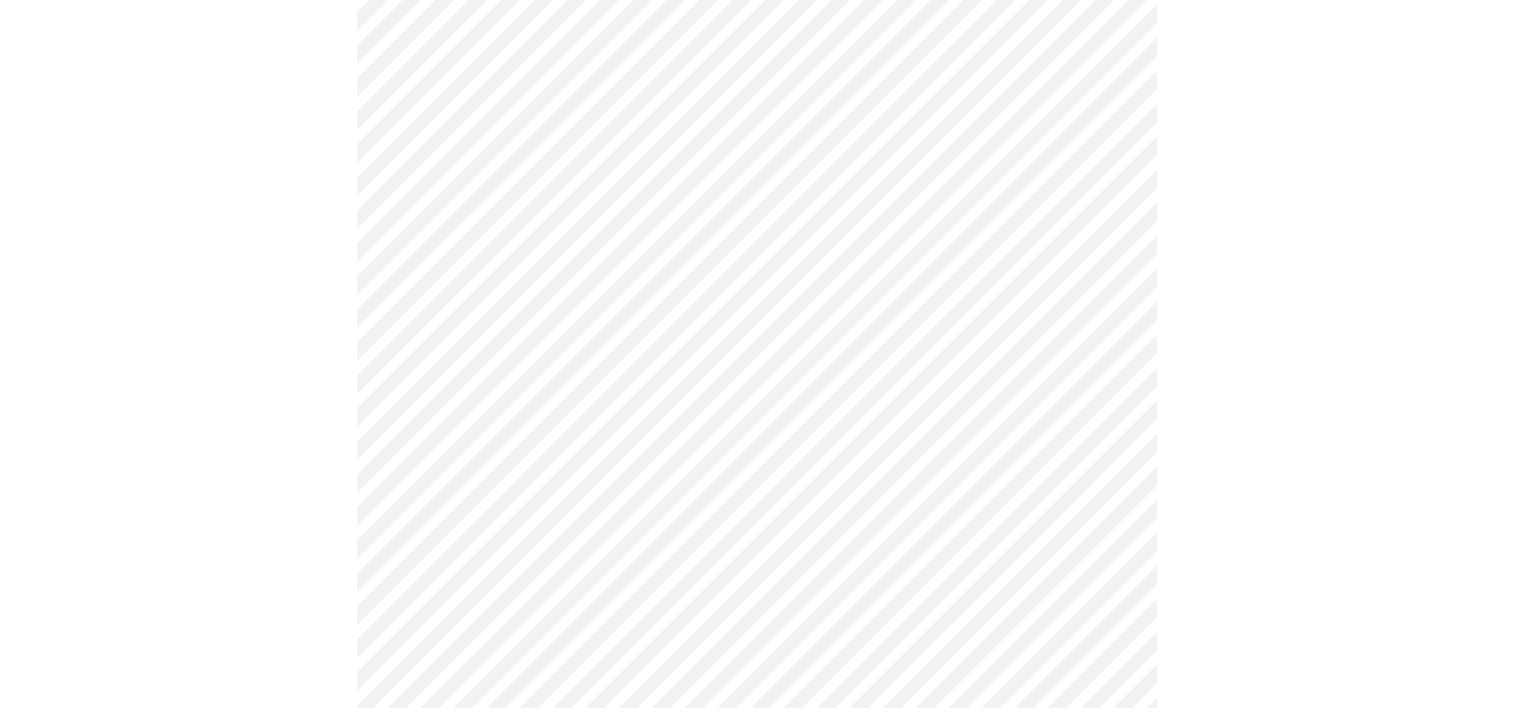 click on "MyMenopauseRx Appointments Messaging Labs Uploads Medications Community Refer a Friend Hi [PERSON_NAME]   Pre-assessment for your Message Visit: [MEDICAL_DATA] Adjustment 4  /  12 Settings Billing Invoices Log out" at bounding box center (756, -59) 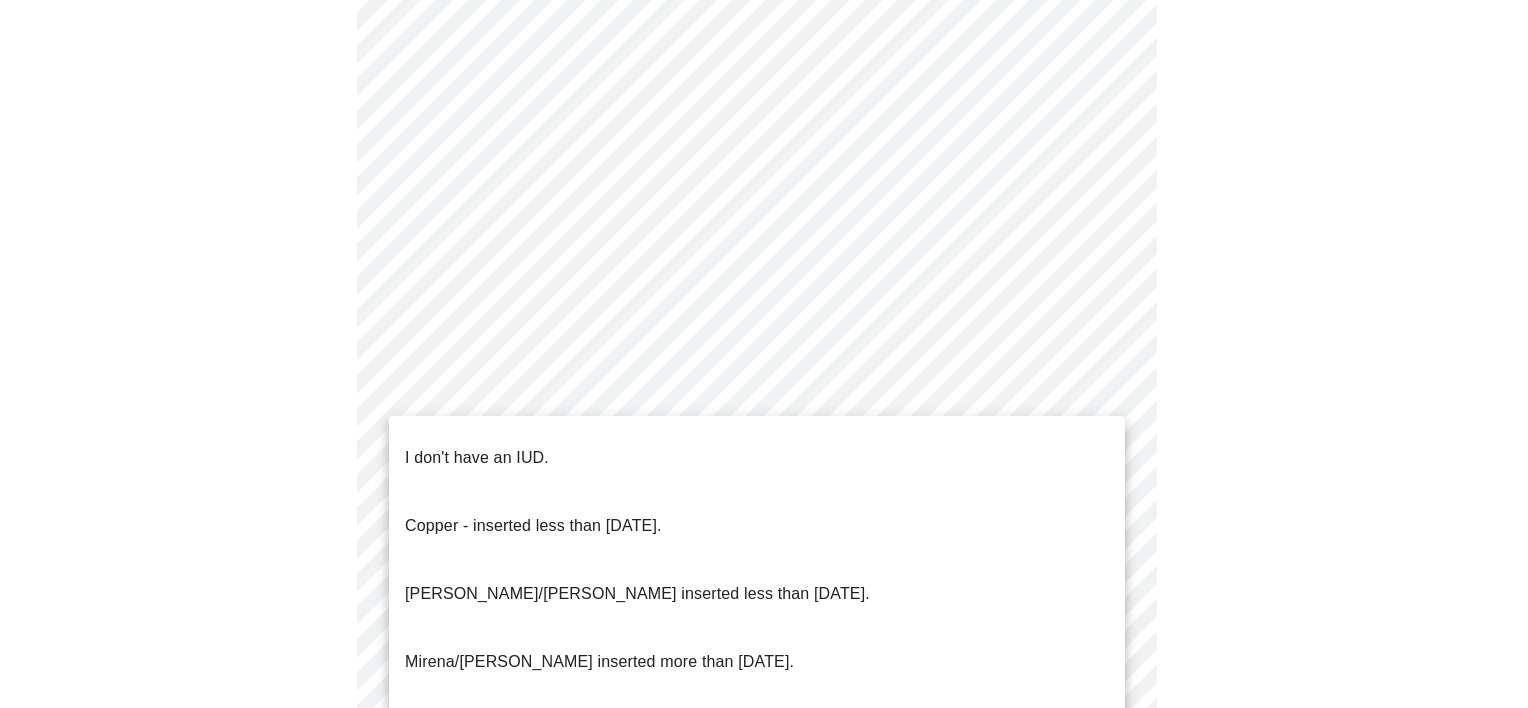 click on "I don't have an IUD." at bounding box center (757, 458) 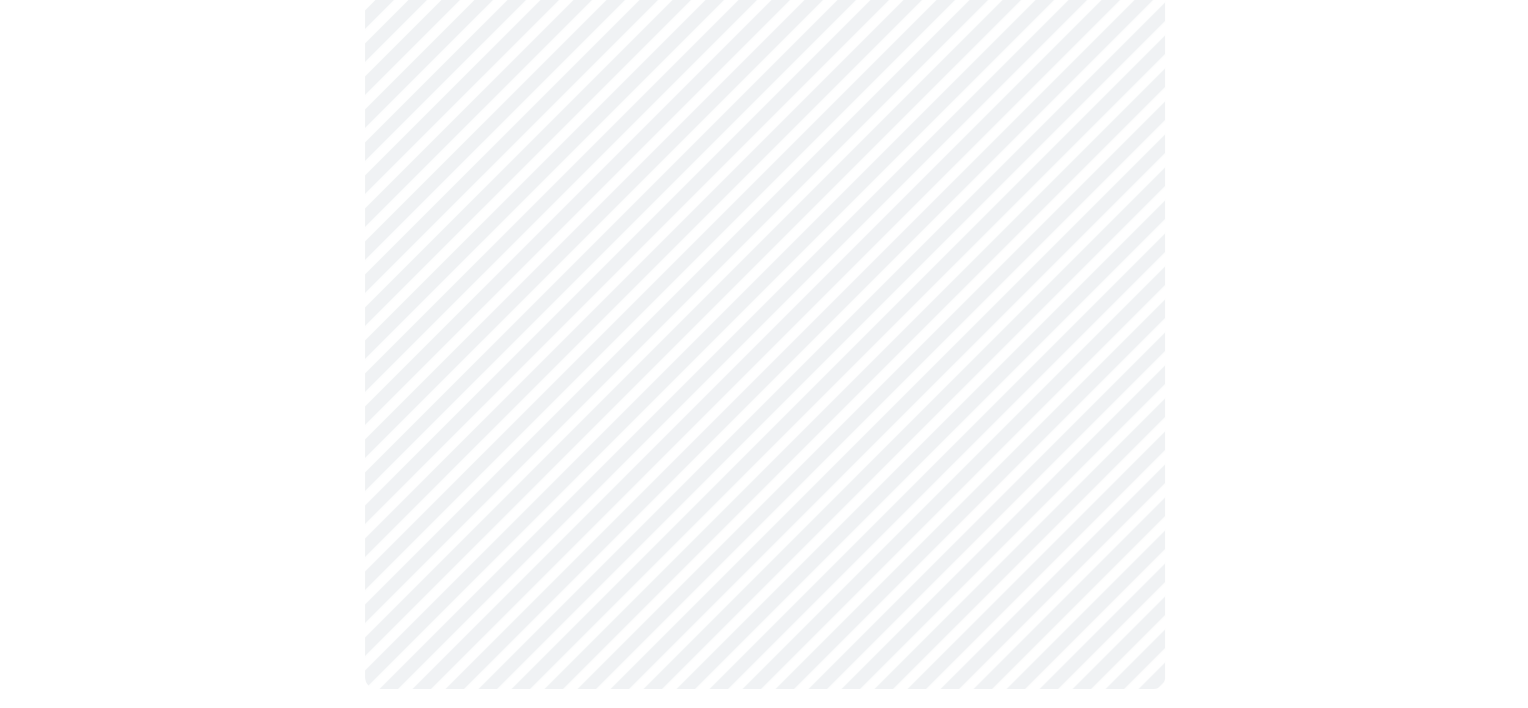 scroll, scrollTop: 1147, scrollLeft: 0, axis: vertical 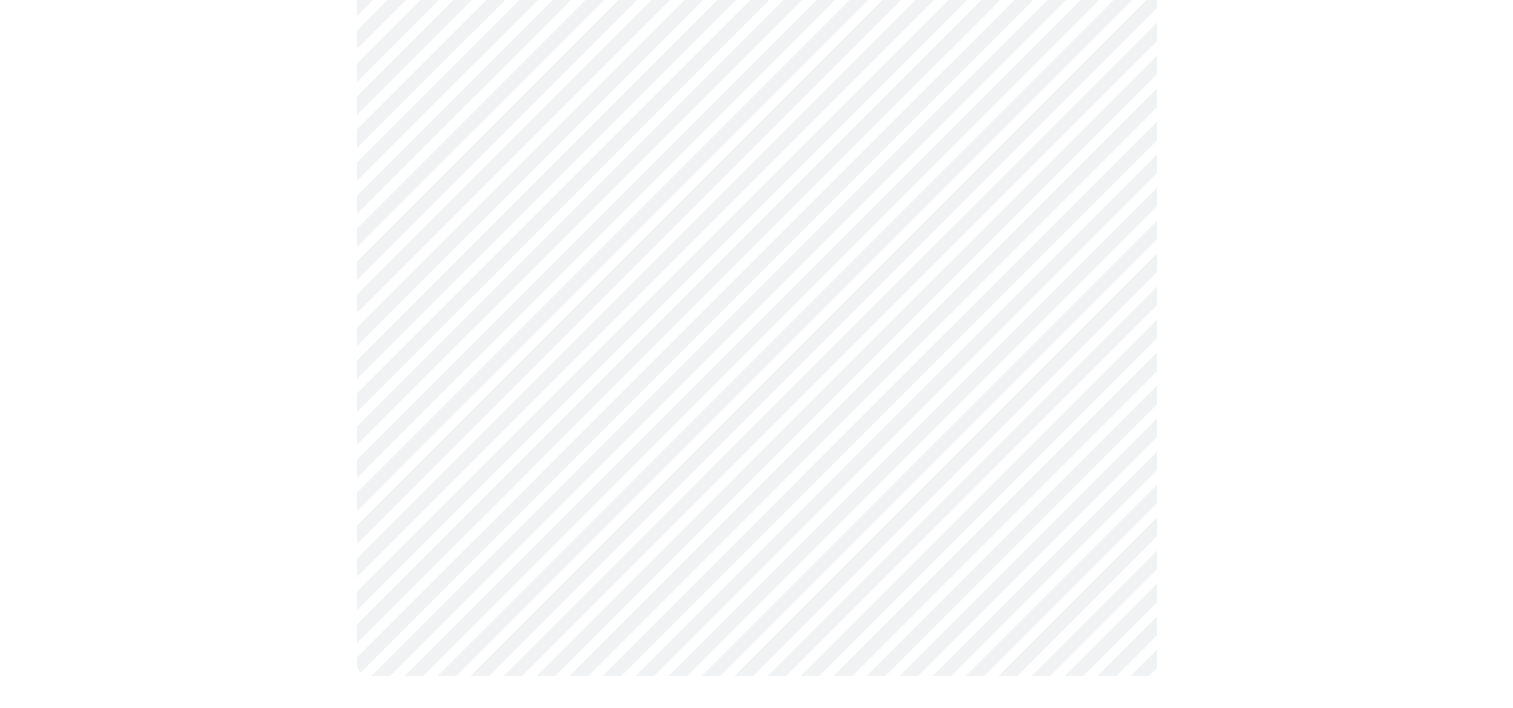 click on "MyMenopauseRx Appointments Messaging Labs Uploads Medications Community Refer a Friend Hi [PERSON_NAME]   Pre-assessment for your Message Visit: [MEDICAL_DATA] Adjustment 4  /  12 Settings Billing Invoices Log out" at bounding box center (756, -212) 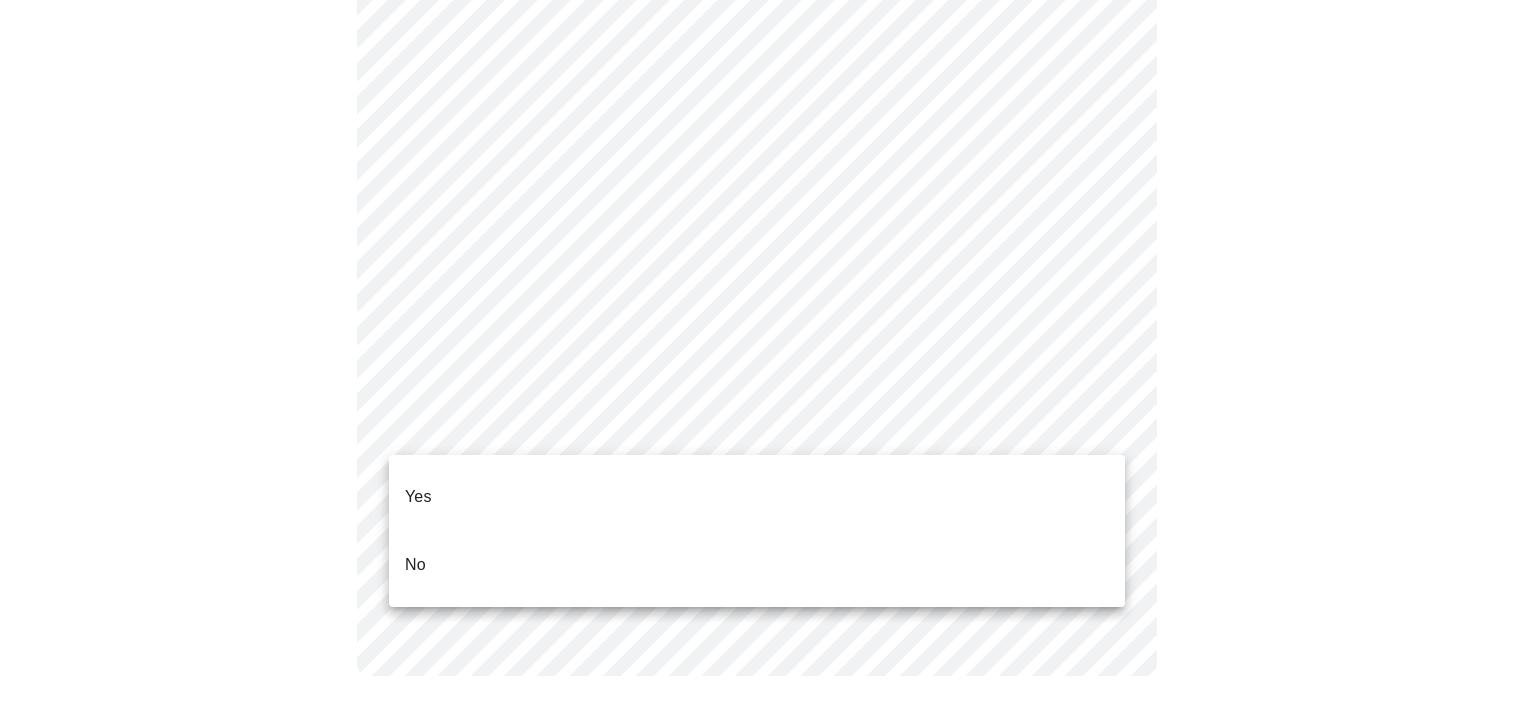 click on "No" at bounding box center [757, 565] 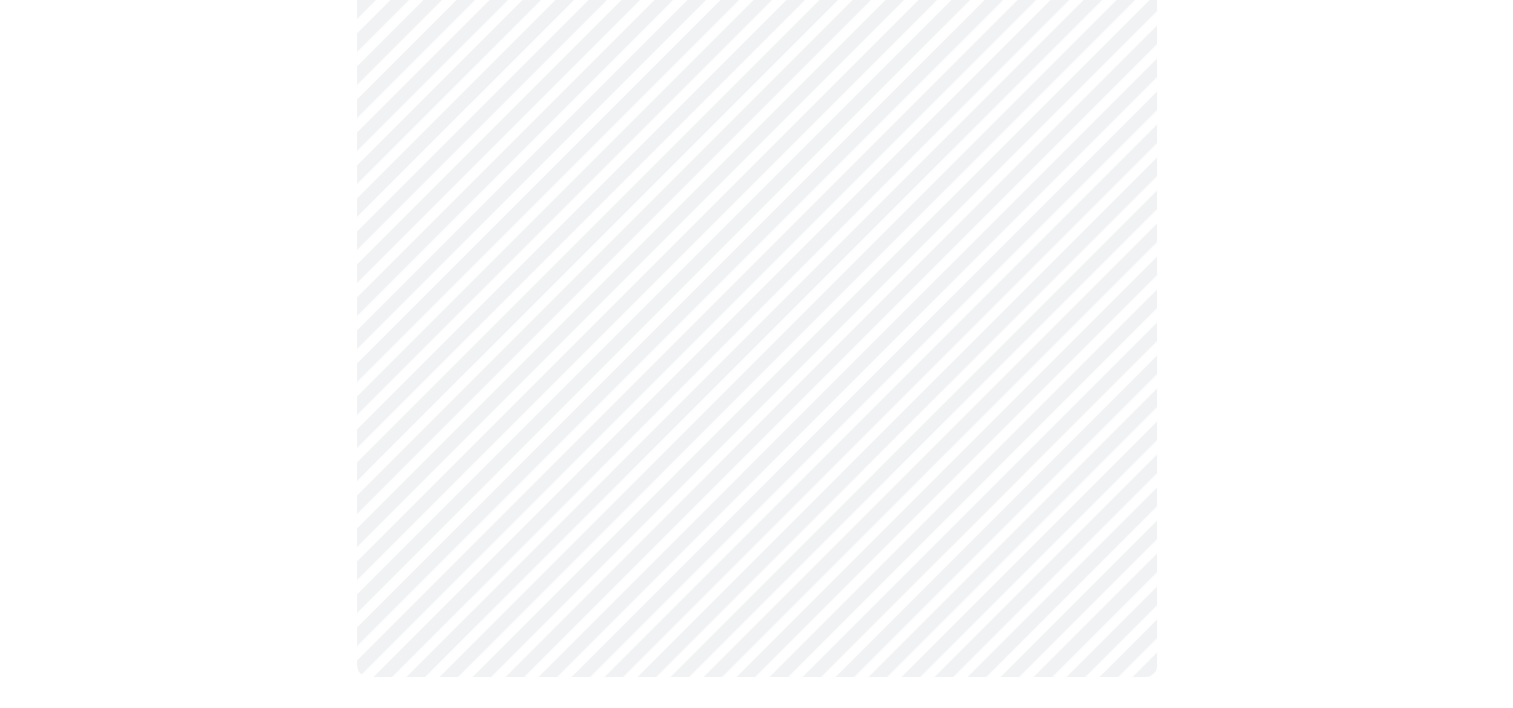 scroll, scrollTop: 0, scrollLeft: 0, axis: both 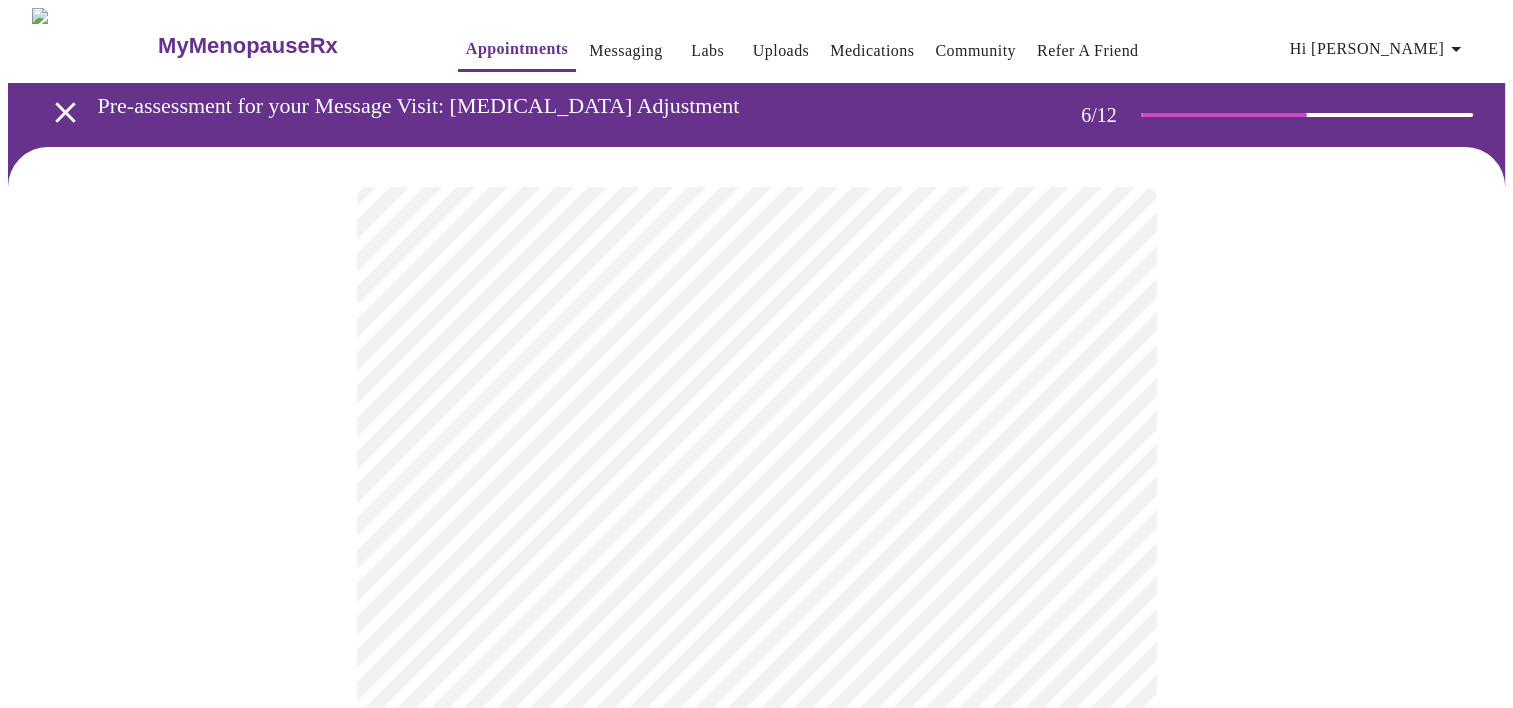 click at bounding box center (756, 605) 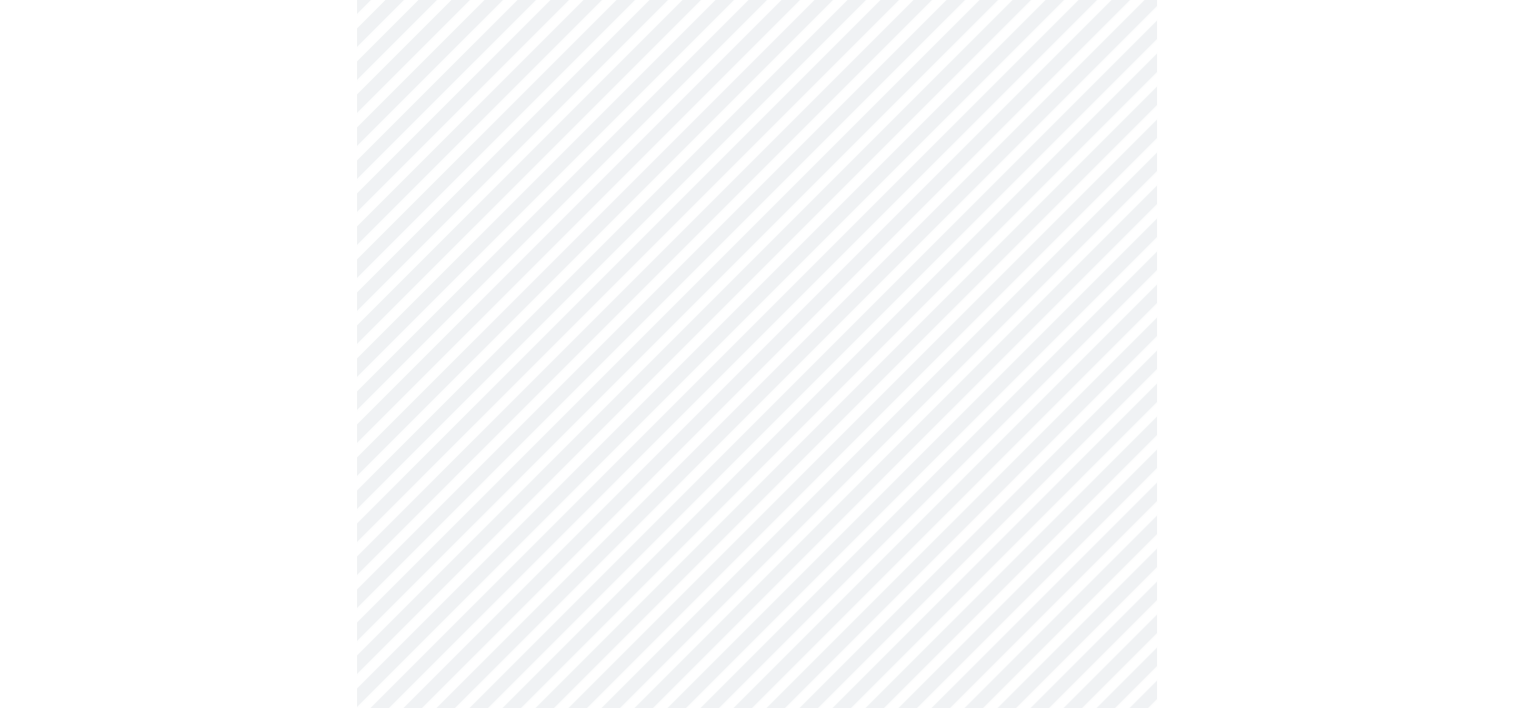 scroll, scrollTop: 5300, scrollLeft: 0, axis: vertical 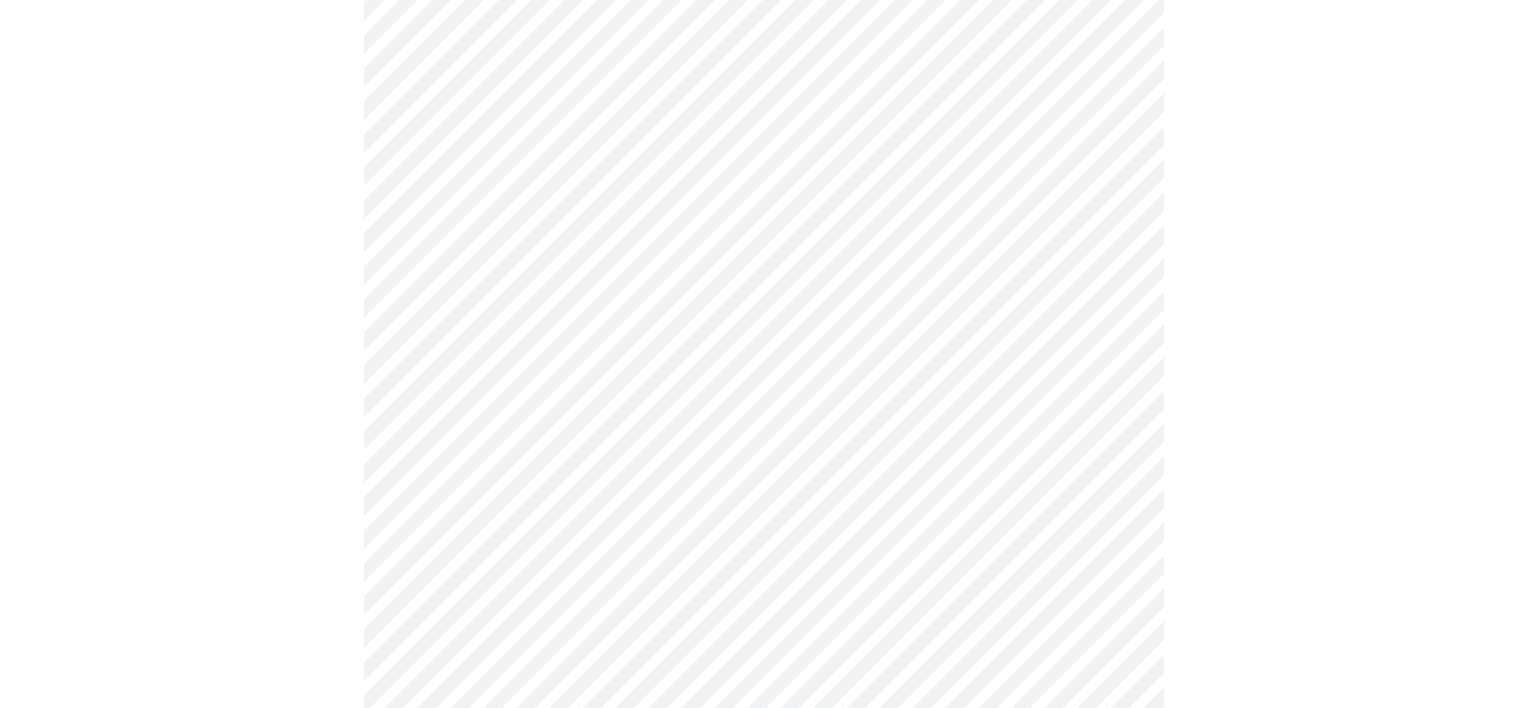 click on "MyMenopauseRx Appointments Messaging Labs Uploads Medications Community Refer a Friend Hi [PERSON_NAME]   Pre-assessment for your Message Visit: [MEDICAL_DATA] Adjustment 7  /  12 Settings Billing Invoices Log out" at bounding box center (764, -2114) 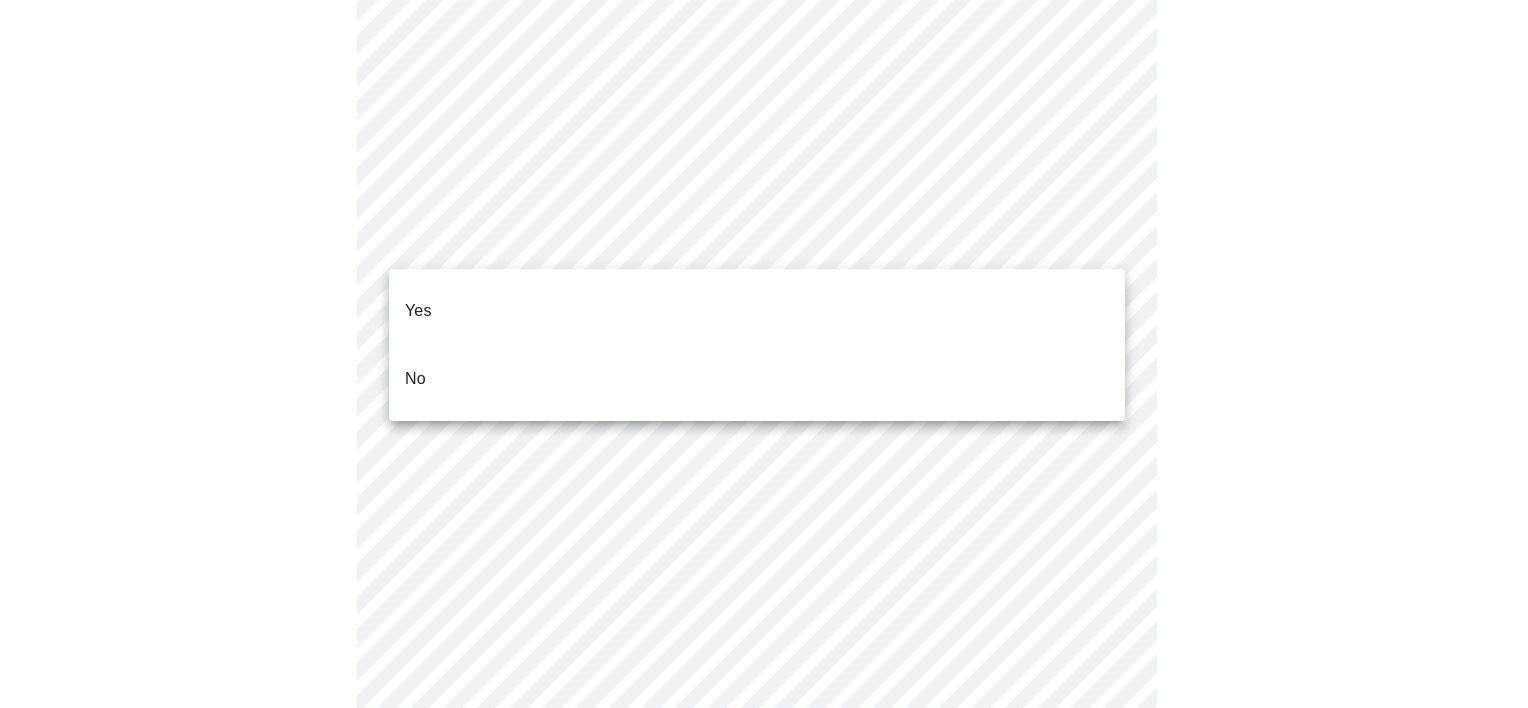 click on "No" at bounding box center (757, 379) 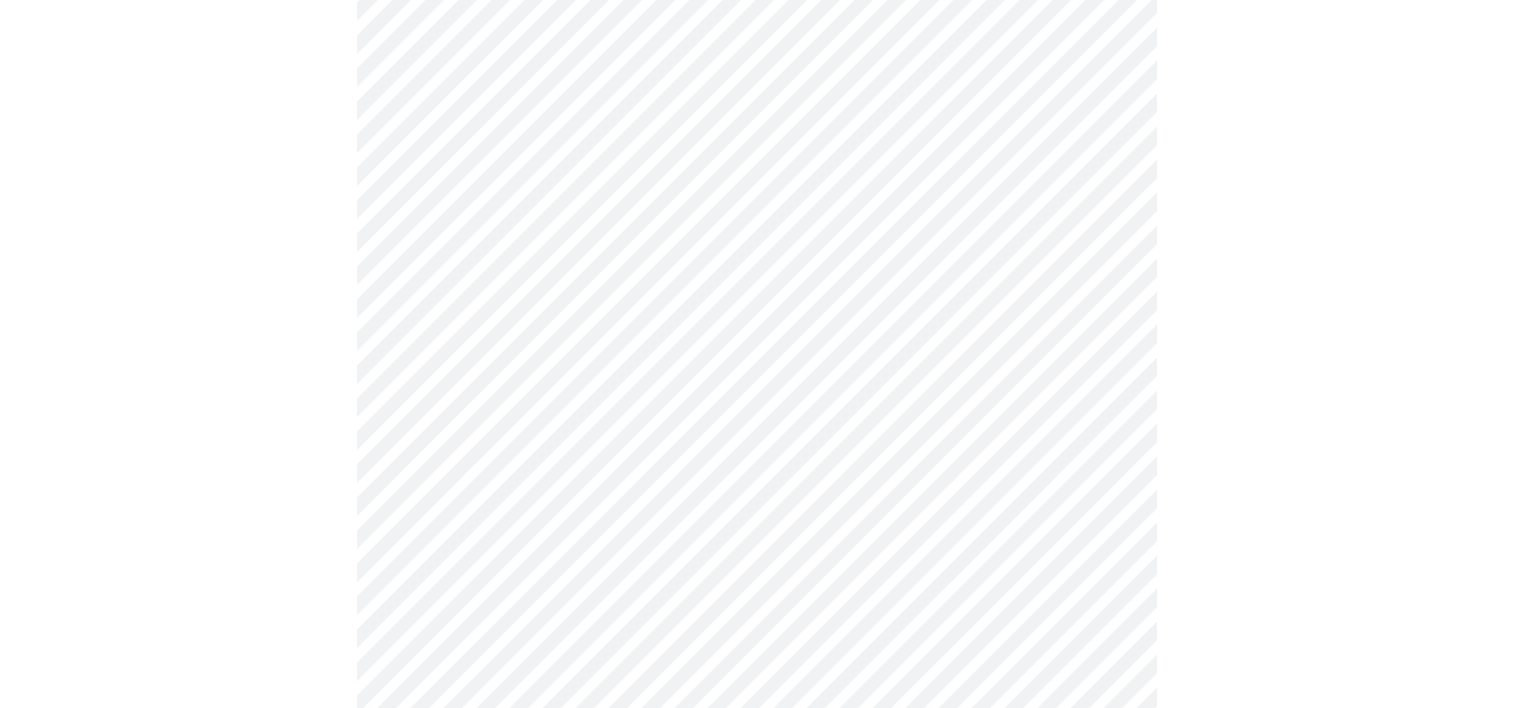 click at bounding box center [756, -2072] 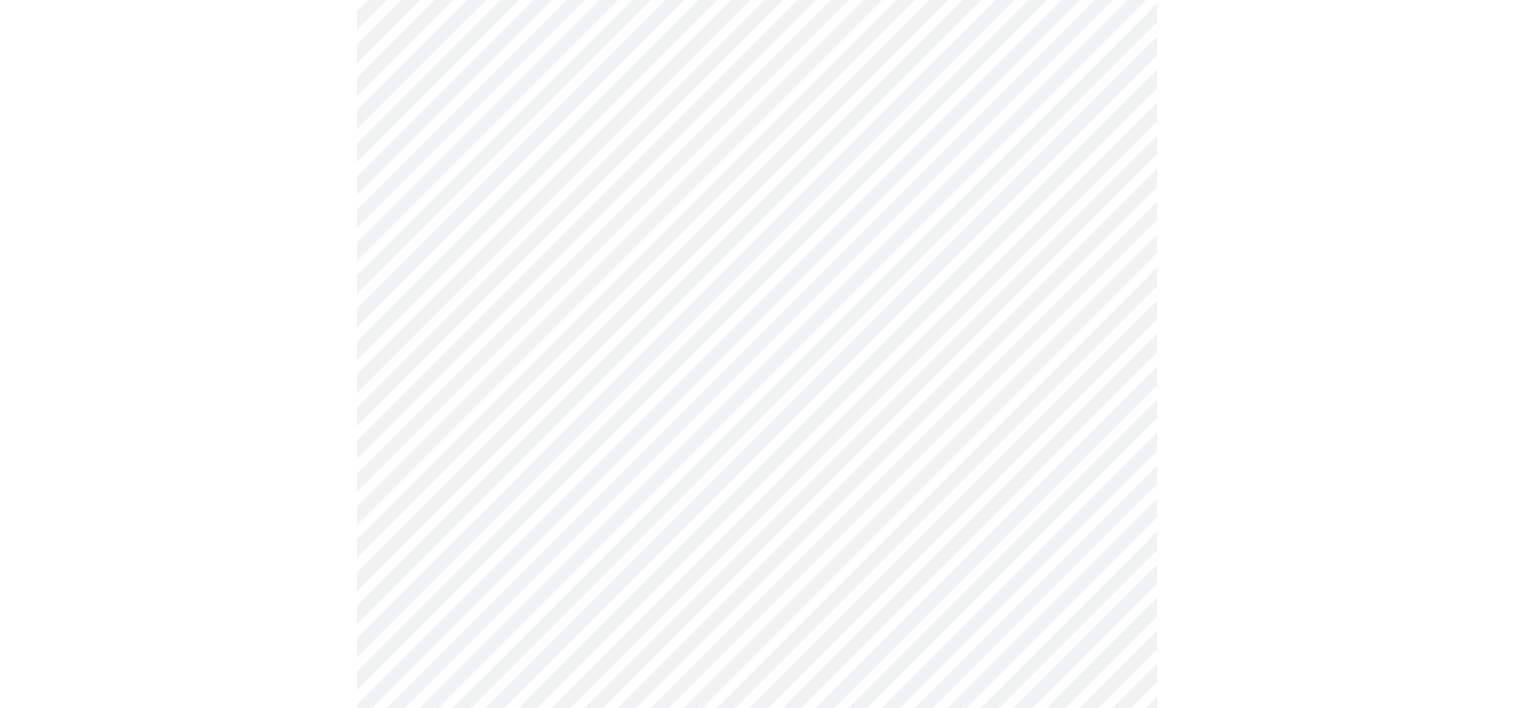 scroll, scrollTop: 360, scrollLeft: 0, axis: vertical 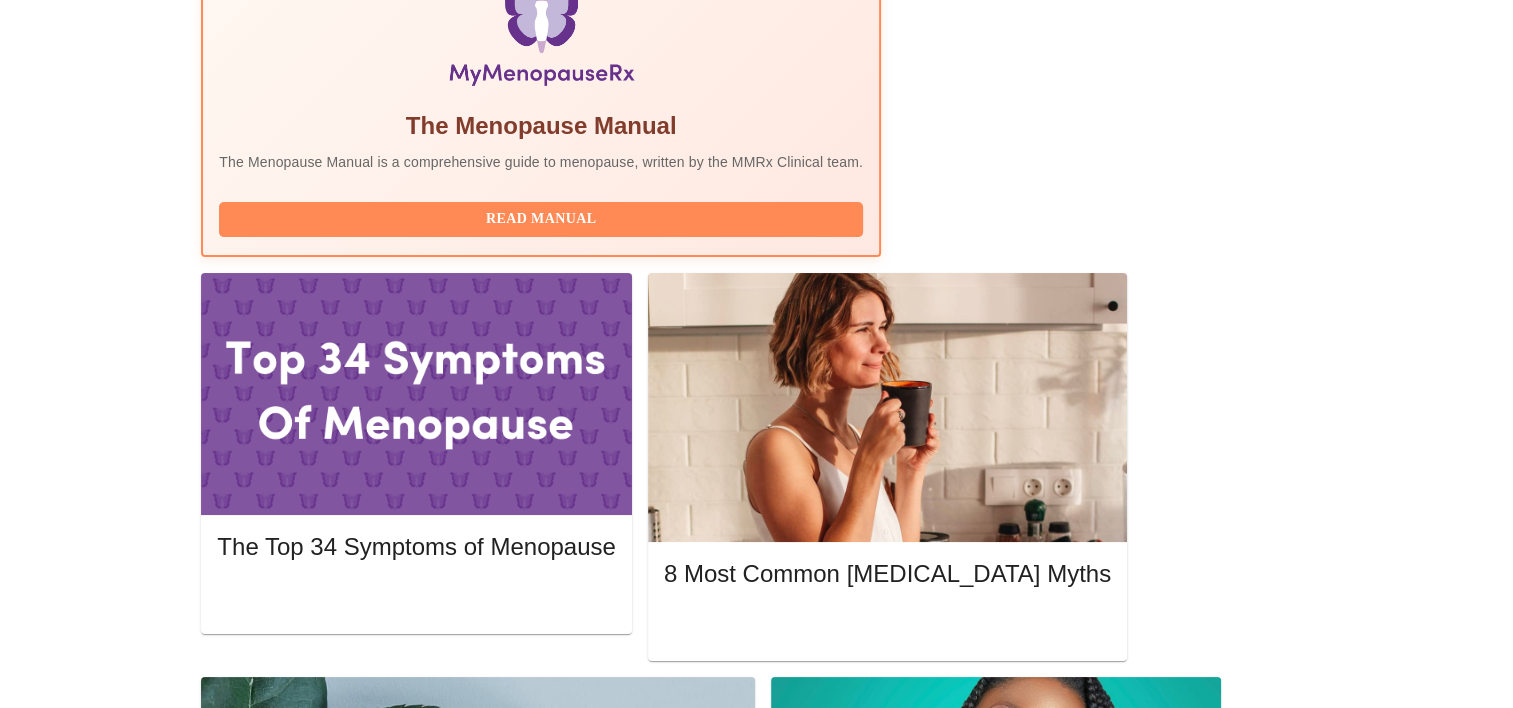 click on "View Appointment" at bounding box center [1207, 1852] 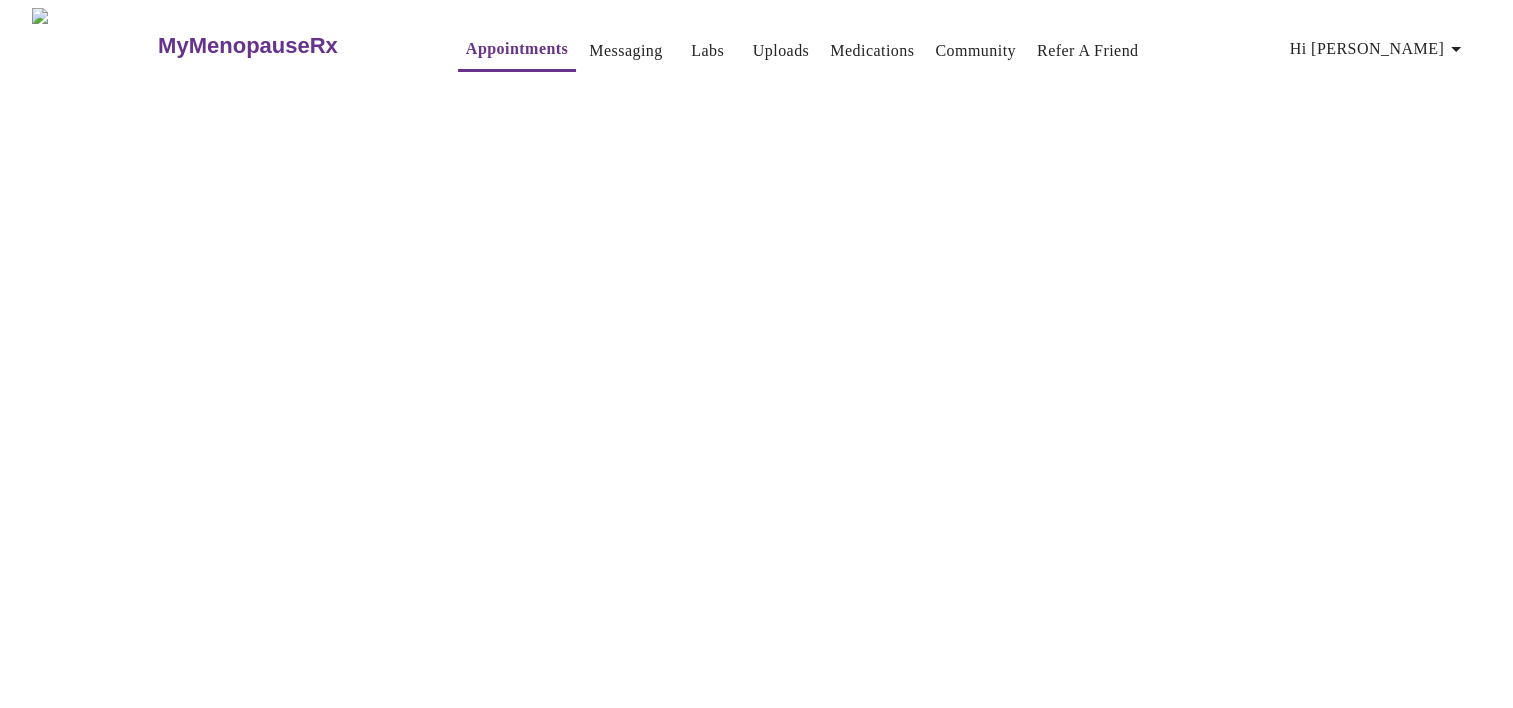 scroll, scrollTop: 0, scrollLeft: 0, axis: both 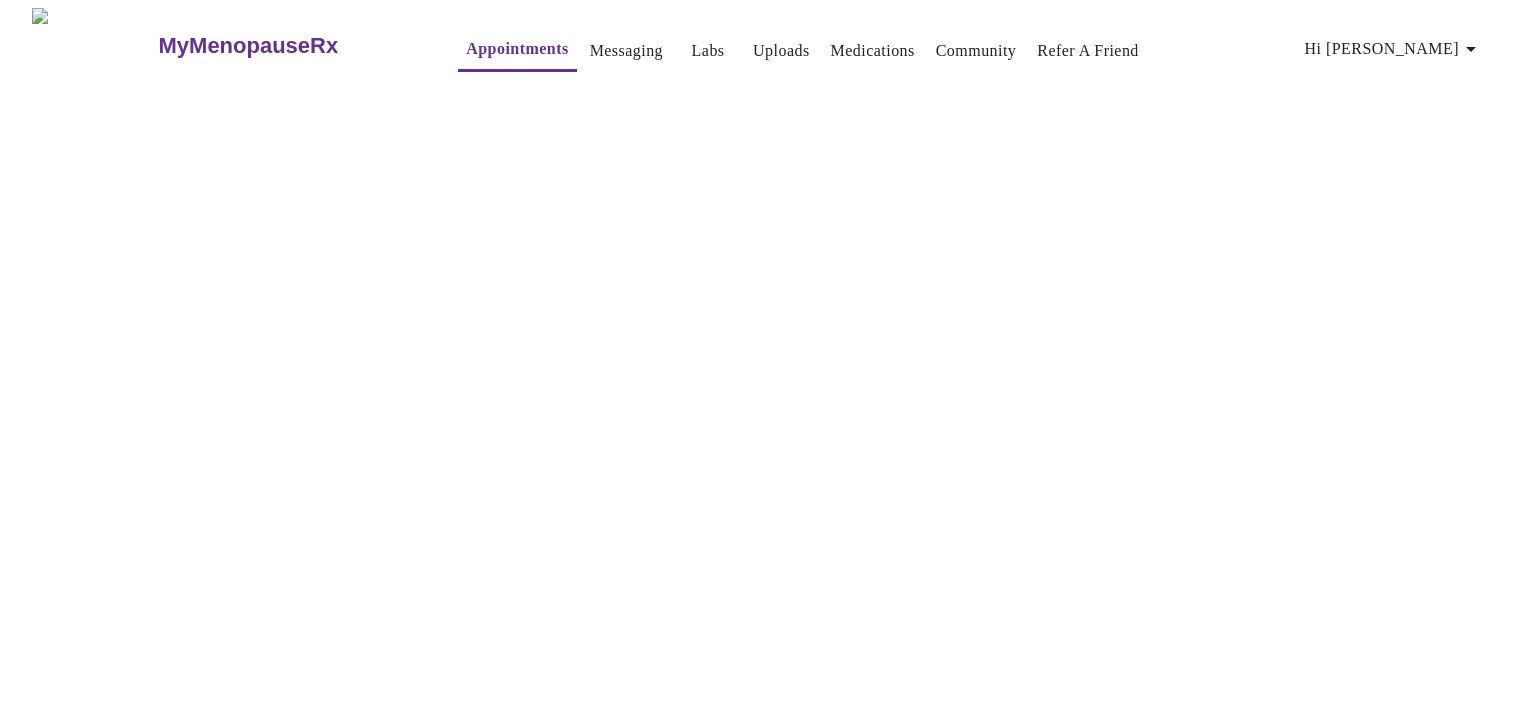 click on "Appointments" at bounding box center [517, 49] 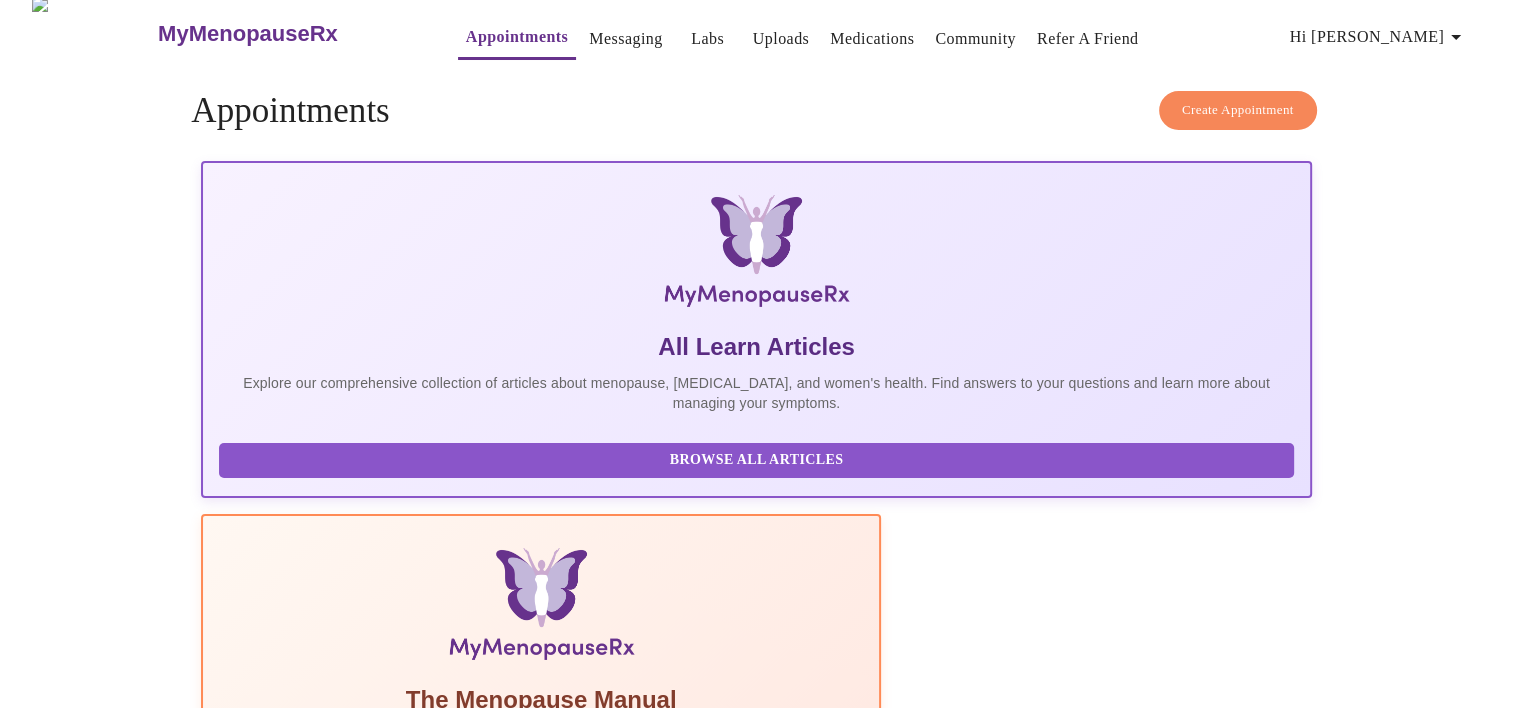 scroll, scrollTop: 0, scrollLeft: 0, axis: both 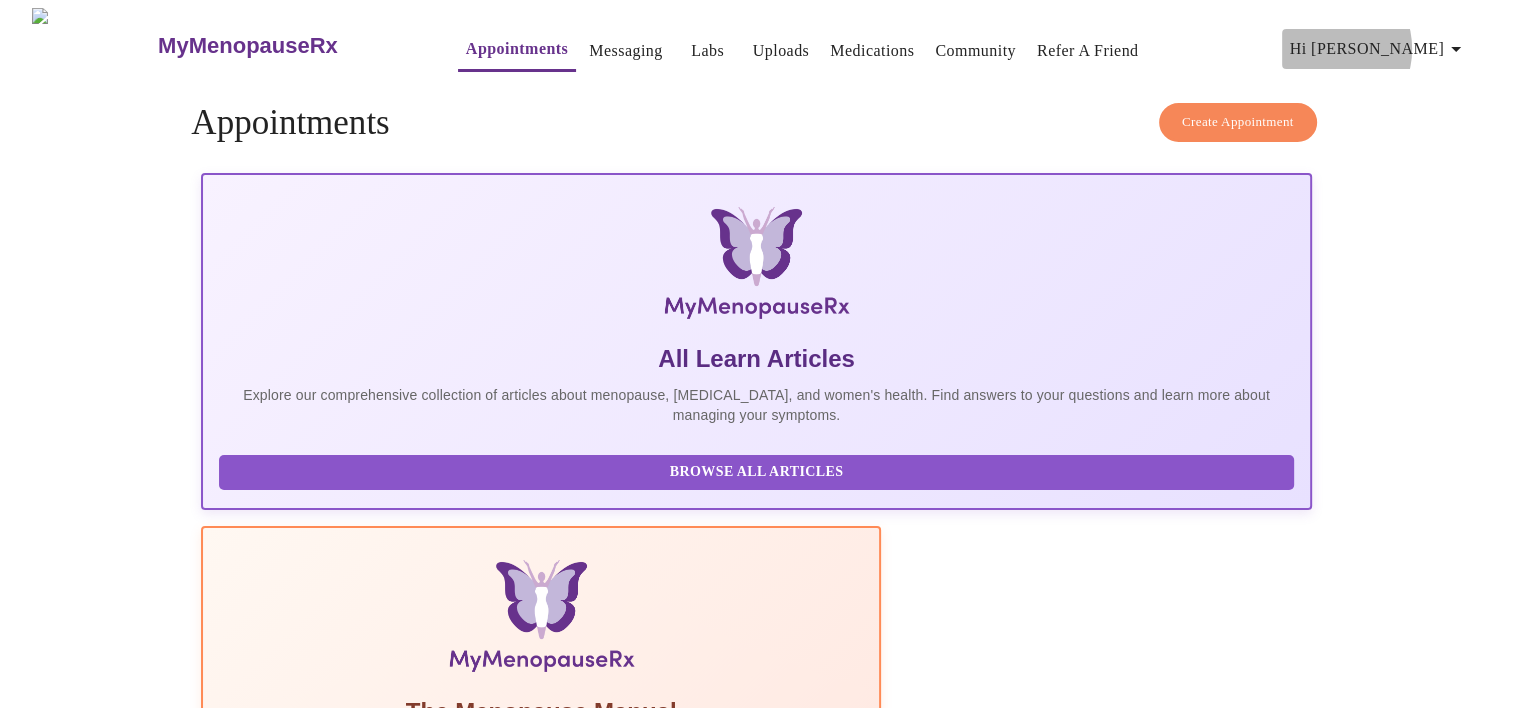 click on "Hi [PERSON_NAME]" at bounding box center [1379, 49] 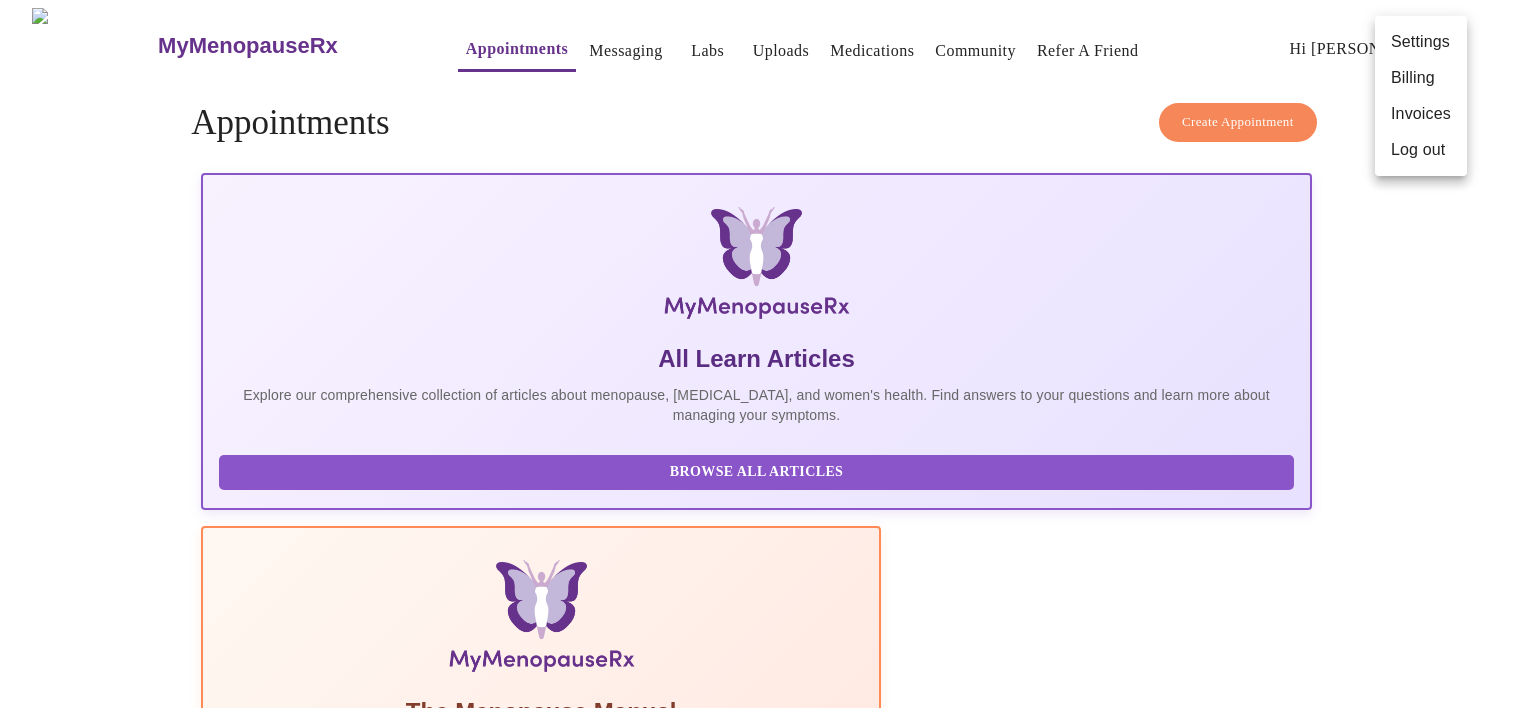 click on "Log out" at bounding box center (1421, 150) 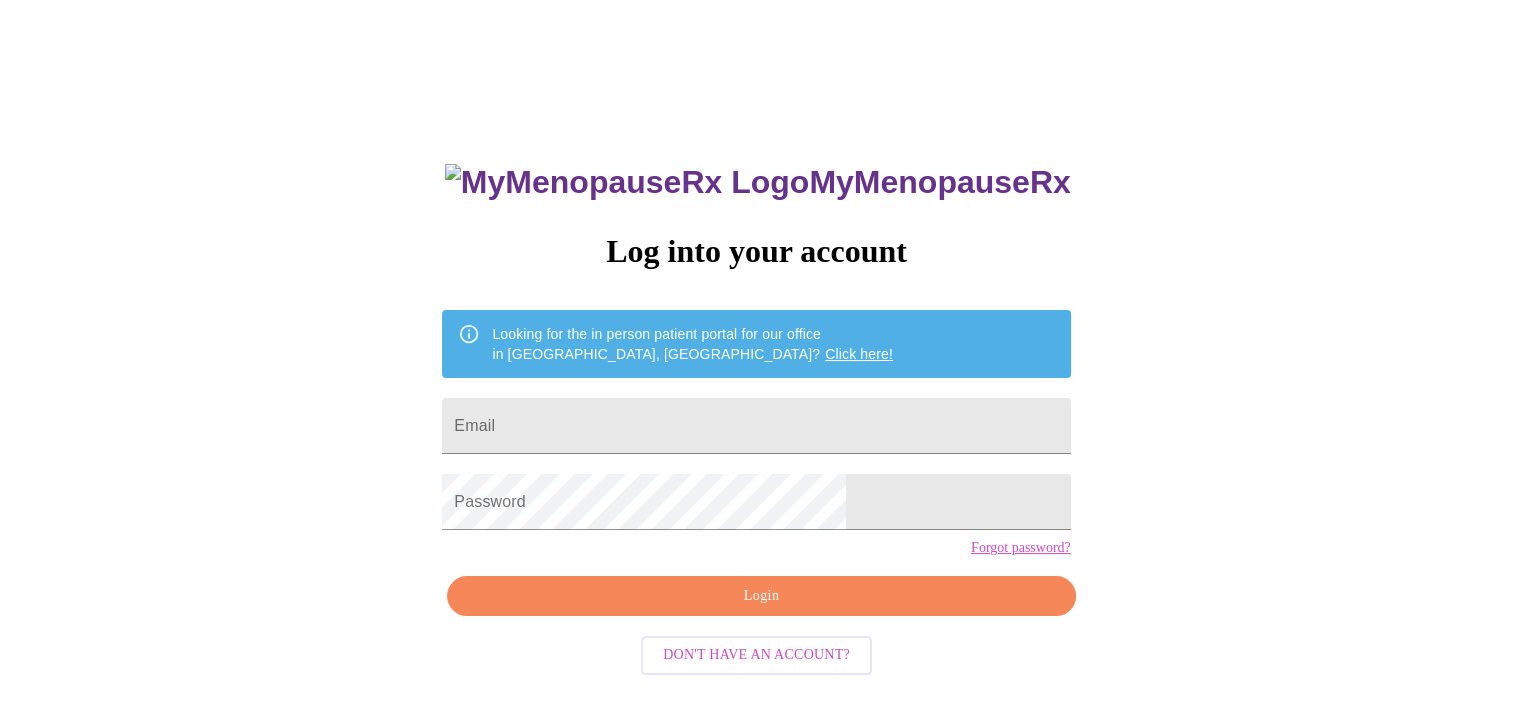 scroll, scrollTop: 28, scrollLeft: 0, axis: vertical 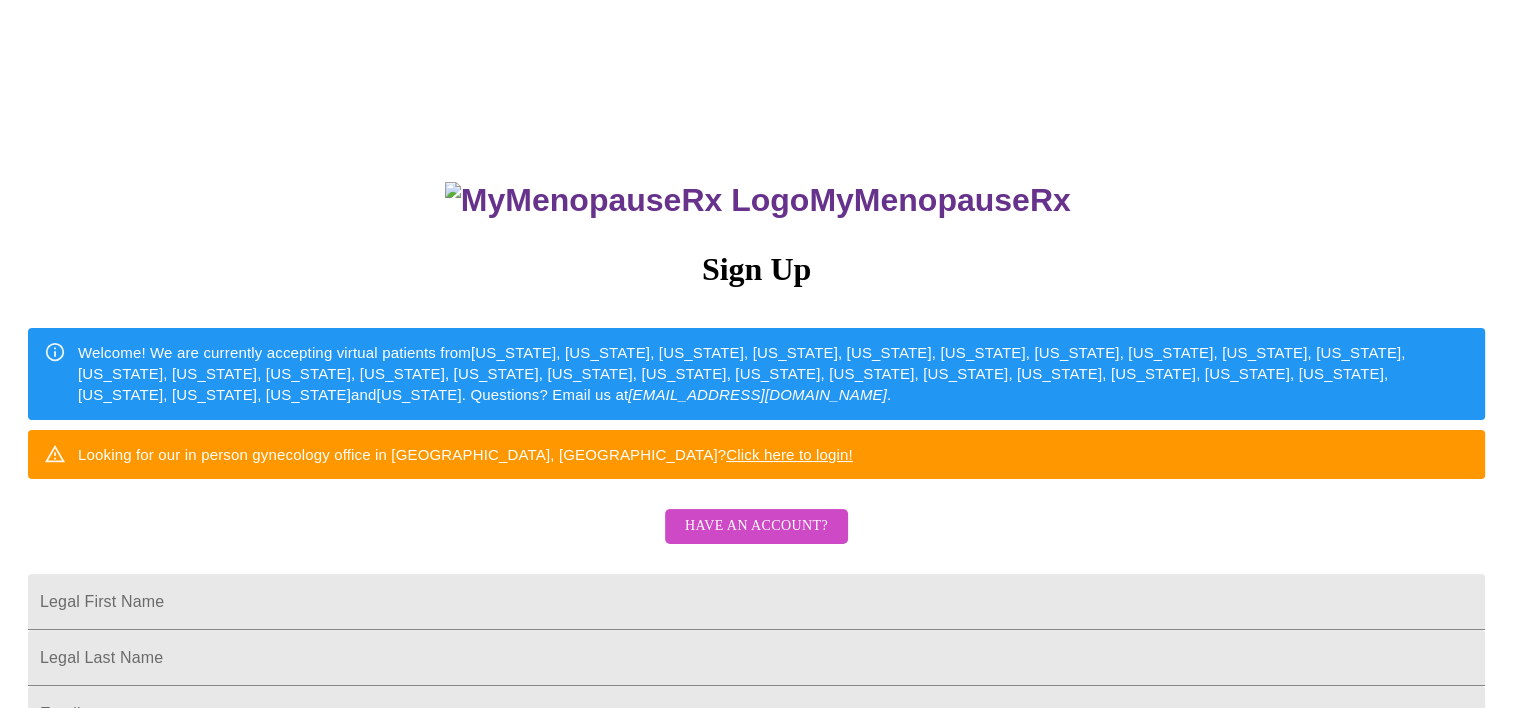 click on "Have an account?" at bounding box center [756, 526] 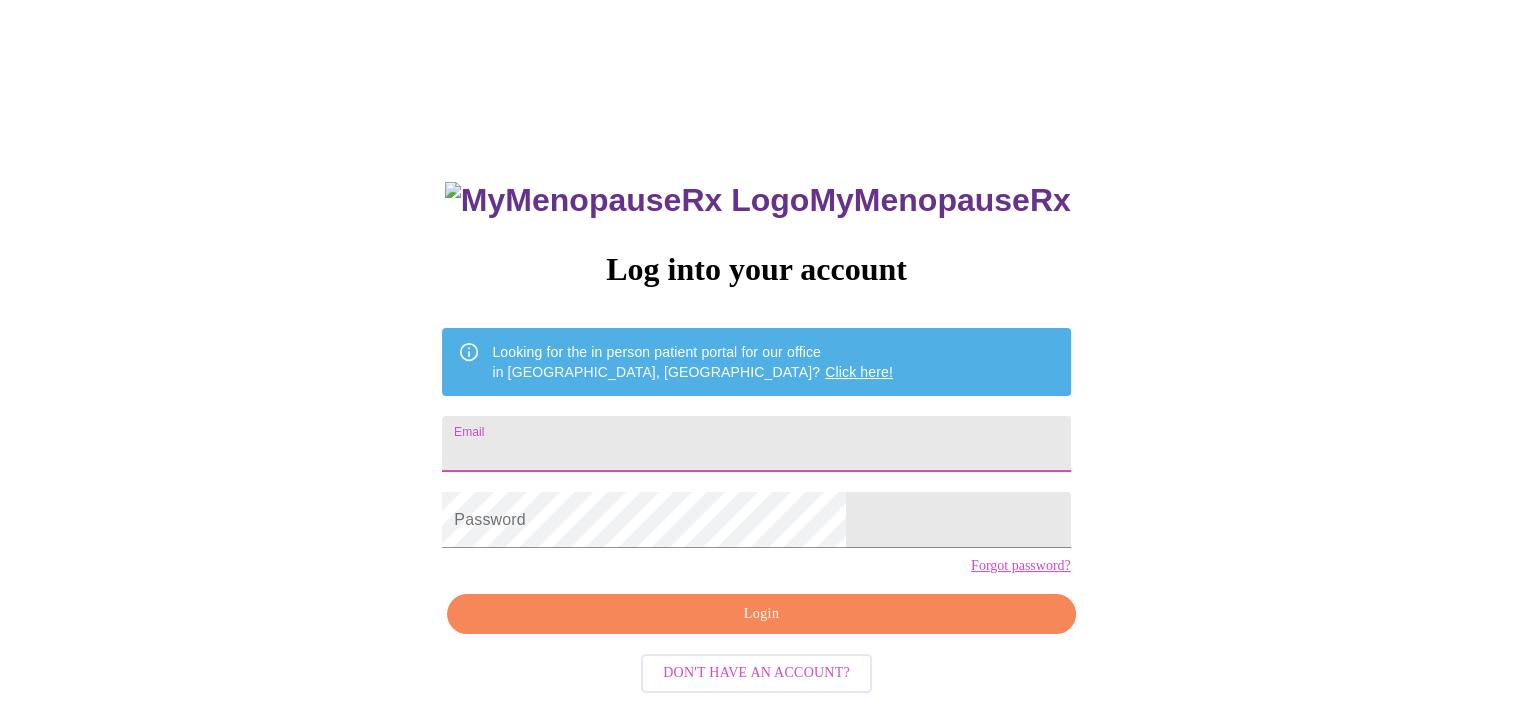 click on "Email" at bounding box center (756, 444) 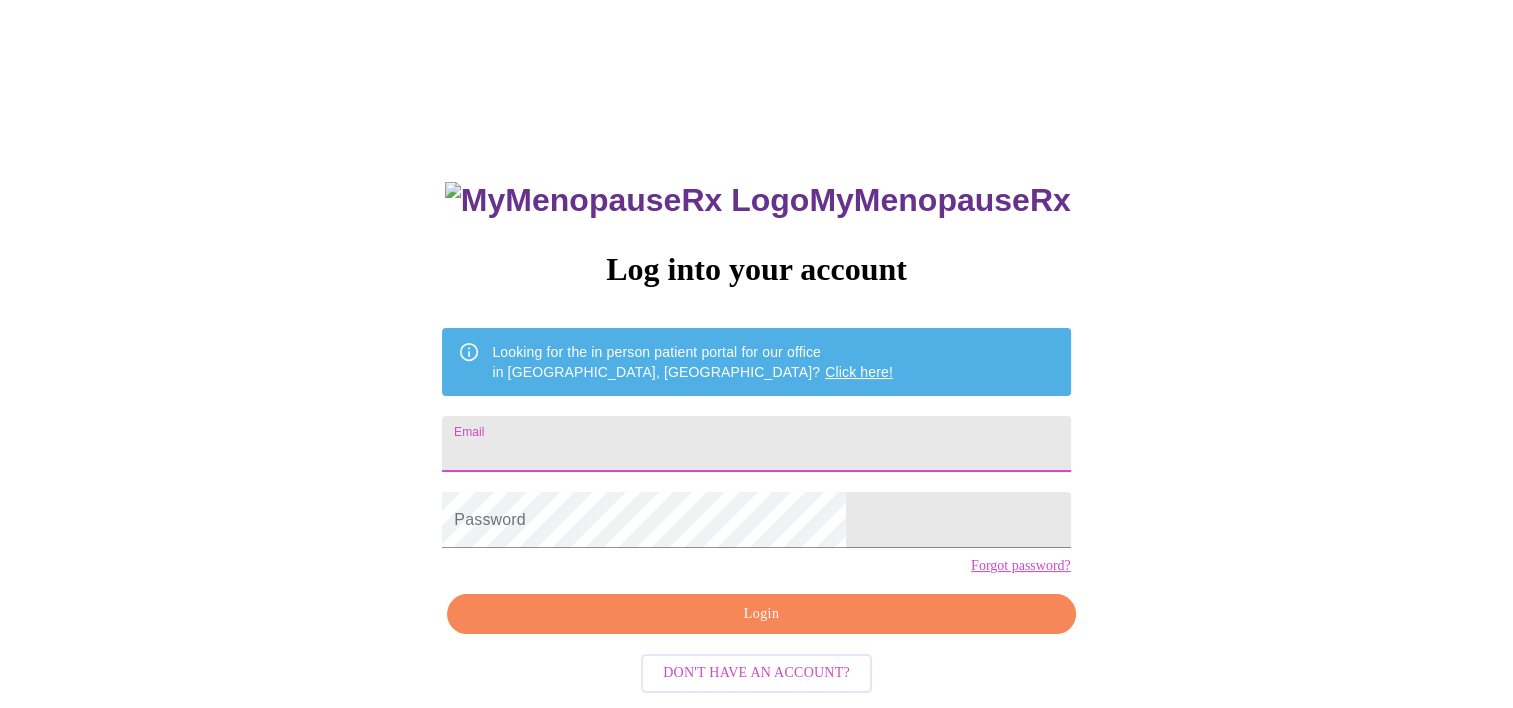 type on "[EMAIL_ADDRESS][DOMAIN_NAME]" 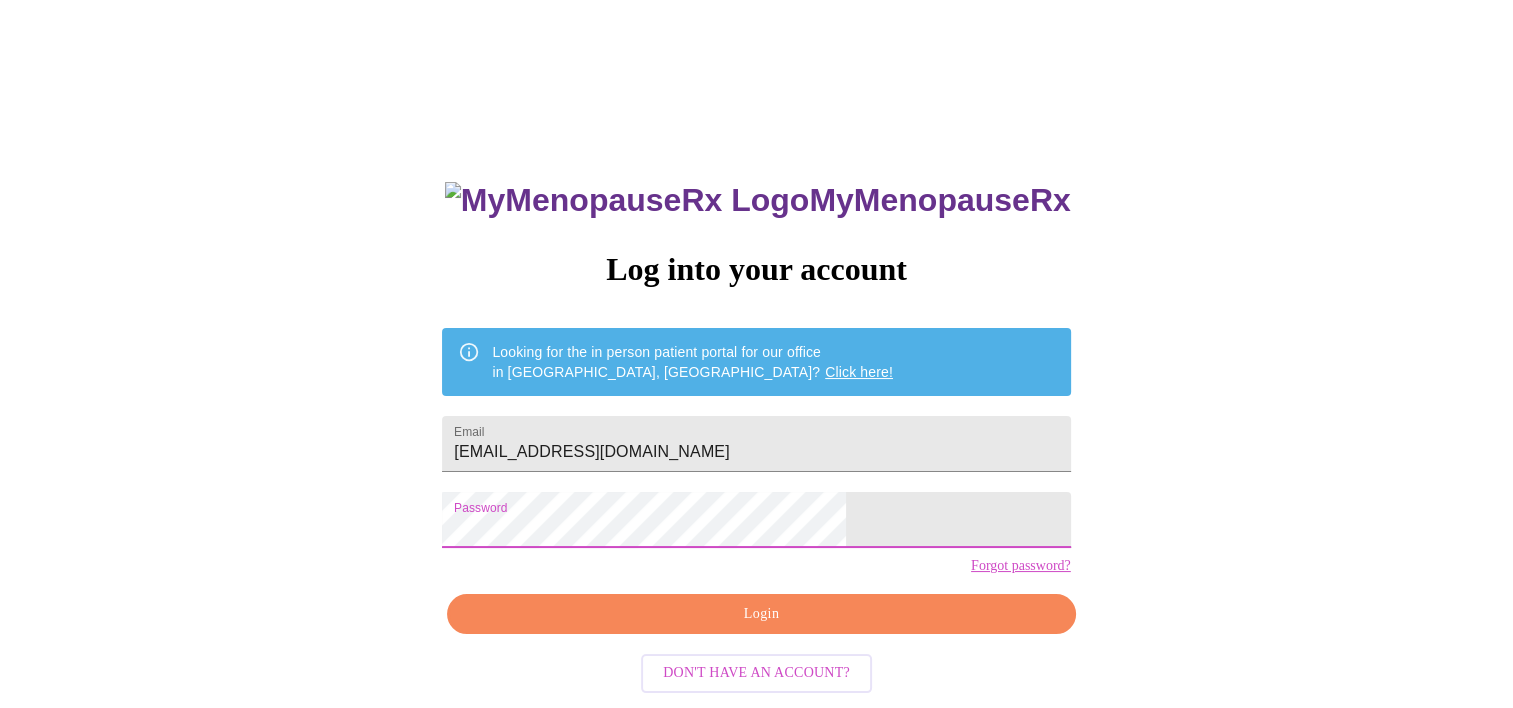 scroll, scrollTop: 28, scrollLeft: 0, axis: vertical 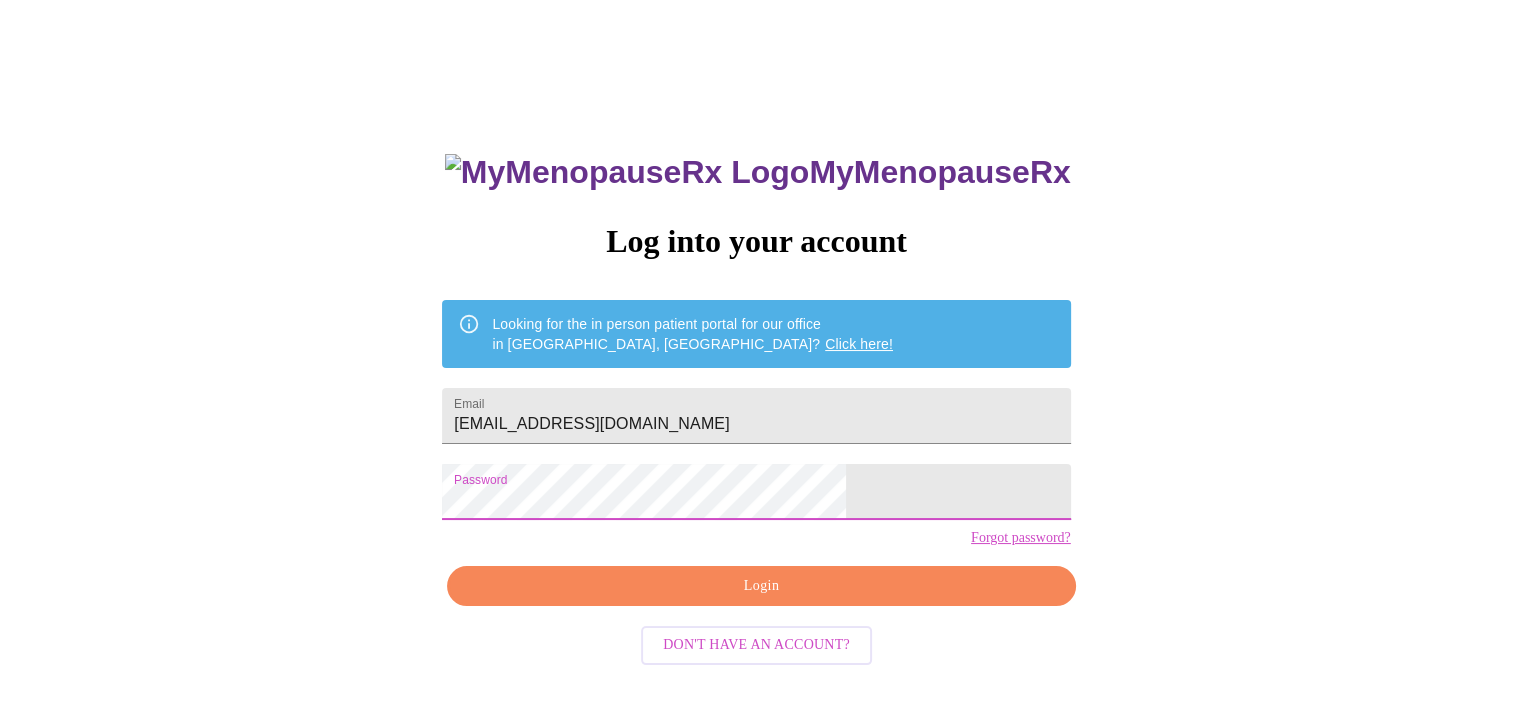 click on "Login" at bounding box center [761, 586] 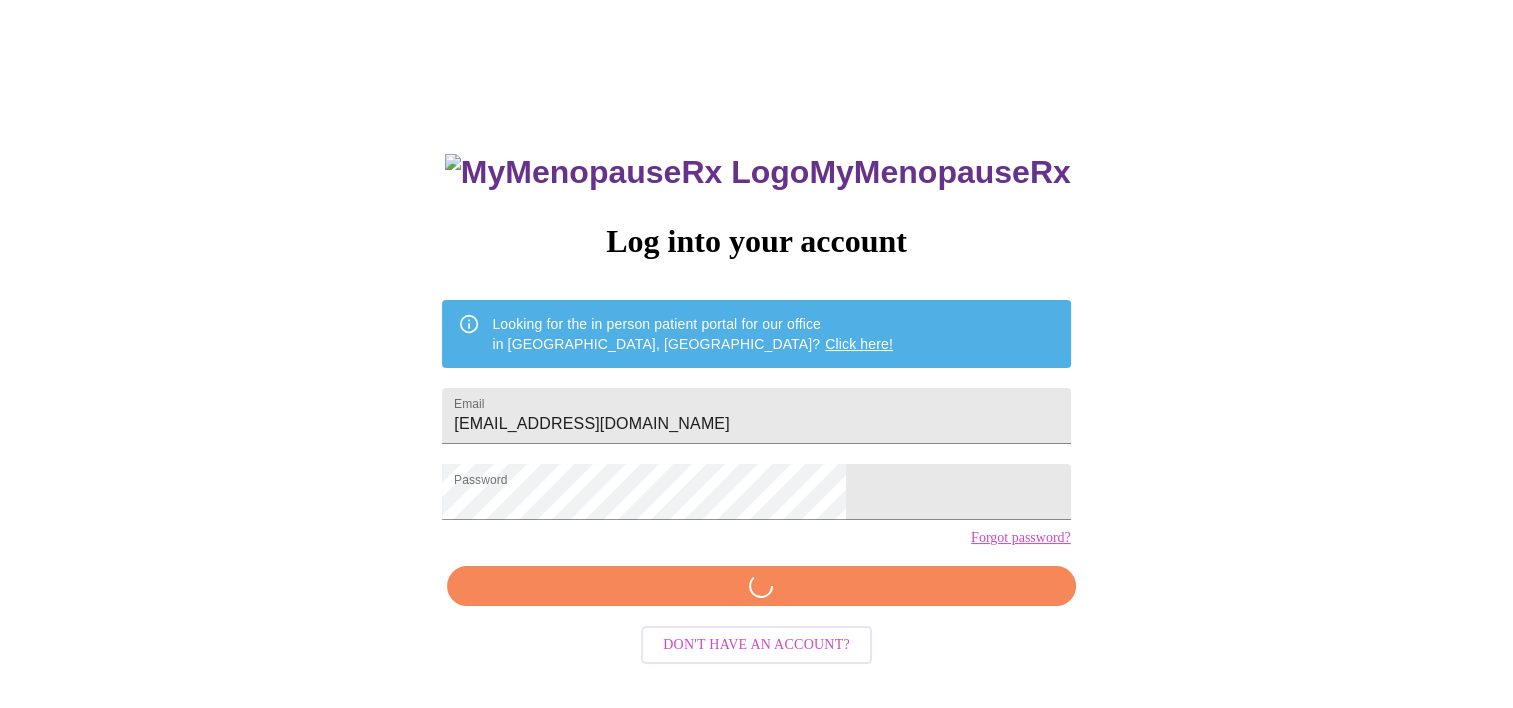scroll, scrollTop: 27, scrollLeft: 0, axis: vertical 